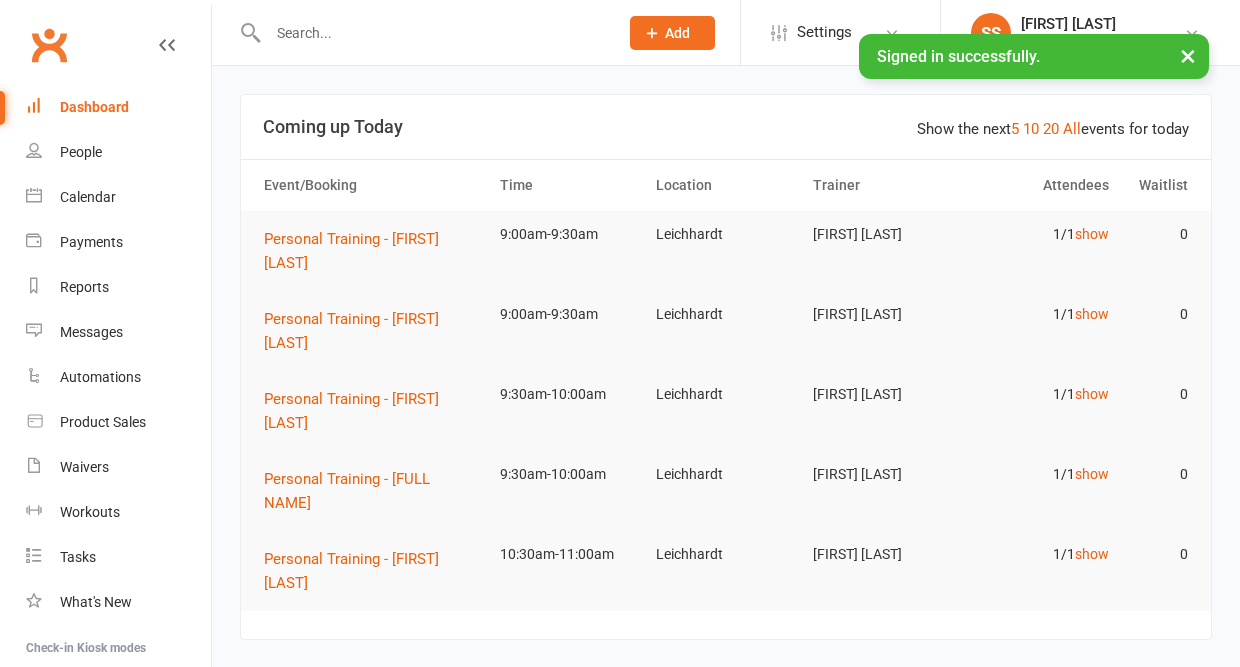 scroll, scrollTop: 0, scrollLeft: 0, axis: both 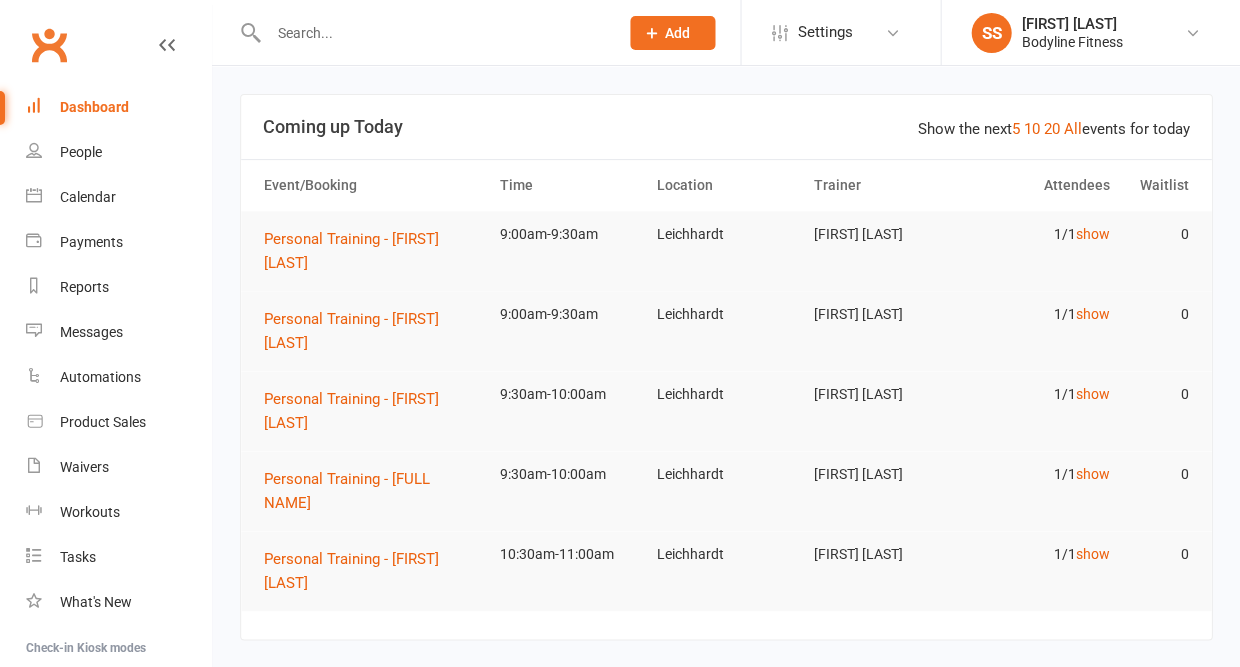 click at bounding box center [433, 33] 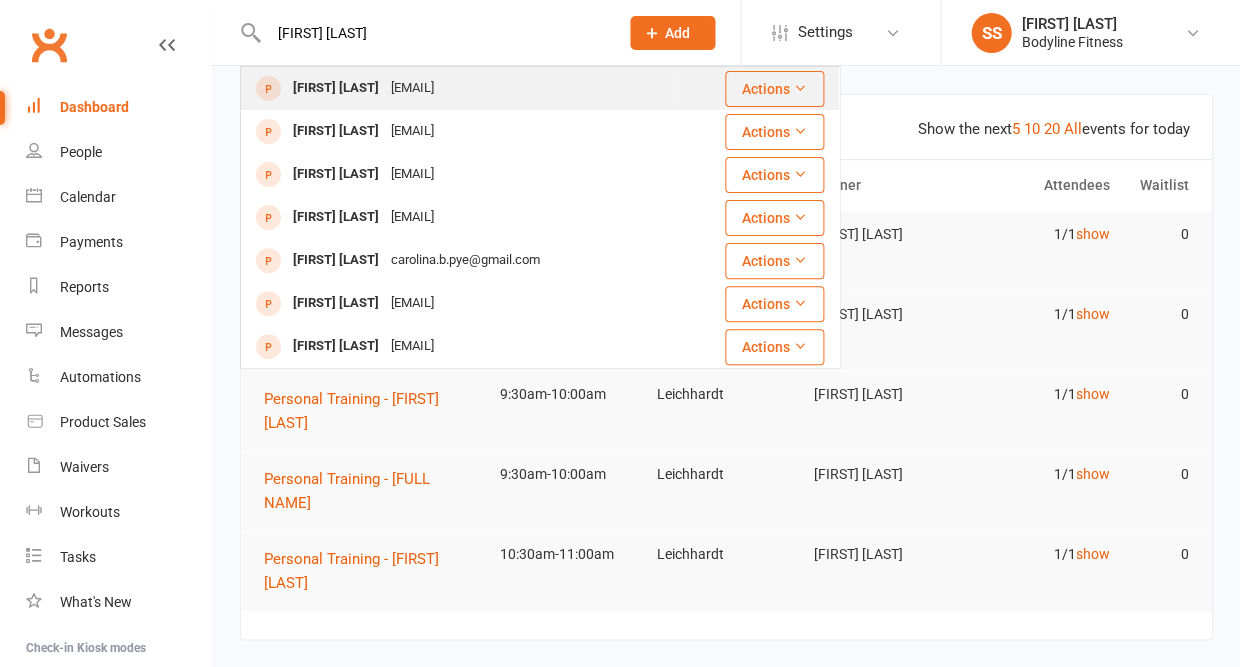 type on "[FIRST] [LAST]" 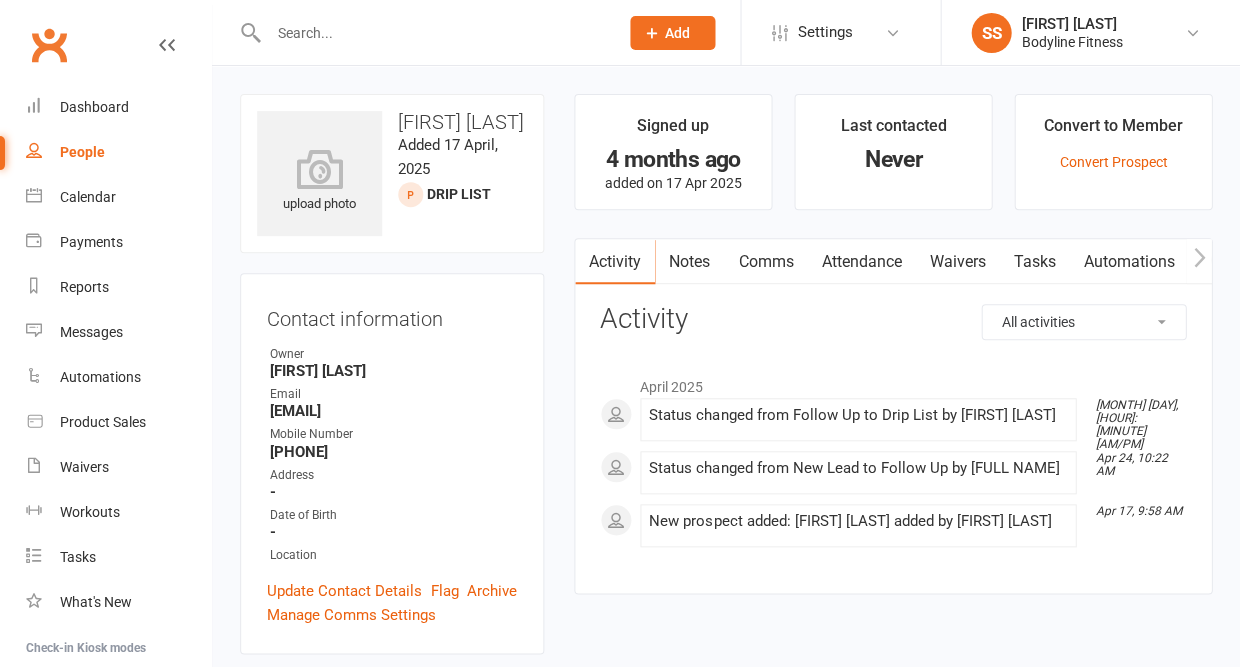 click on "Notes" at bounding box center [689, 262] 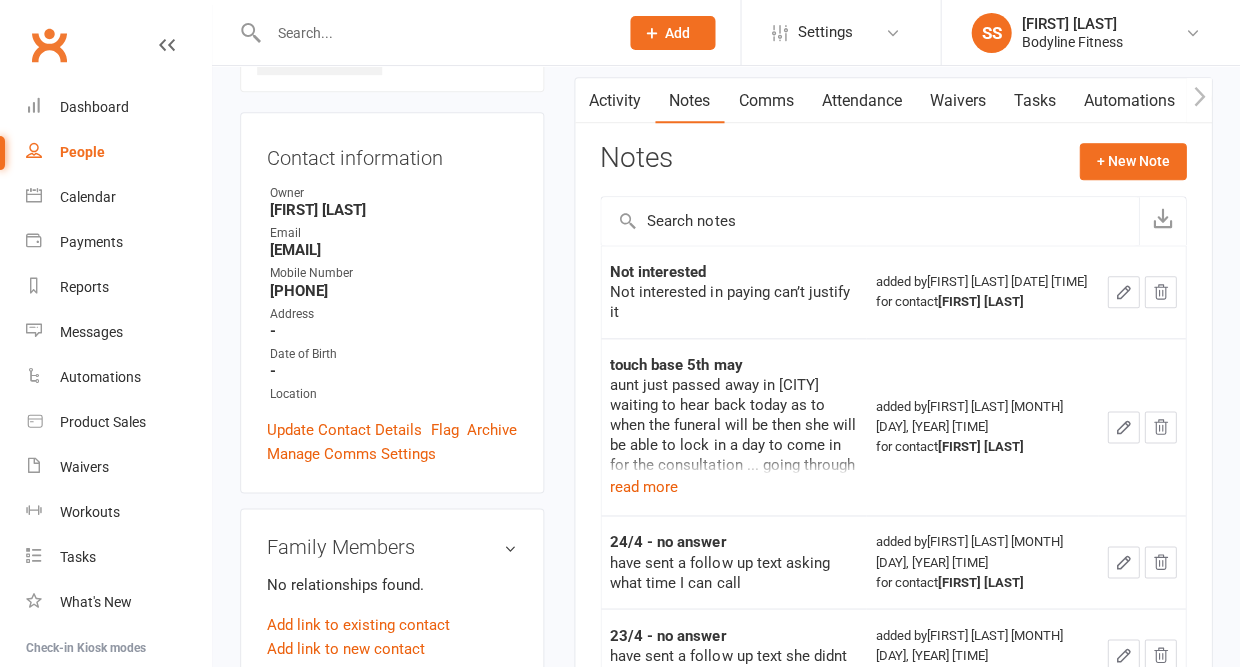 scroll, scrollTop: 161, scrollLeft: 0, axis: vertical 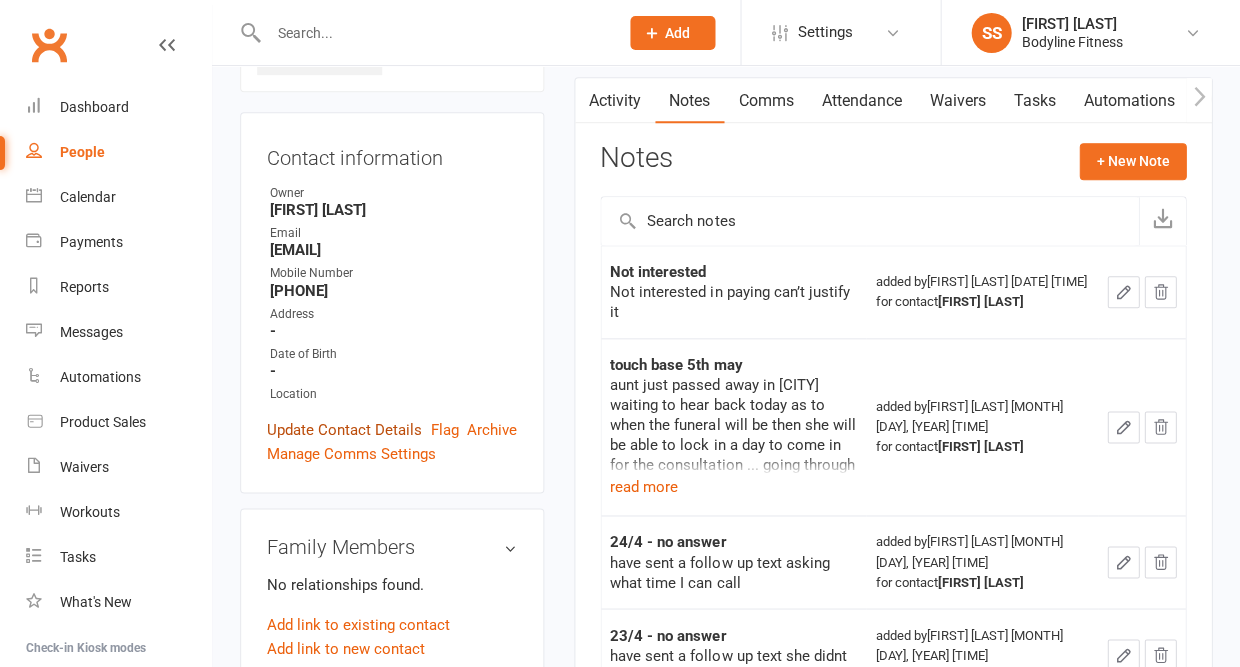 click on "Update Contact Details" at bounding box center (344, 430) 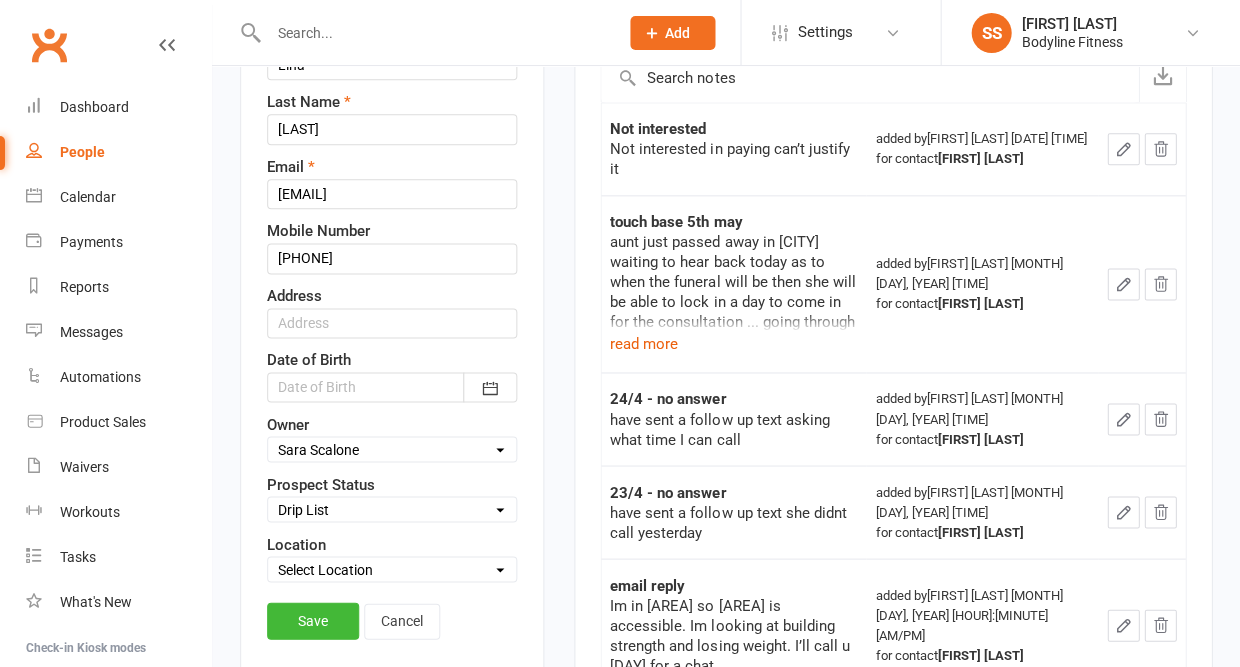 scroll, scrollTop: 363, scrollLeft: 0, axis: vertical 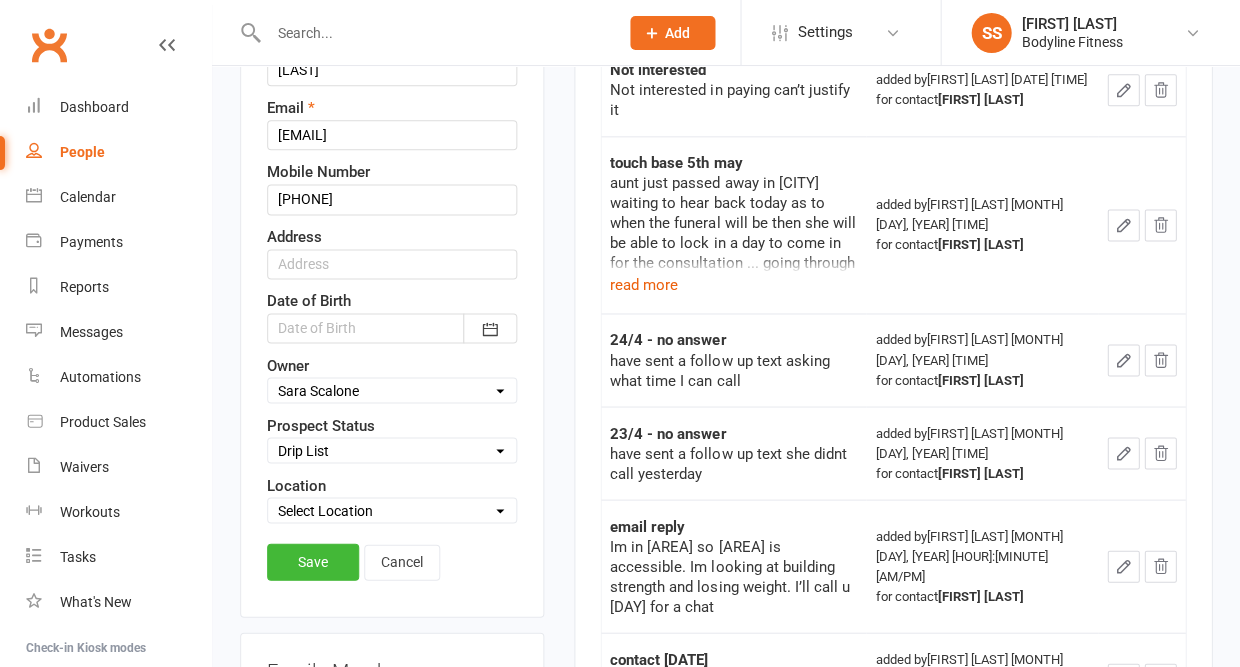 select on "New Lead" 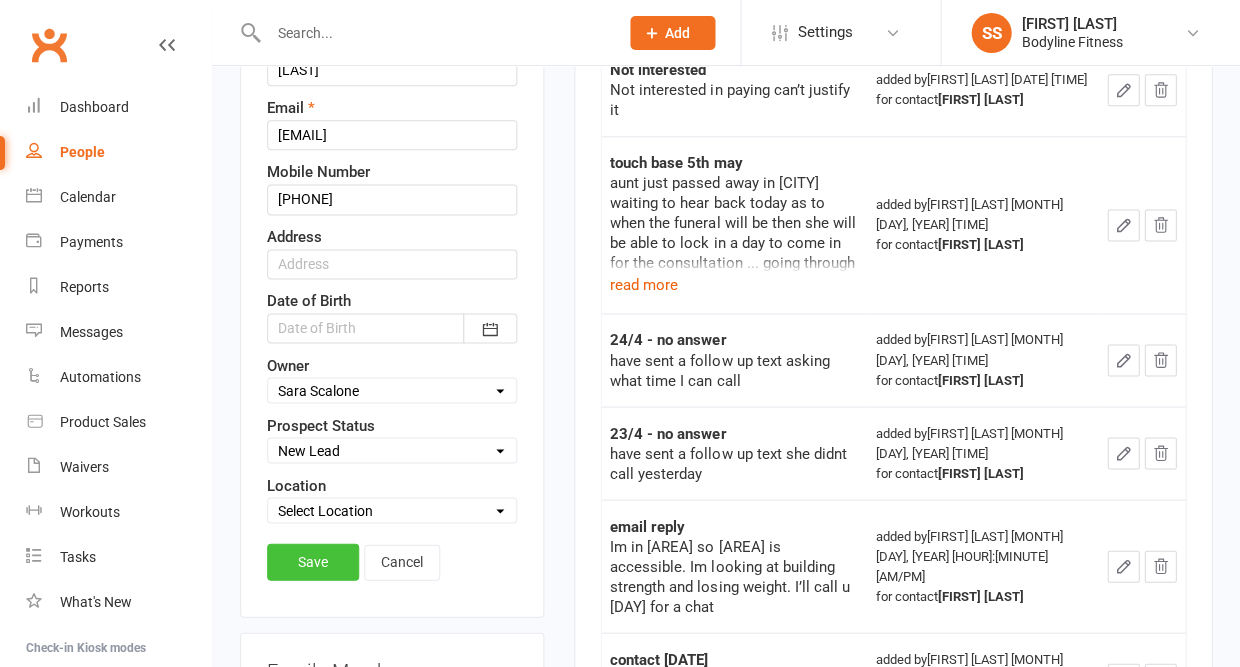 click on "Save" at bounding box center [313, 561] 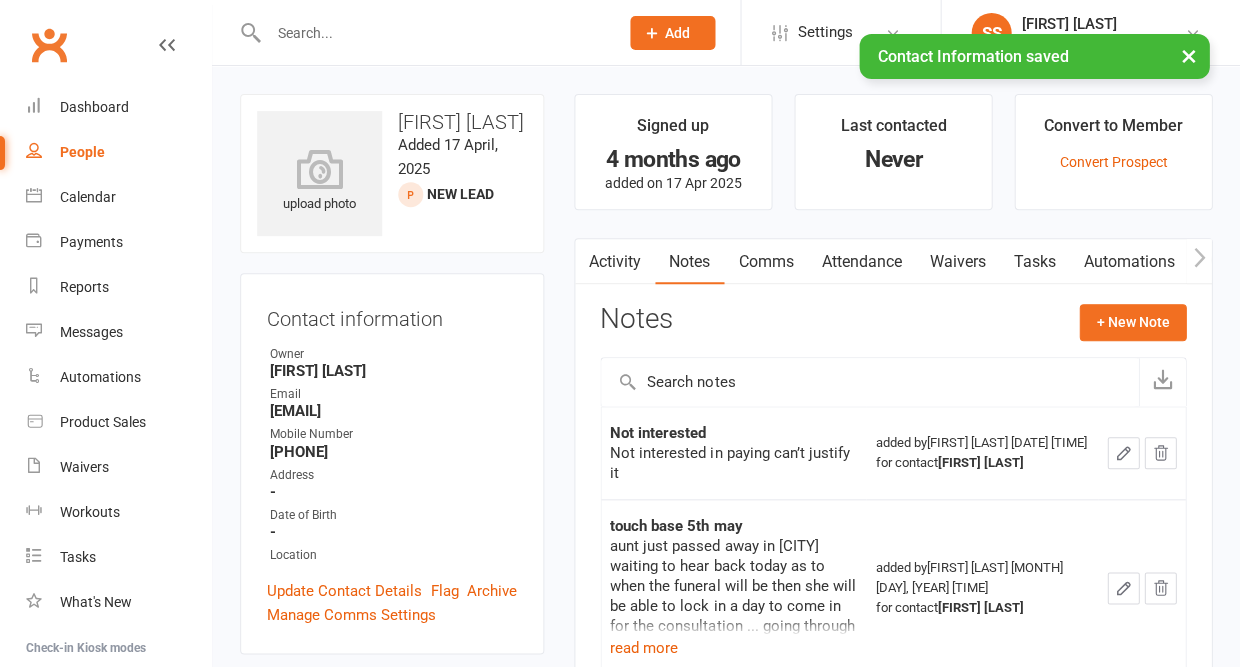 scroll, scrollTop: 0, scrollLeft: 0, axis: both 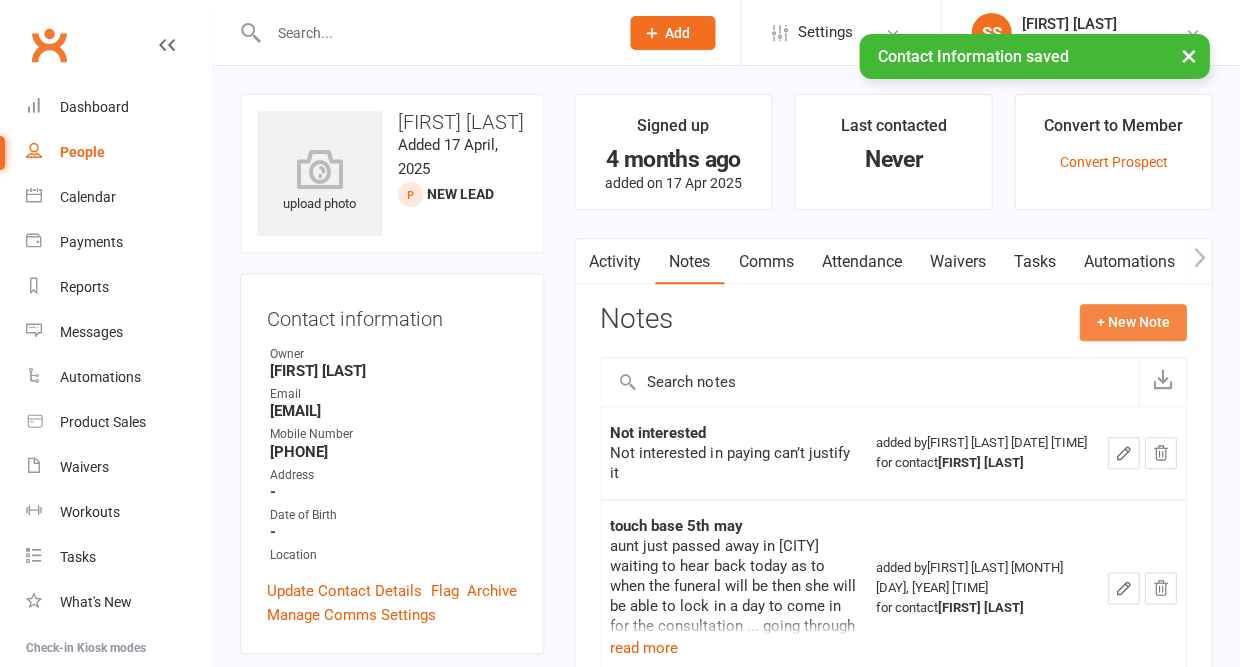 click on "+ New Note" at bounding box center (1132, 322) 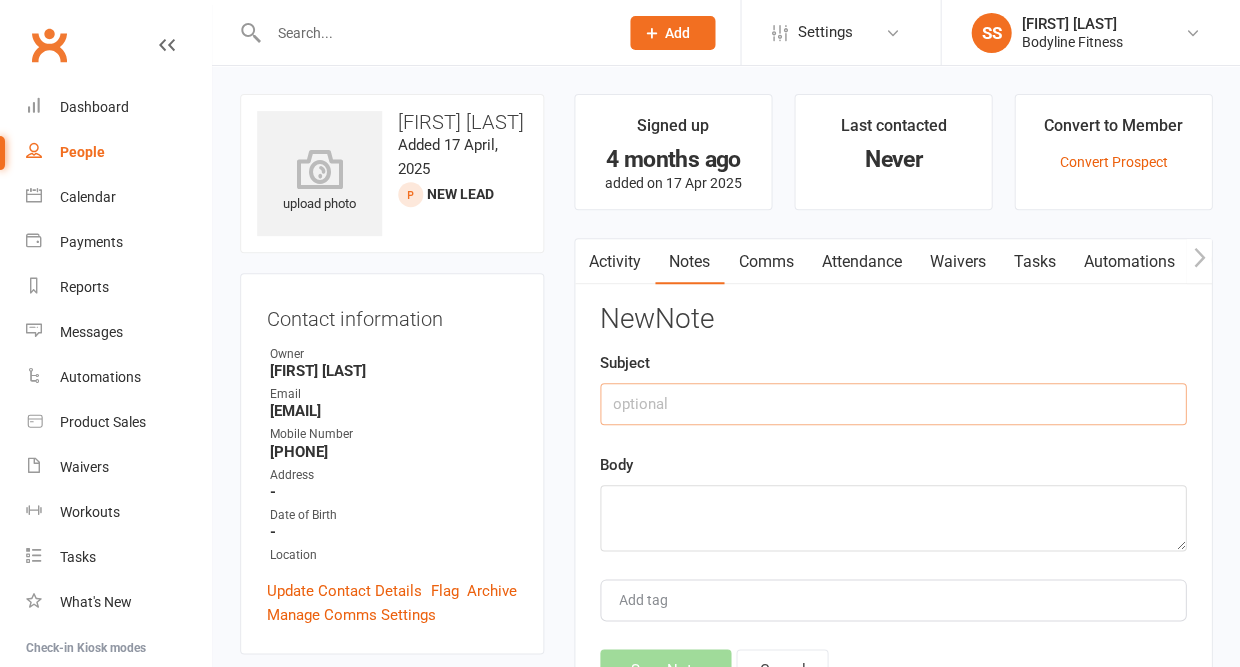 click at bounding box center [893, 404] 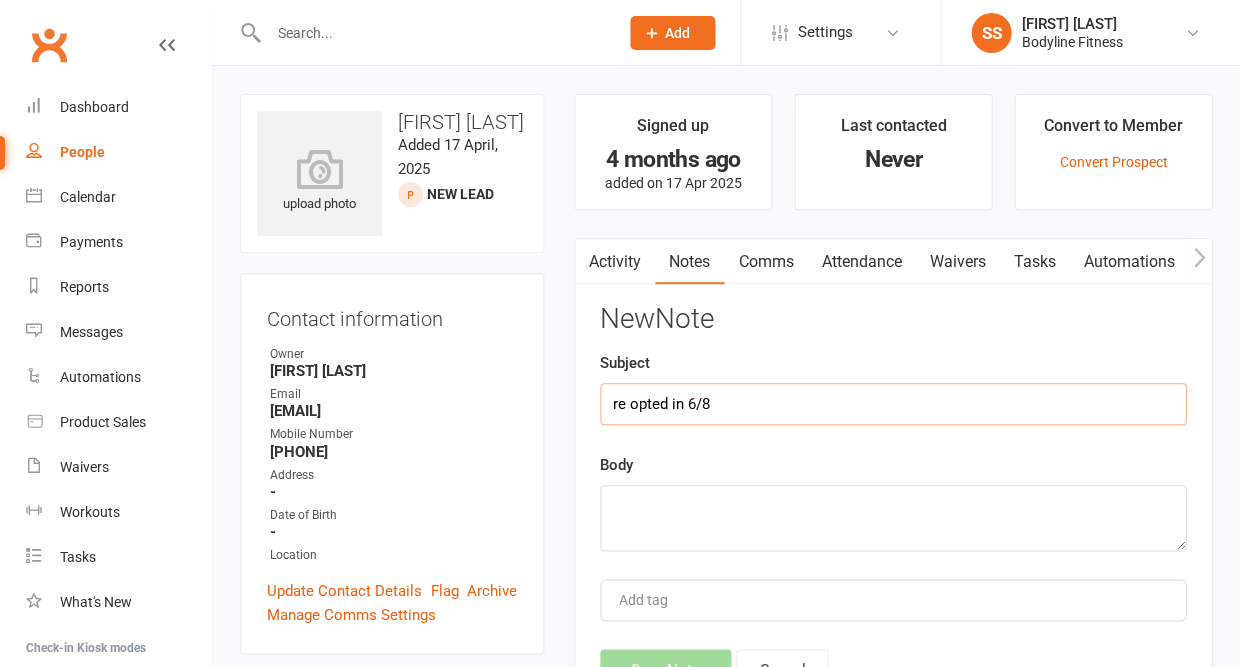 type on "re opted in 6/8" 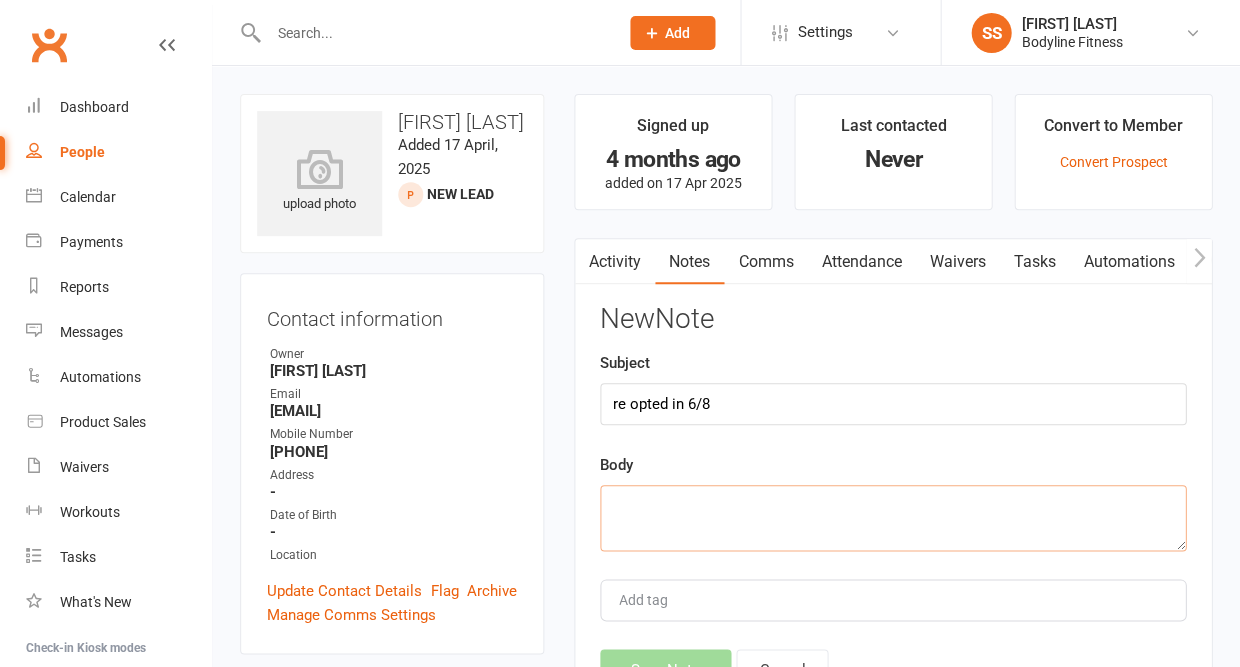 click at bounding box center (893, 518) 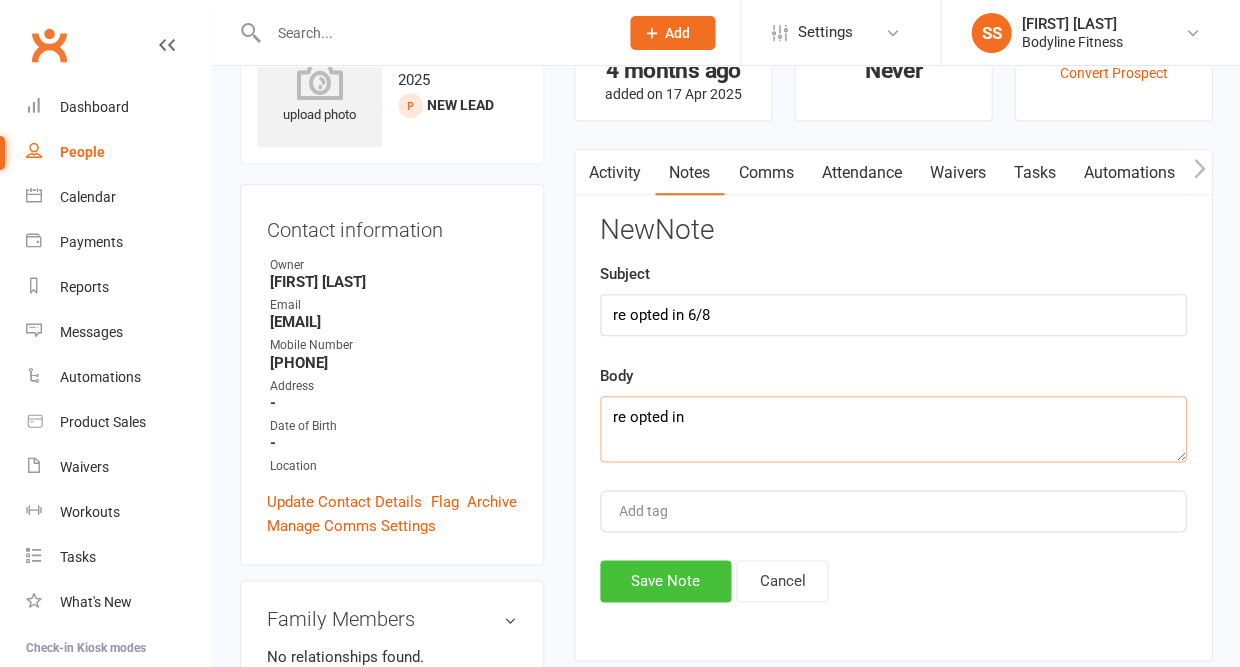 scroll, scrollTop: 105, scrollLeft: 0, axis: vertical 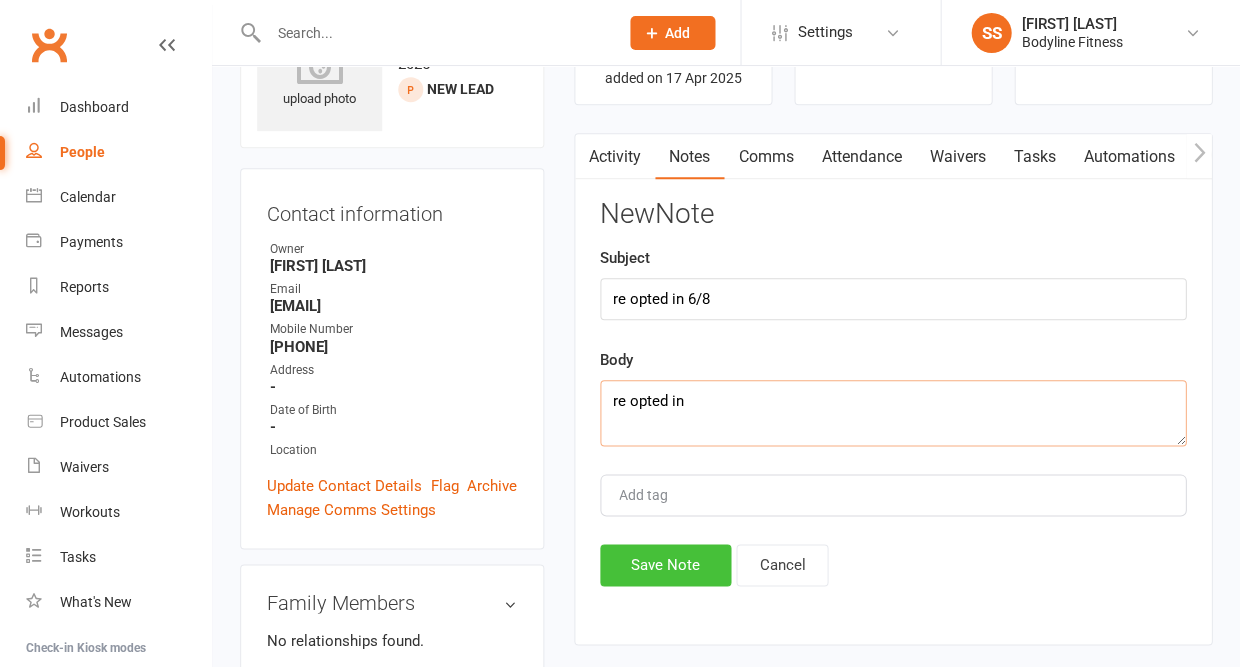 type on "re opted in" 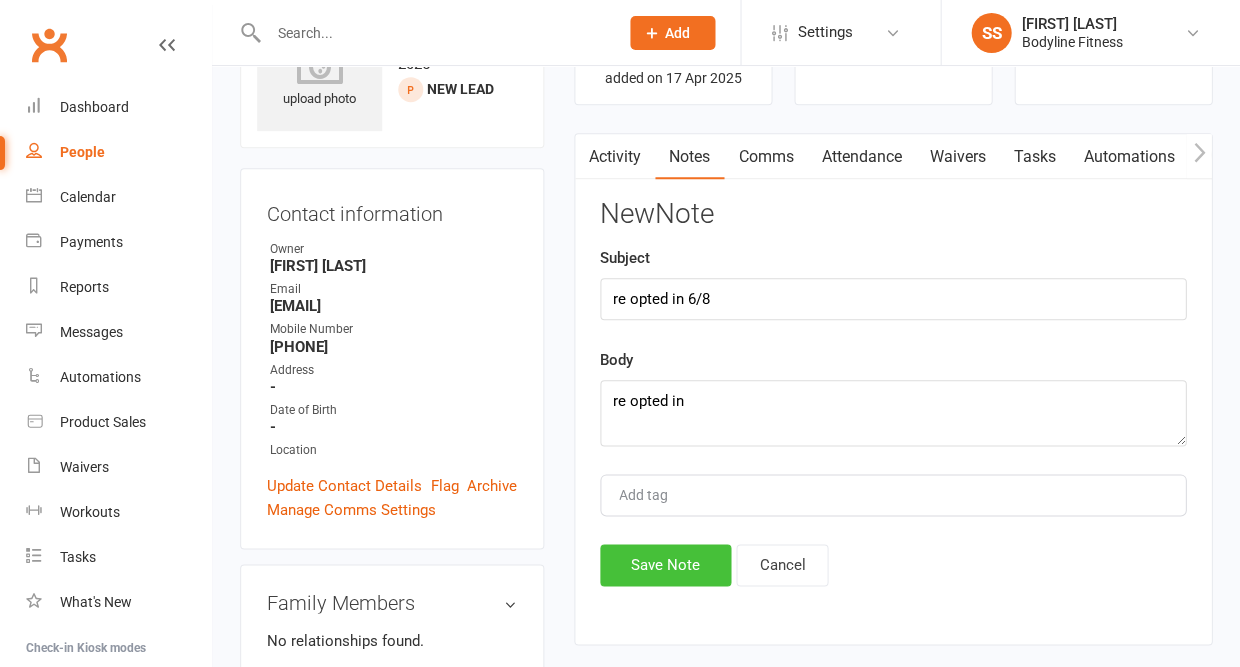 click on "Save Note" at bounding box center (665, 565) 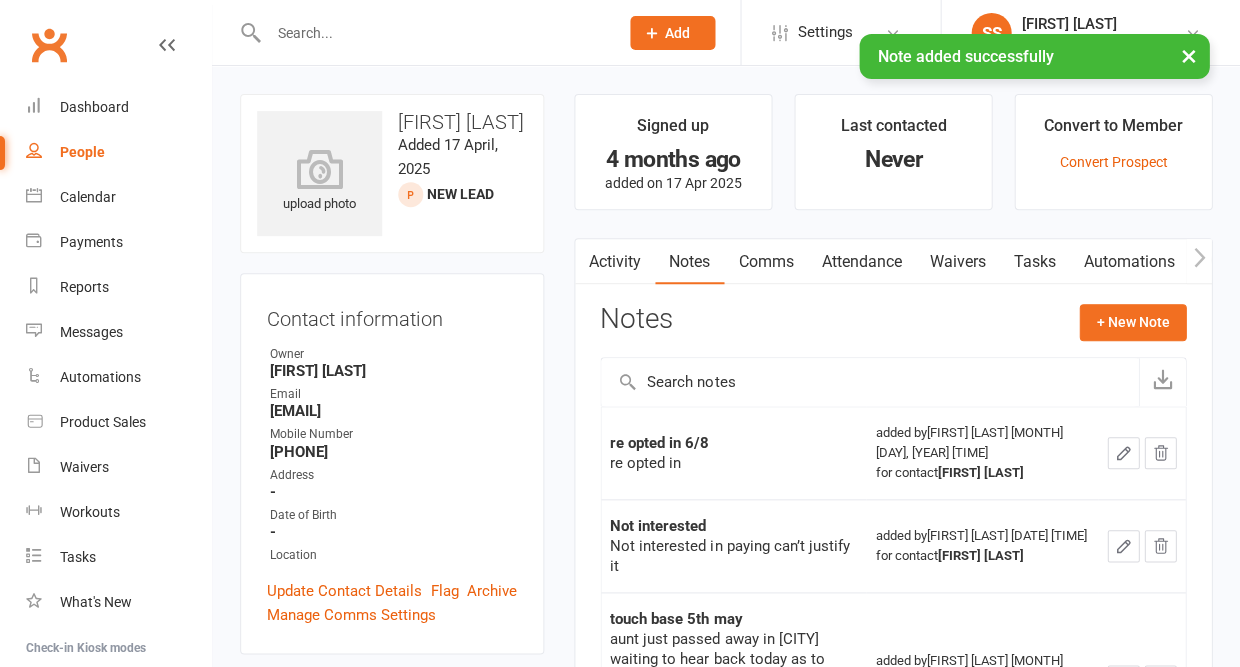 scroll, scrollTop: 0, scrollLeft: 0, axis: both 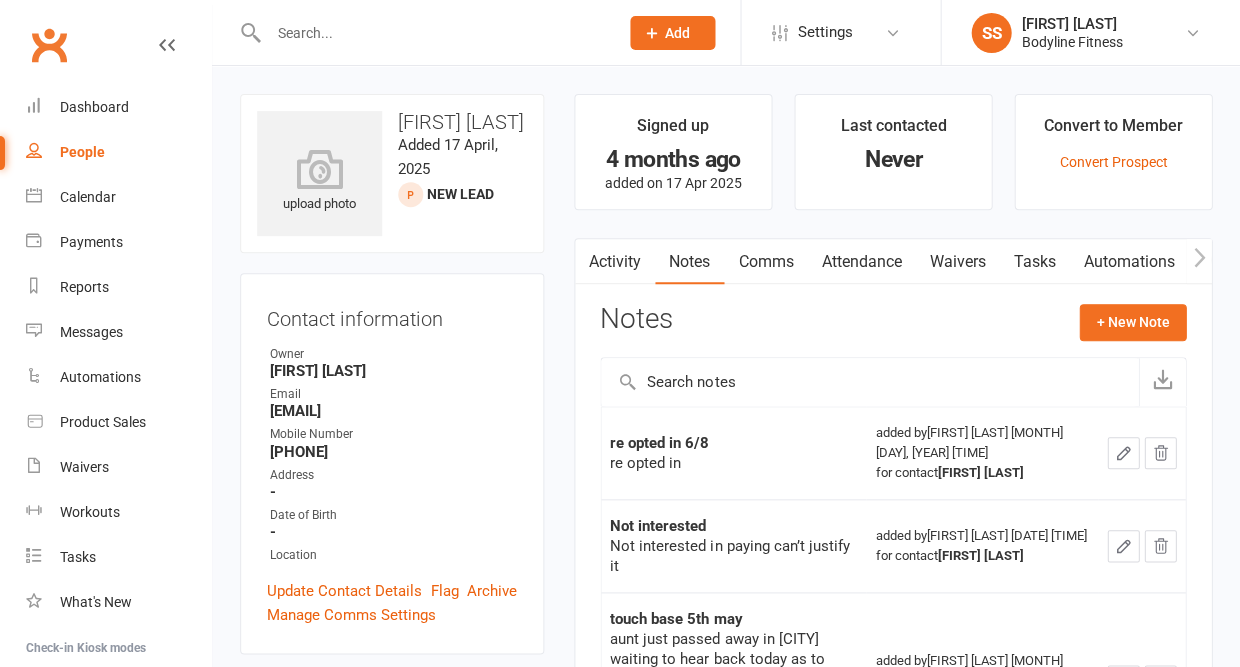 click on "Clubworx Dashboard People Calendar Payments Reports Messages   Automations   Product Sales Waivers   Workouts   Tasks   What's New Check-in Kiosk modes General attendance Roll call Class check-in" at bounding box center (106, 338) 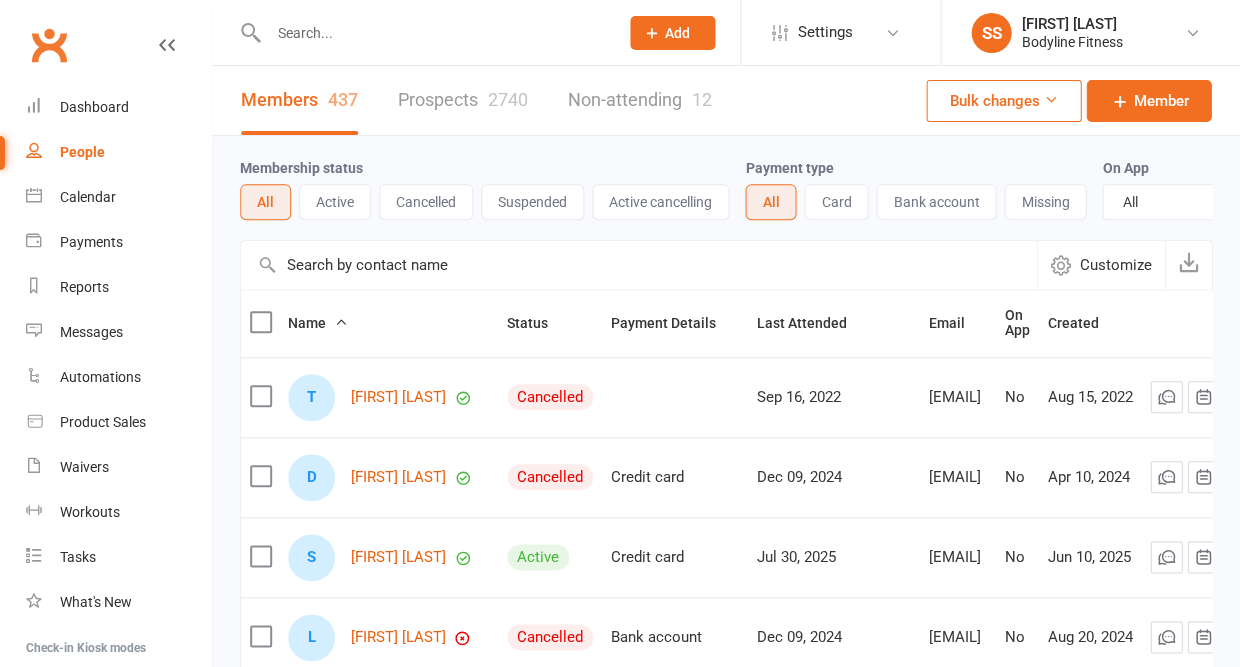 click on "Prospects [POSTAL CODE]" at bounding box center (463, 100) 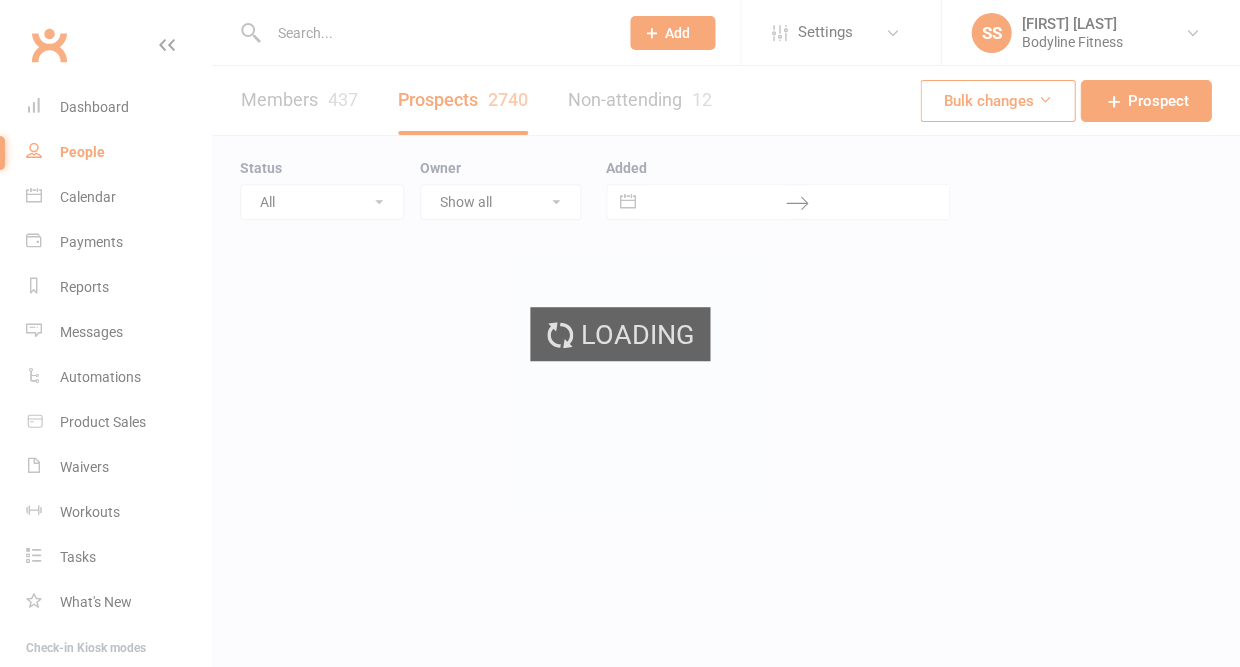 select on "50" 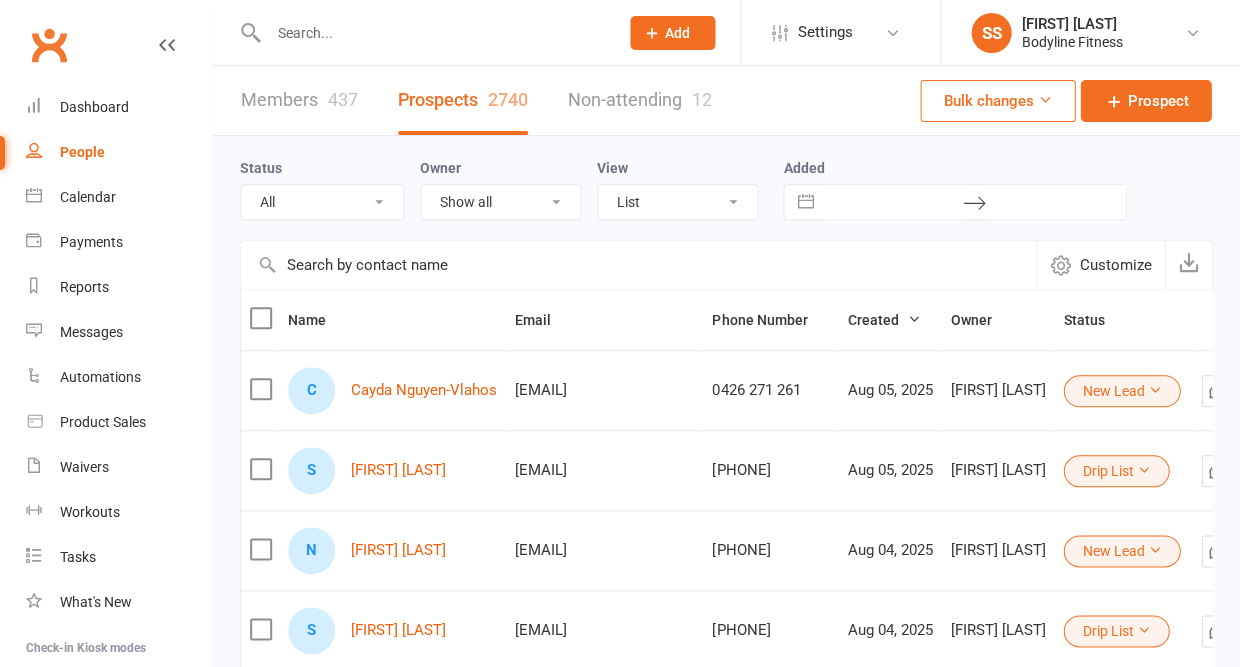 select on "New Lead" 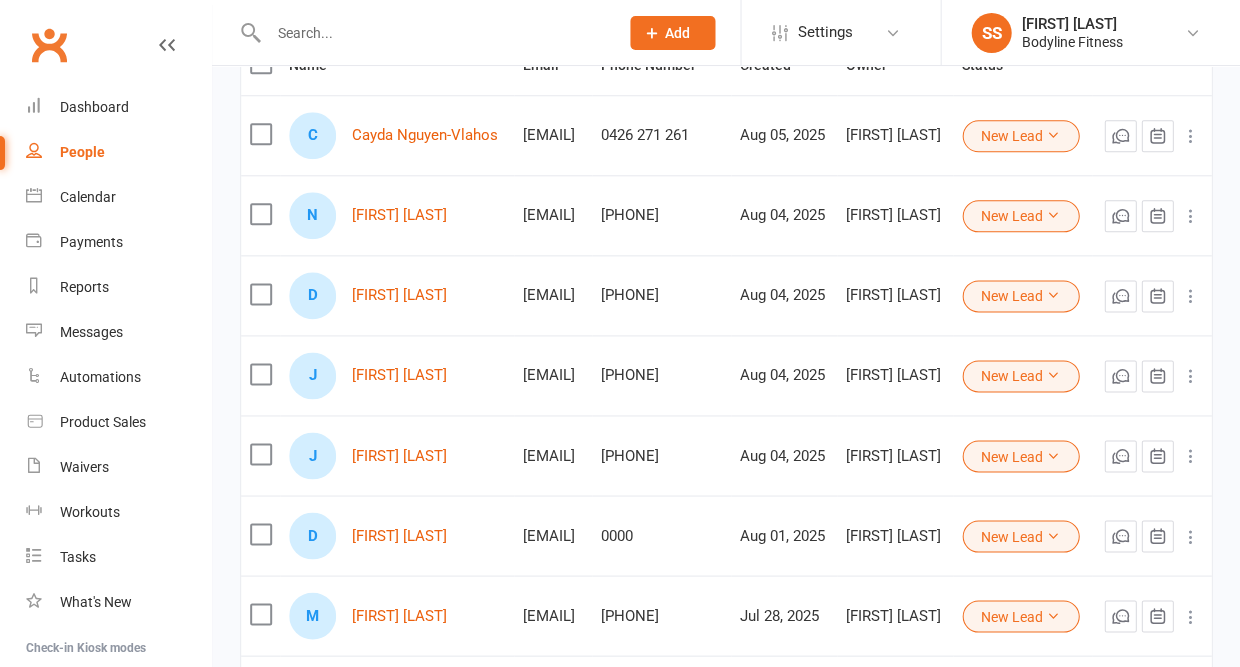 scroll, scrollTop: 237, scrollLeft: 0, axis: vertical 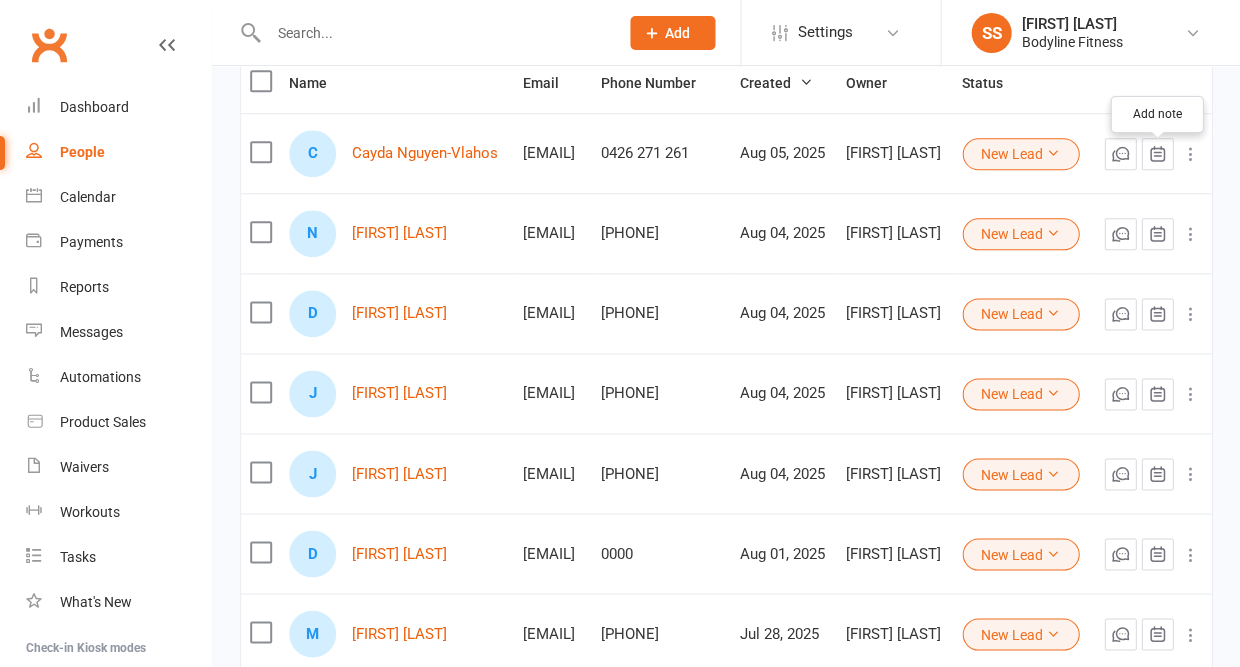 click 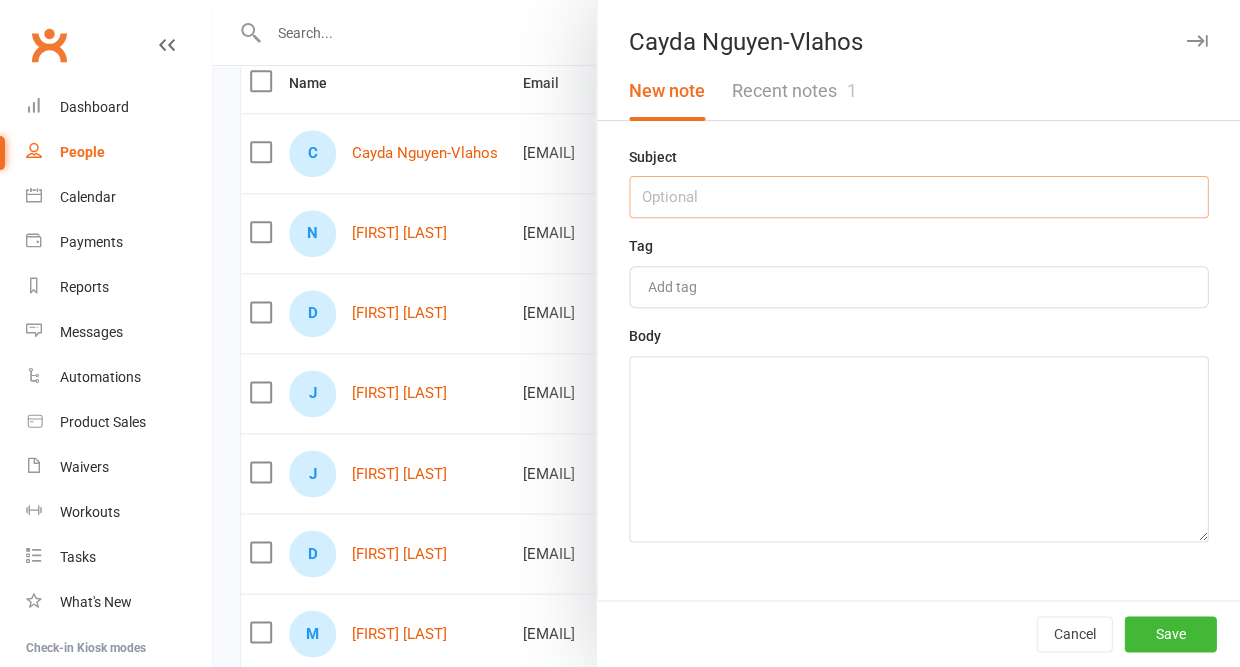 click at bounding box center [918, 197] 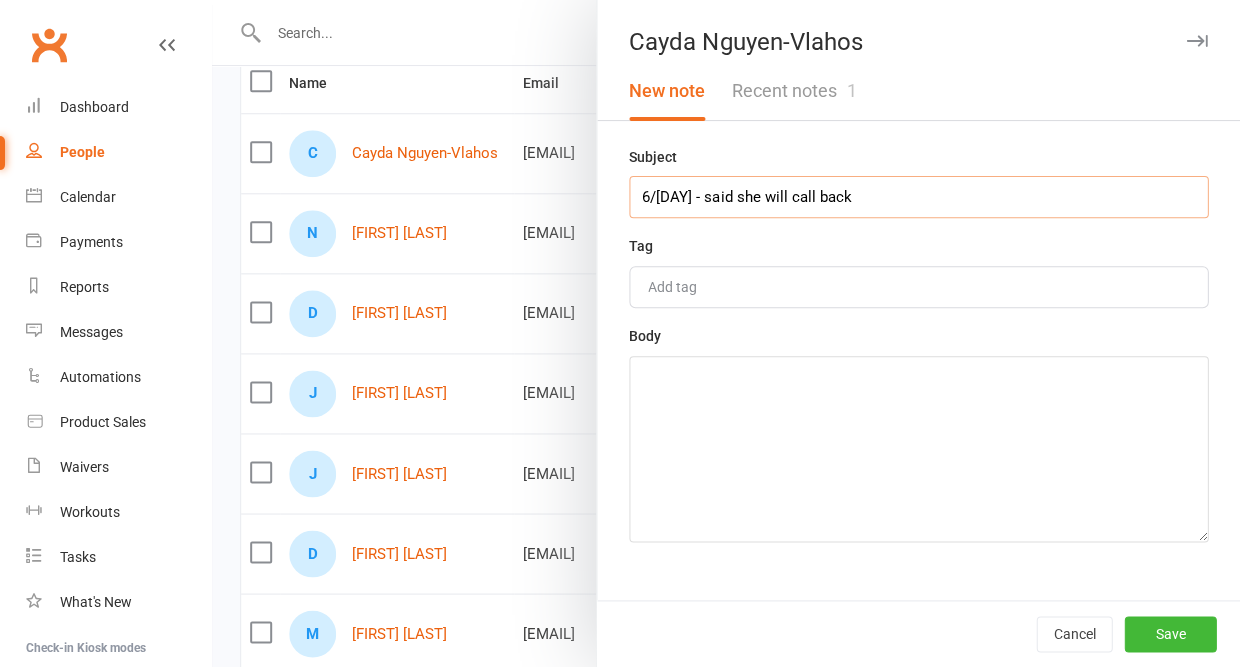 type on "6/[DAY] - said she will call back" 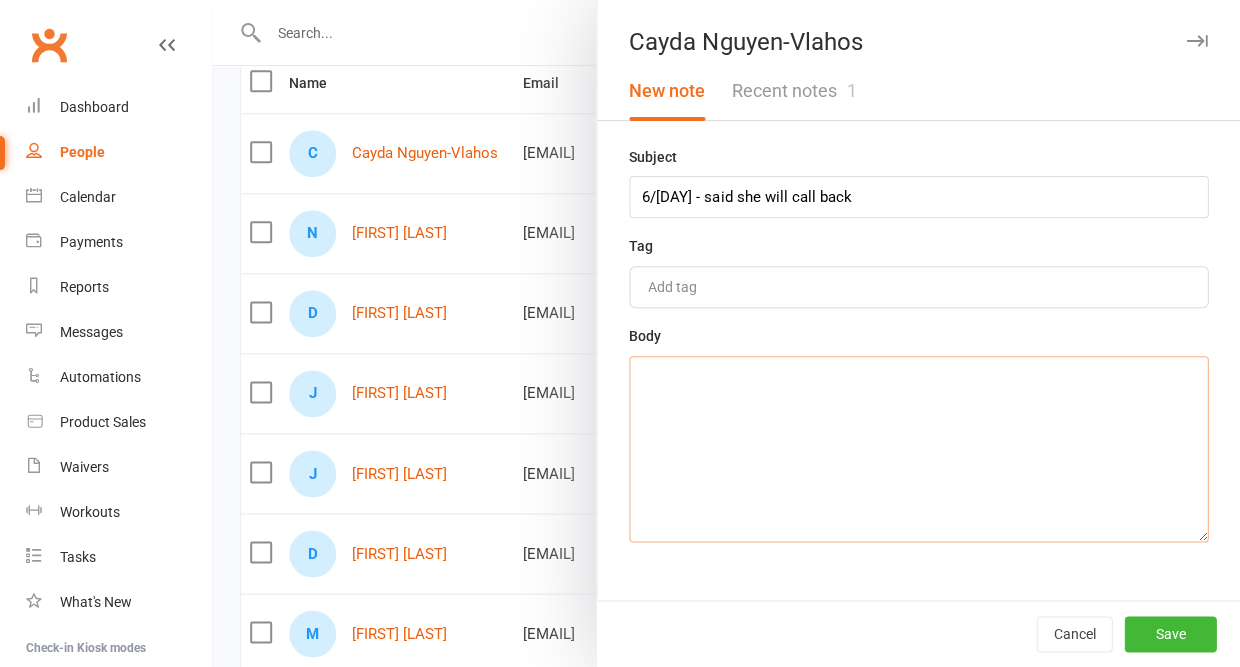 click at bounding box center (918, 449) 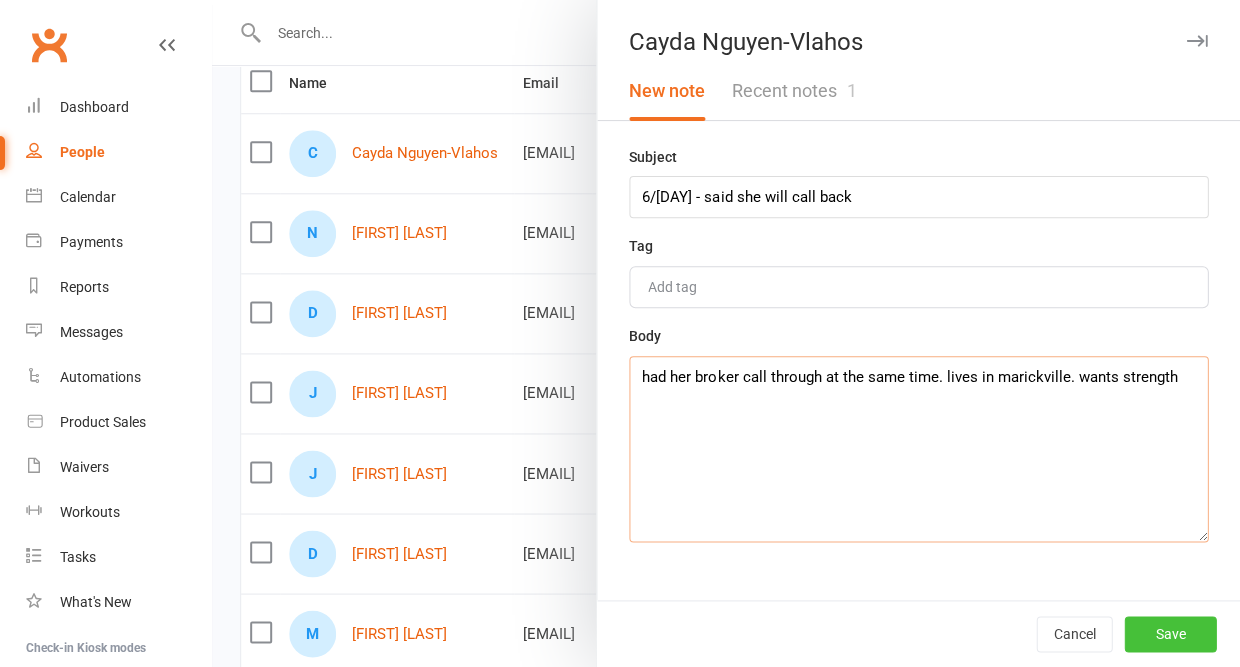 type on "had her broker call through at the same time. lives in marickville. wants strength" 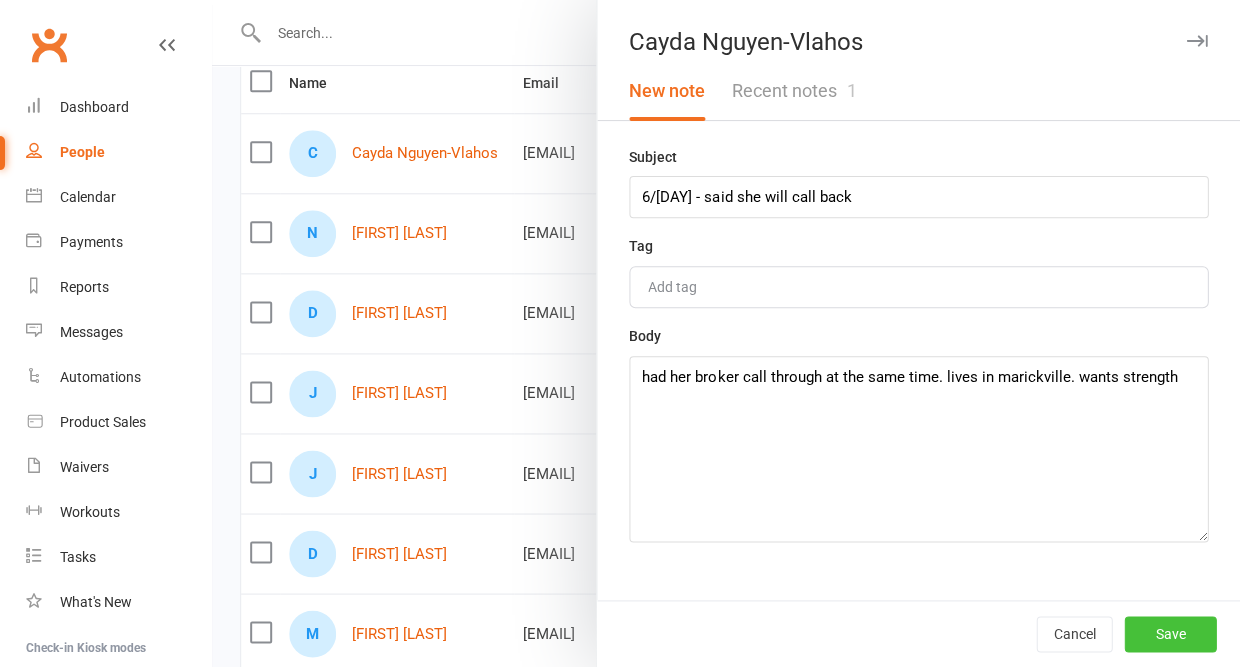 click on "Save" at bounding box center (1170, 634) 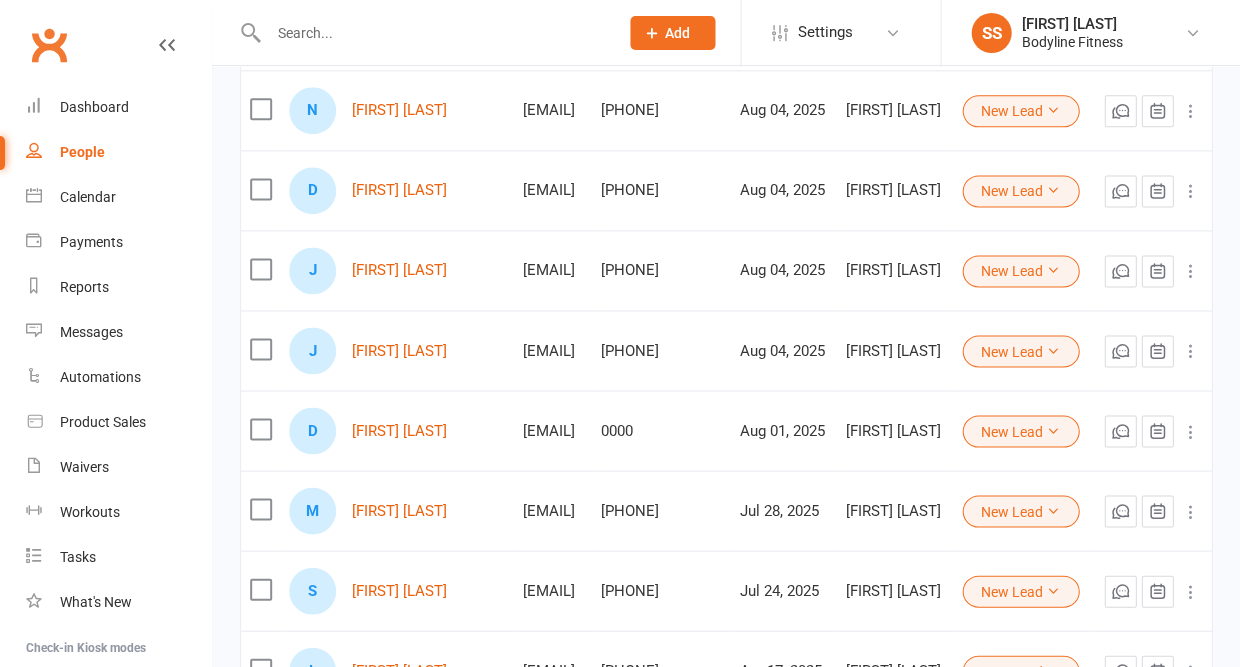 scroll, scrollTop: 360, scrollLeft: 0, axis: vertical 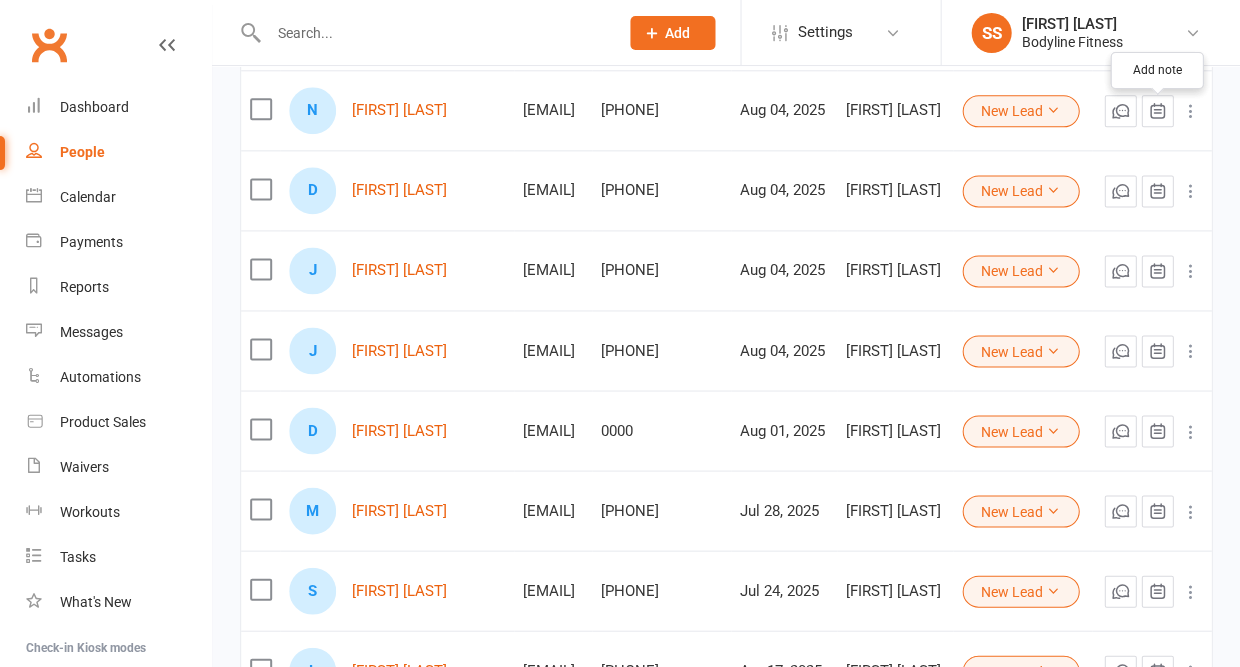 click 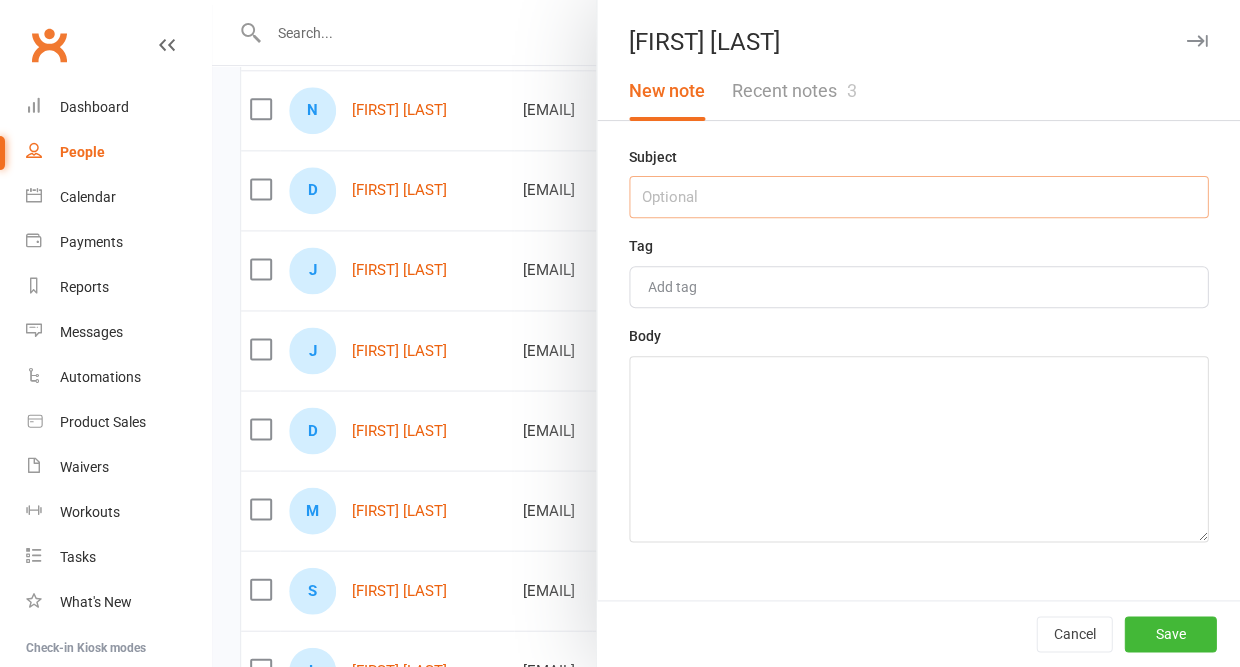 click at bounding box center (918, 197) 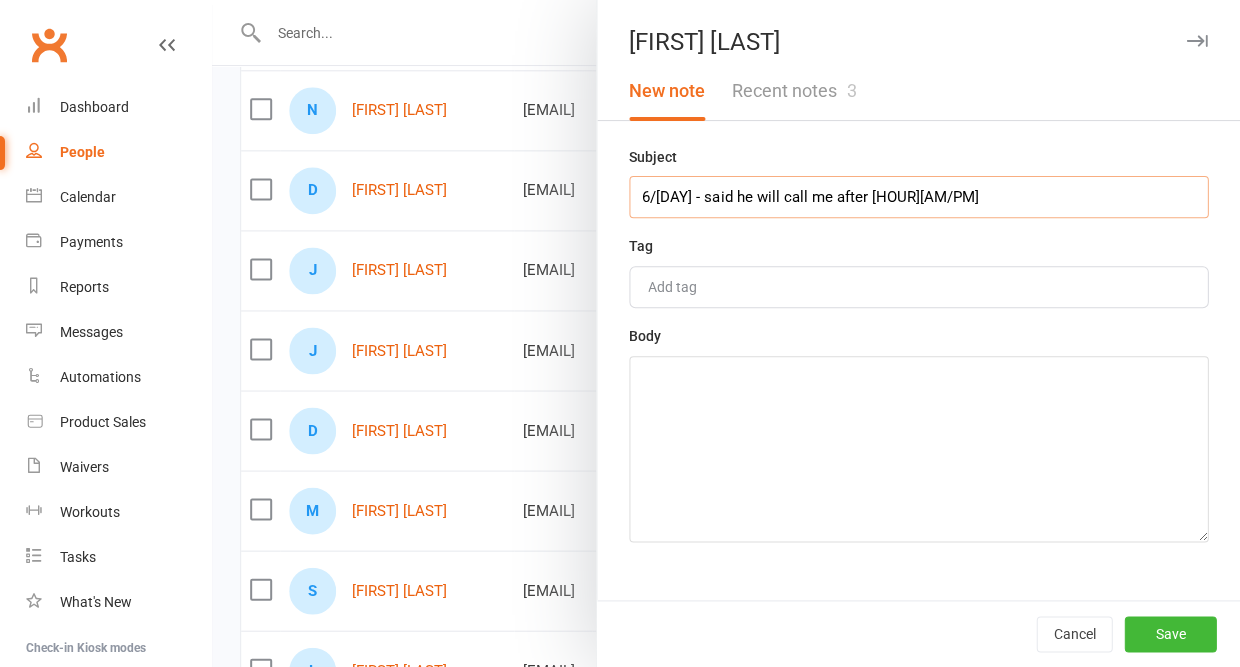 type on "6/[DAY] - said he will call me after [HOUR][AM/PM]" 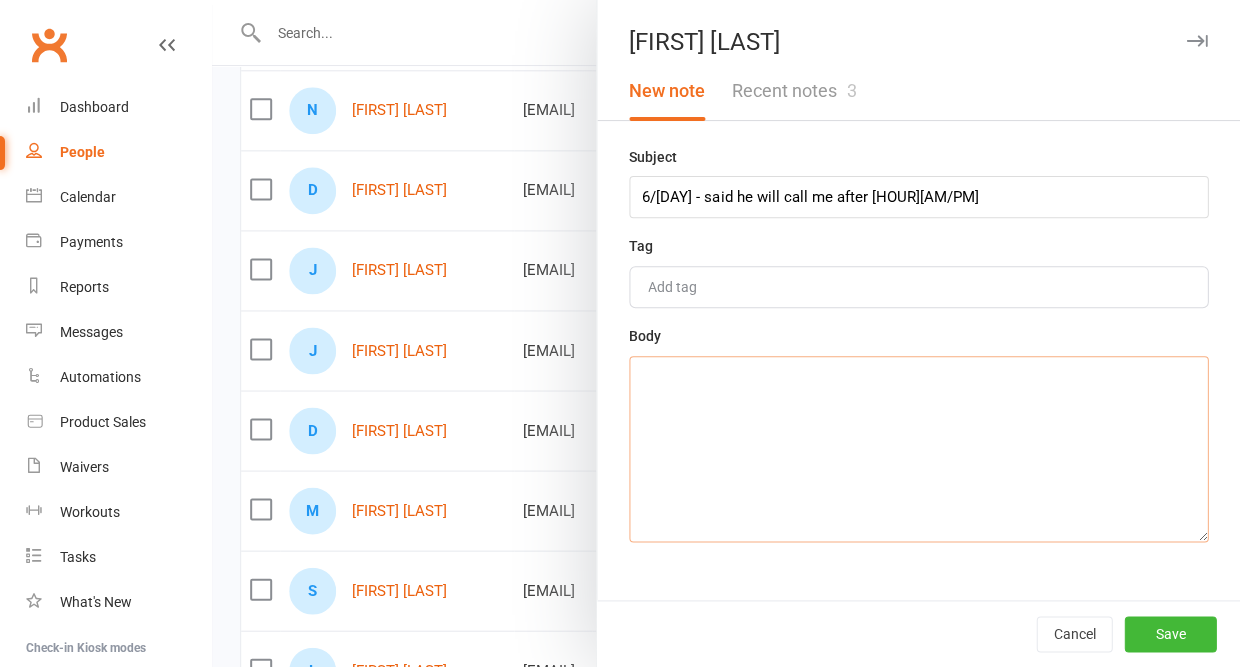 click at bounding box center (918, 449) 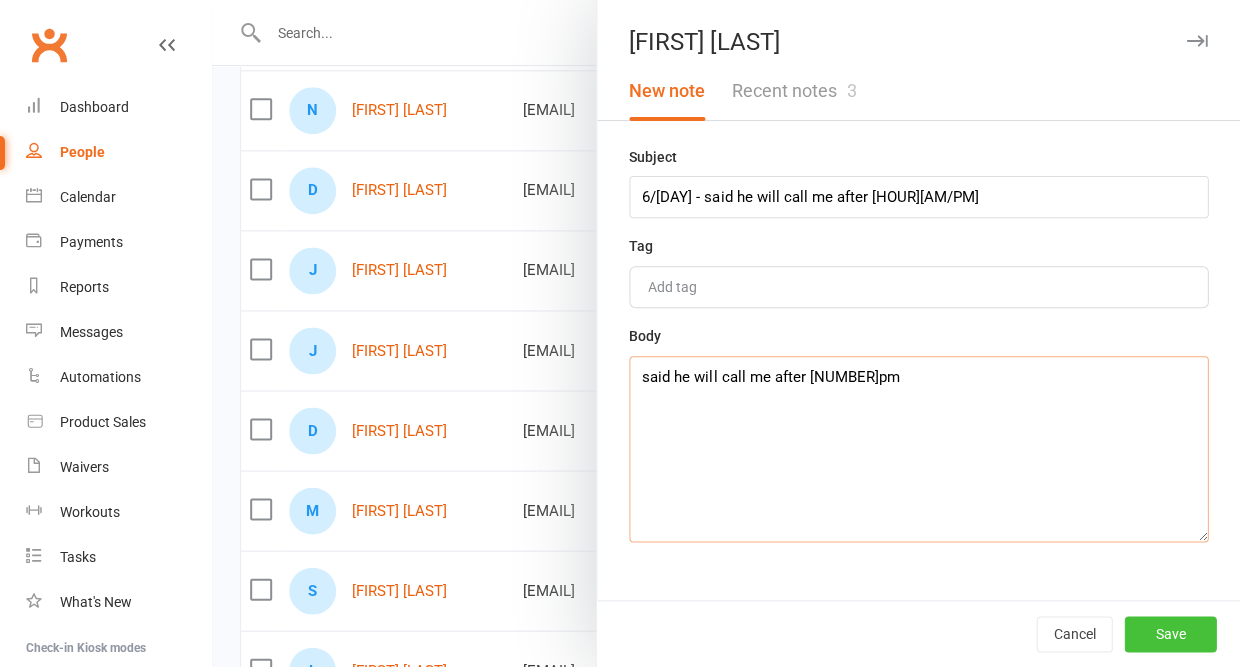 type on "said he will call me after [NUMBER]pm" 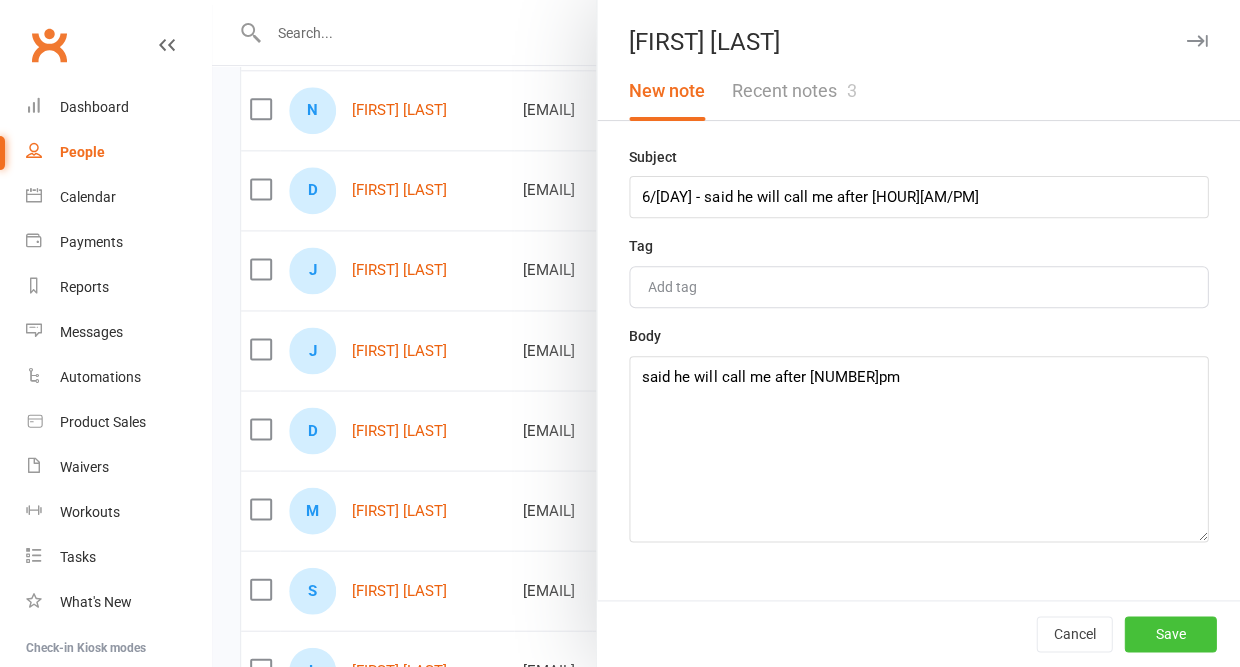 click on "Save" at bounding box center (1170, 634) 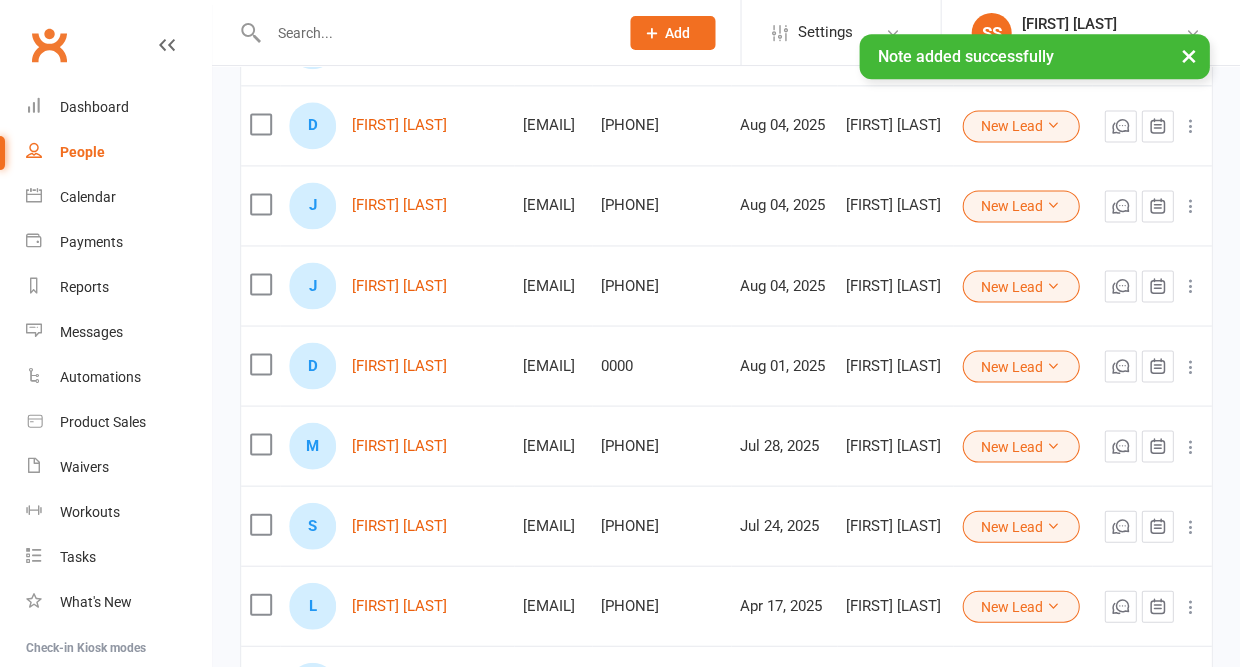 scroll, scrollTop: 450, scrollLeft: 0, axis: vertical 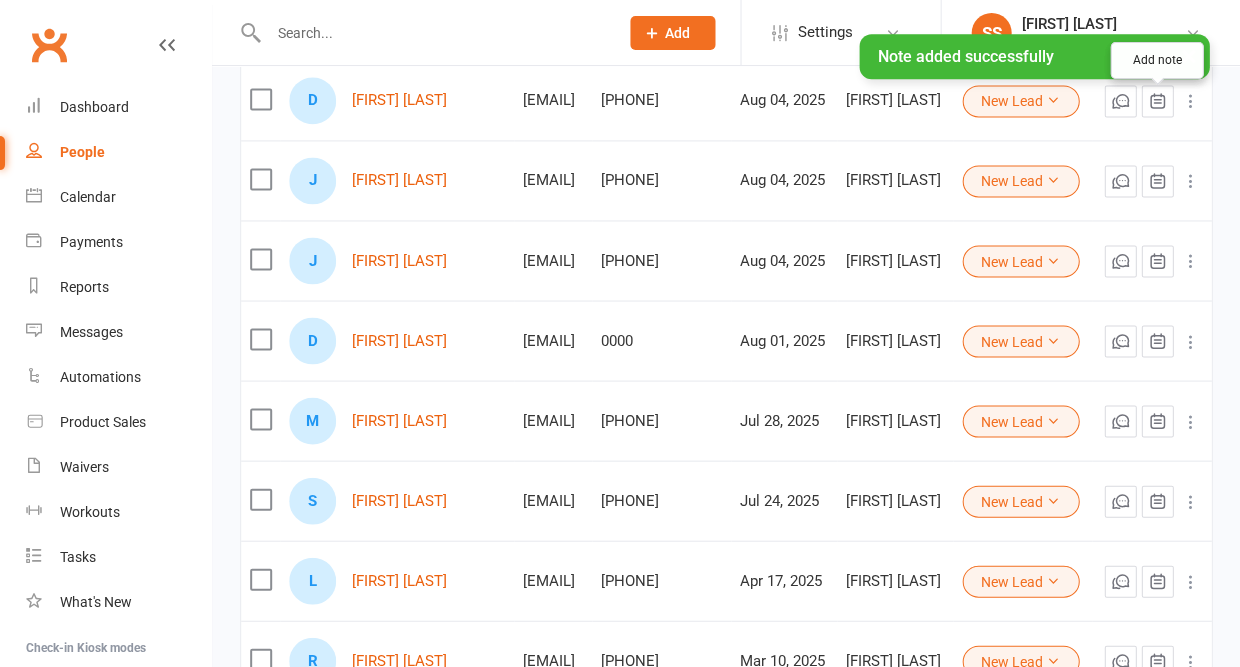 click 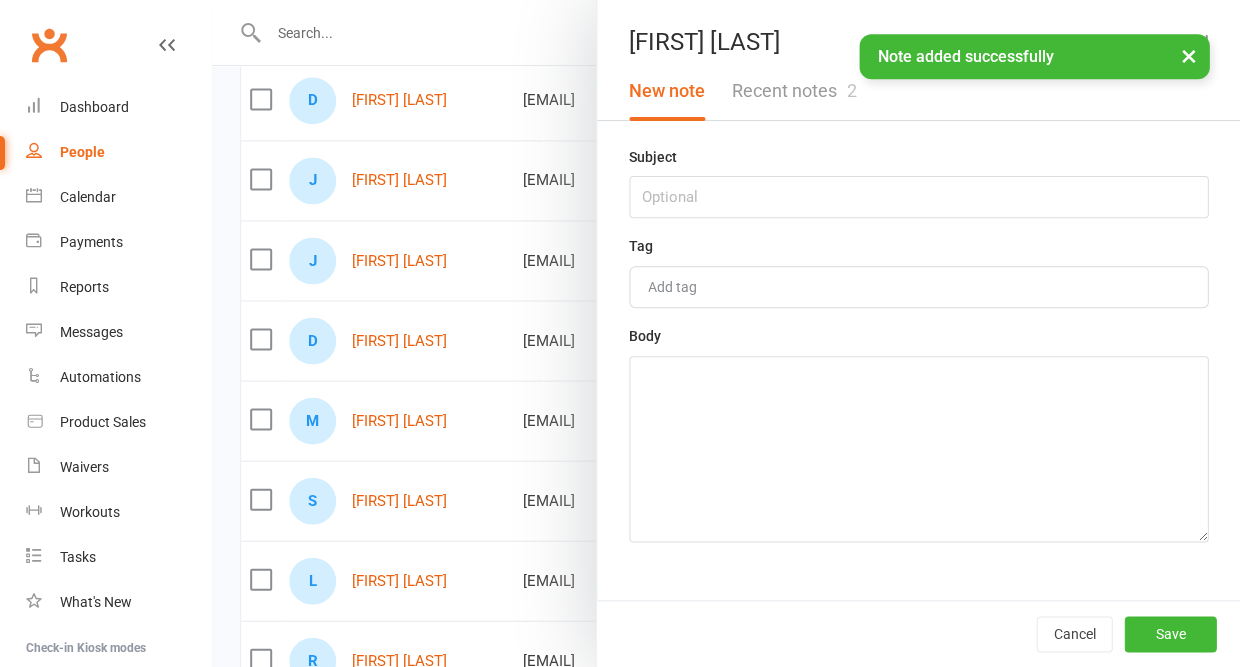 click on "Recent notes 2" at bounding box center (793, 91) 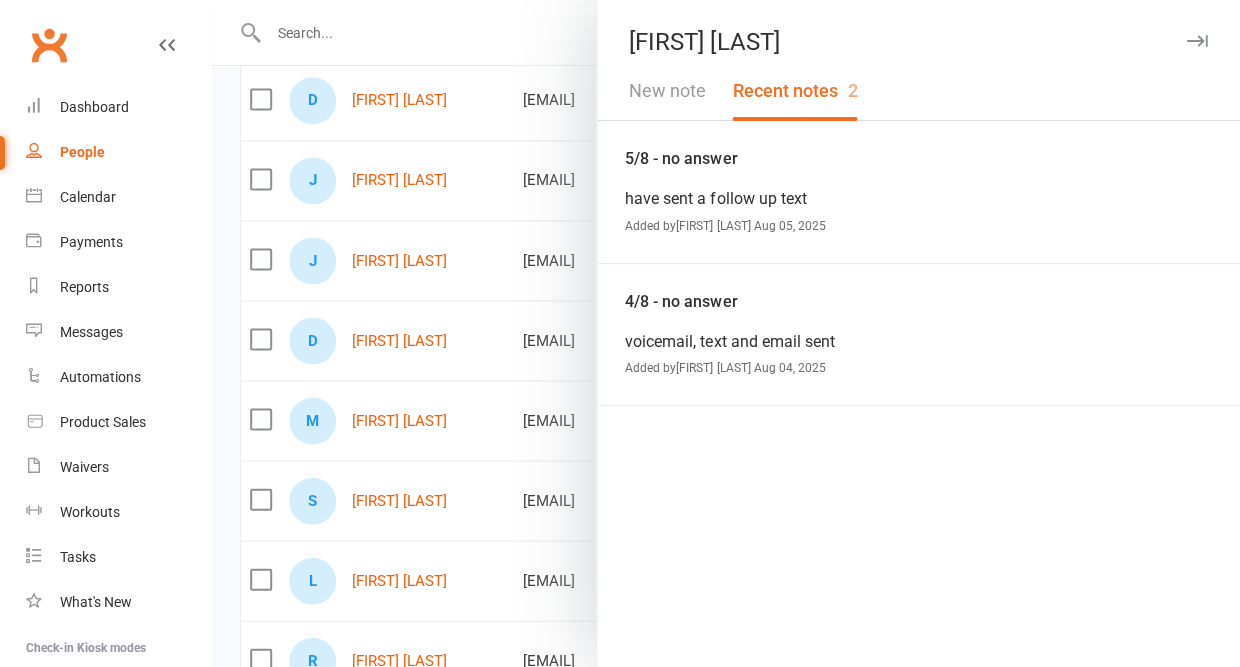 click on "New note" at bounding box center [667, 91] 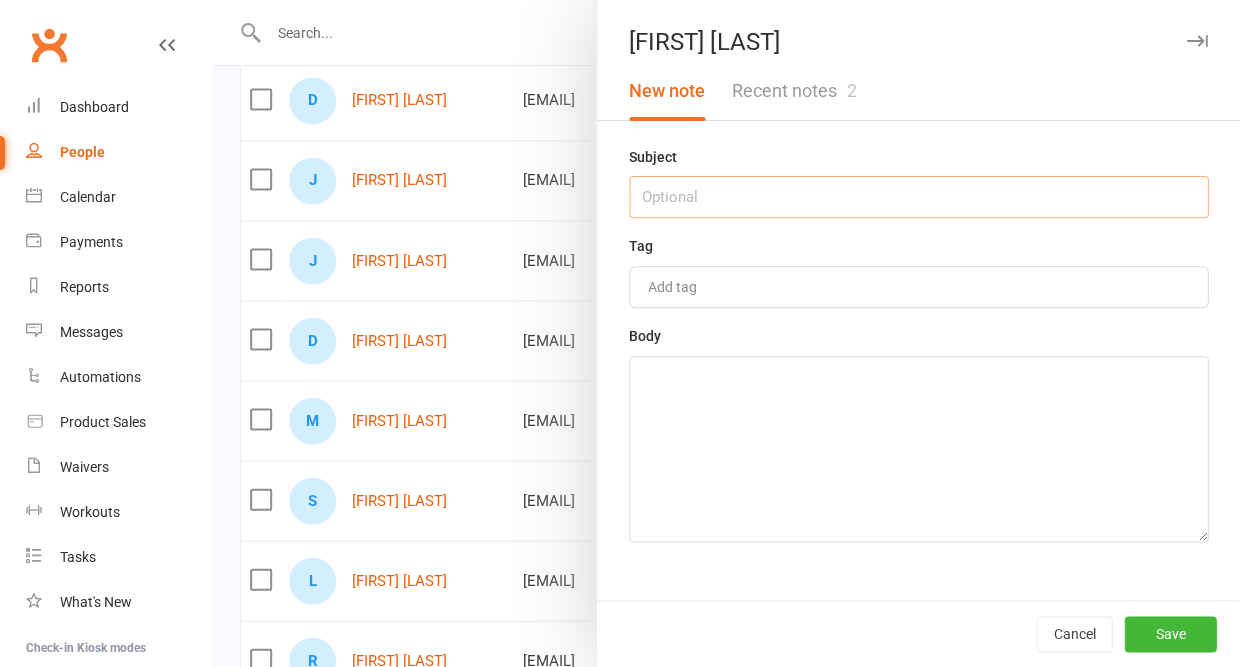 click at bounding box center (918, 197) 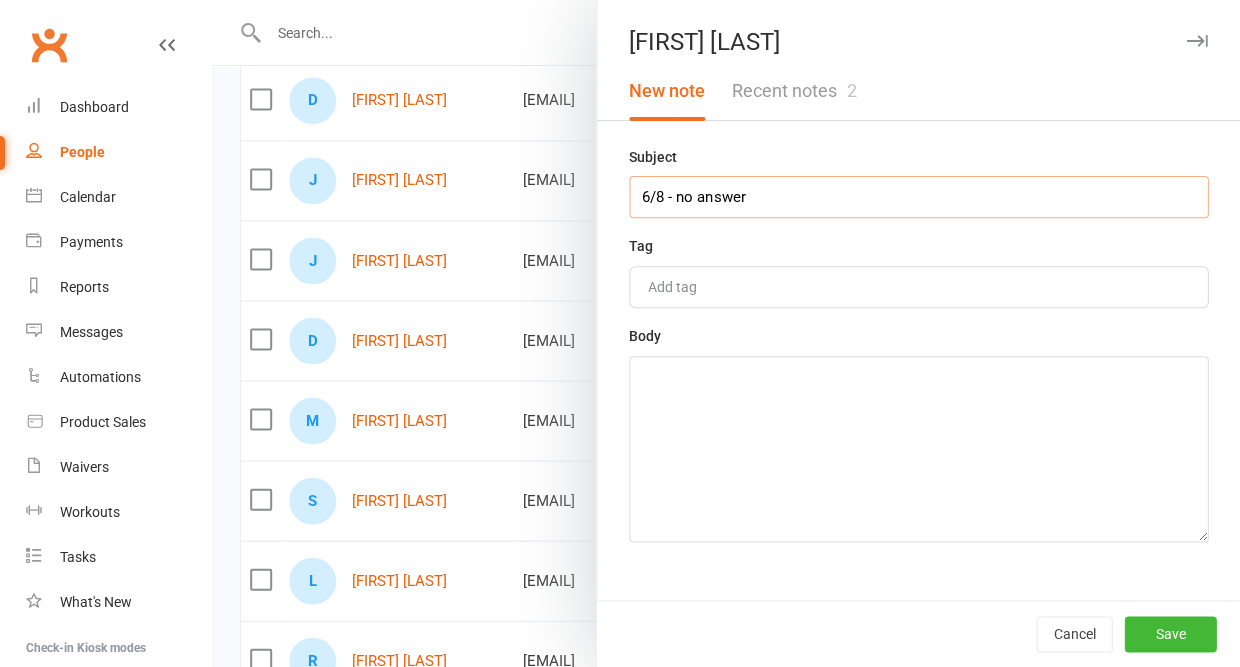 type on "6/8 - no answer" 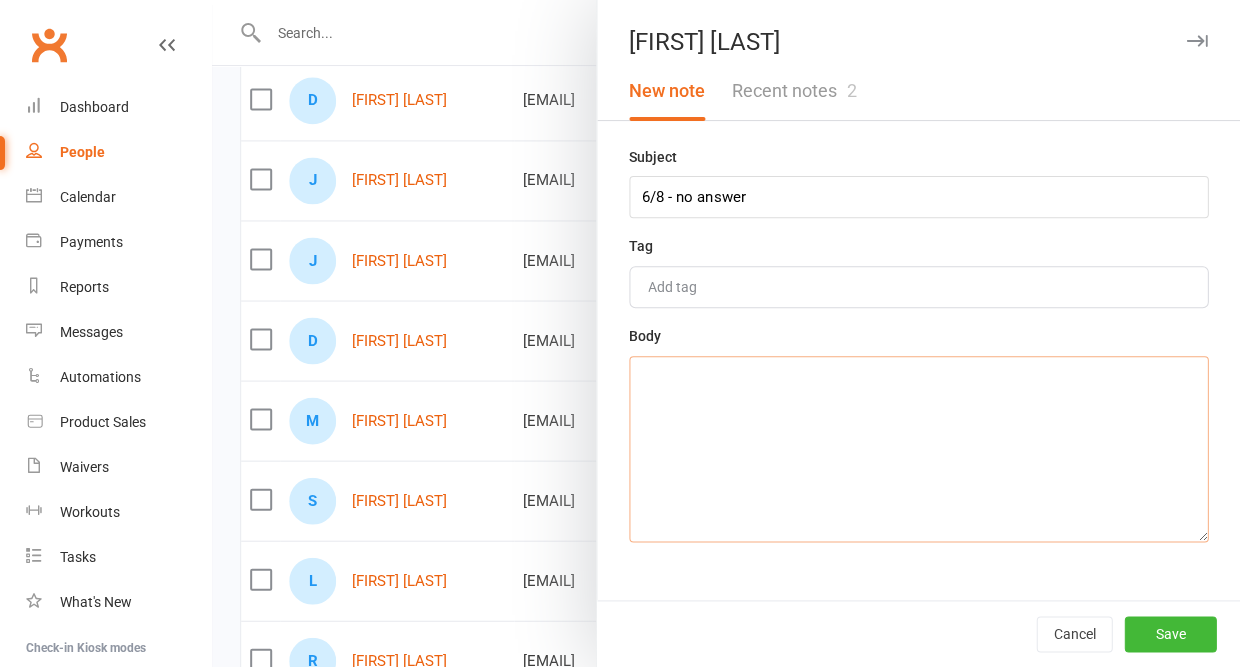 click at bounding box center (918, 449) 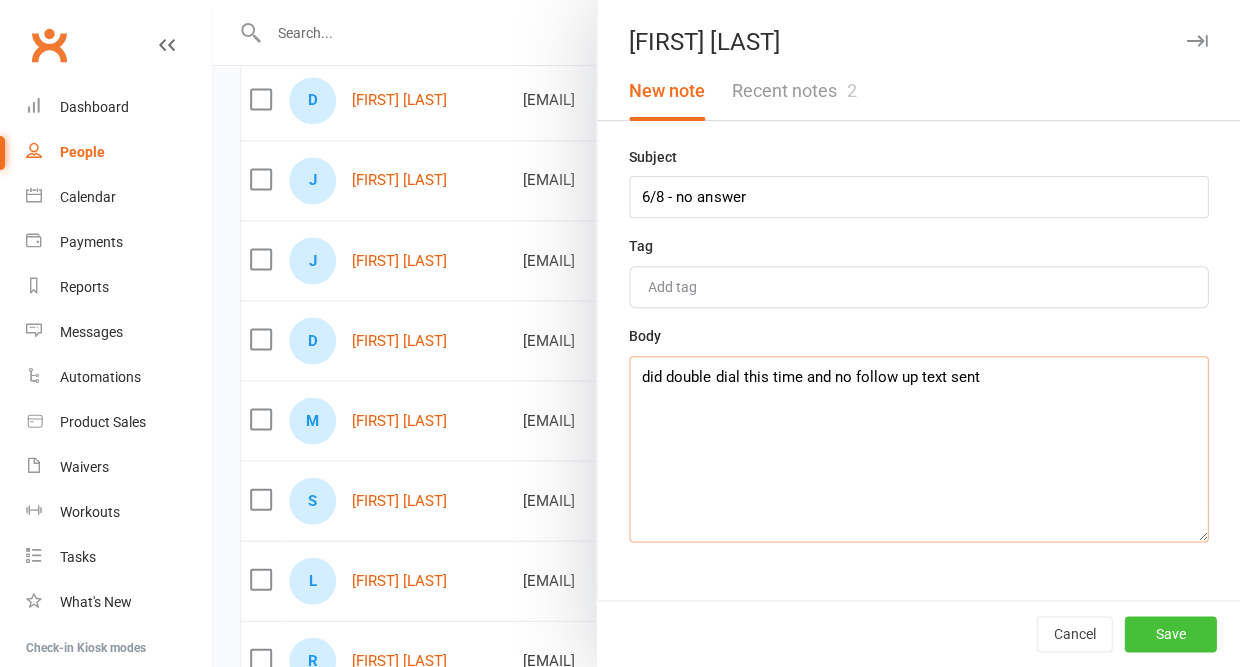 type on "did double dial this time and no follow up text sent" 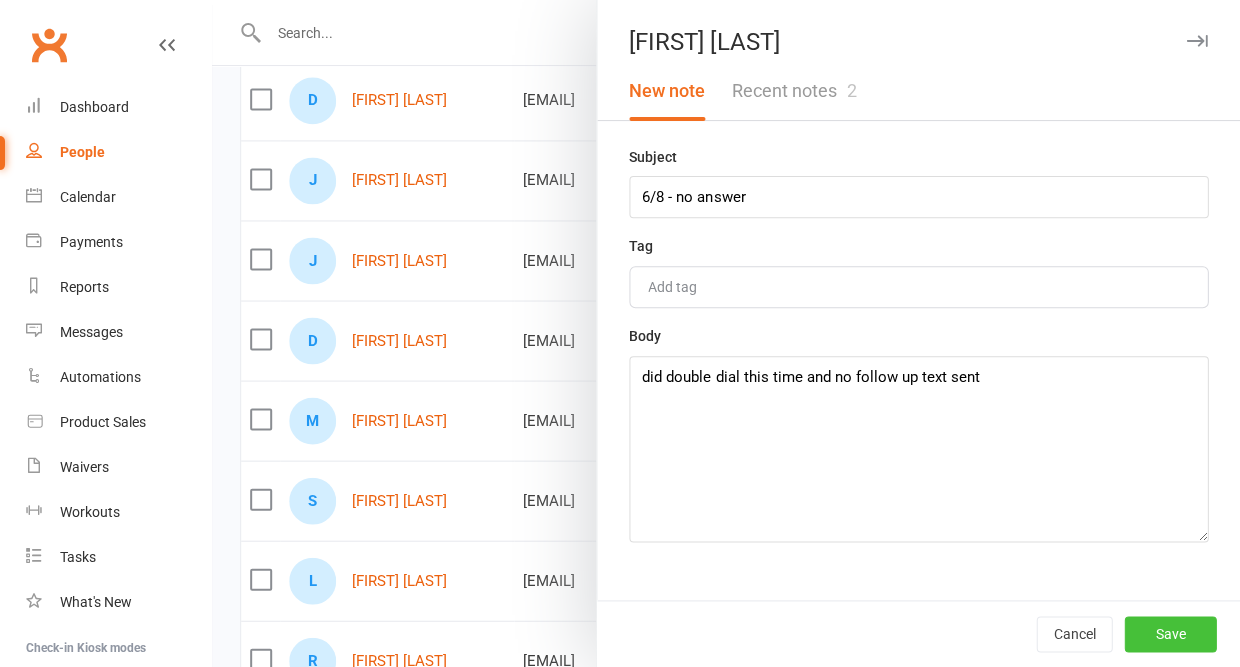 click on "Save" at bounding box center (1170, 634) 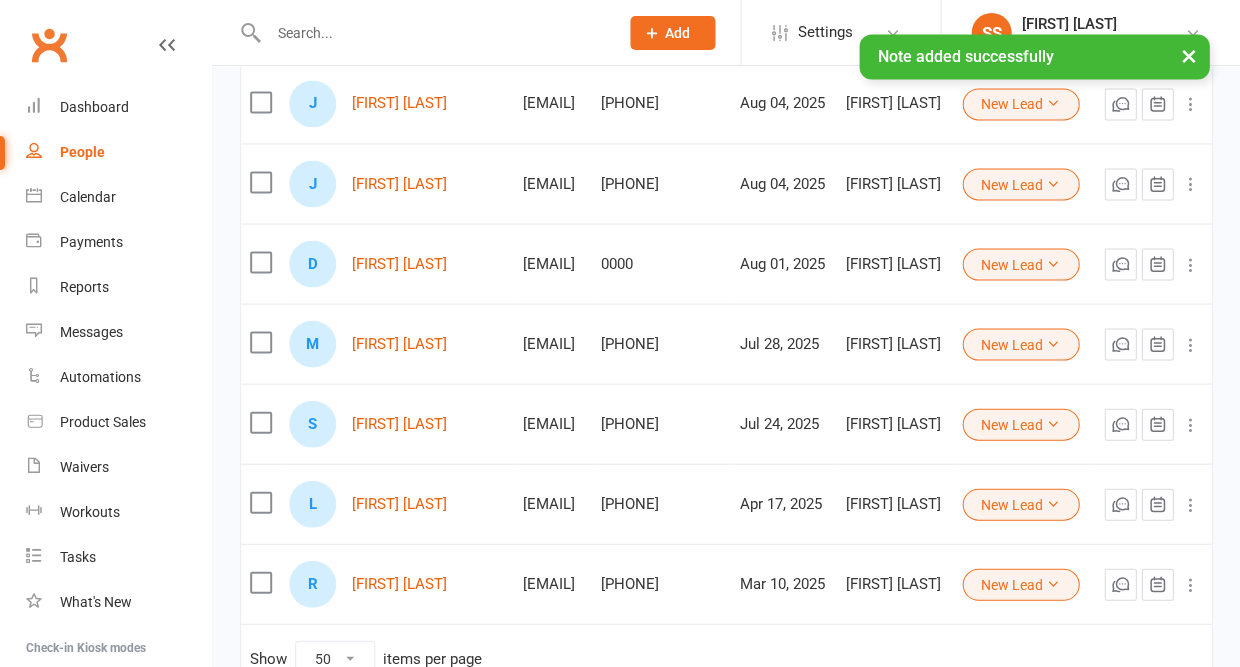 scroll, scrollTop: 527, scrollLeft: 0, axis: vertical 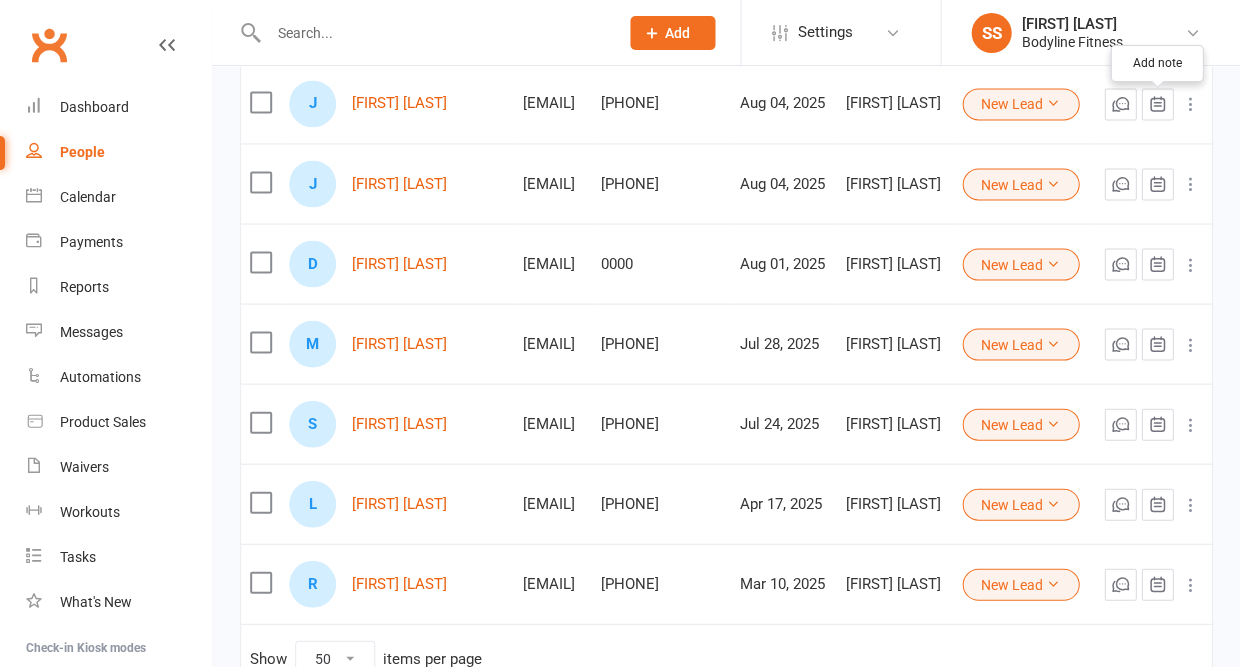 click 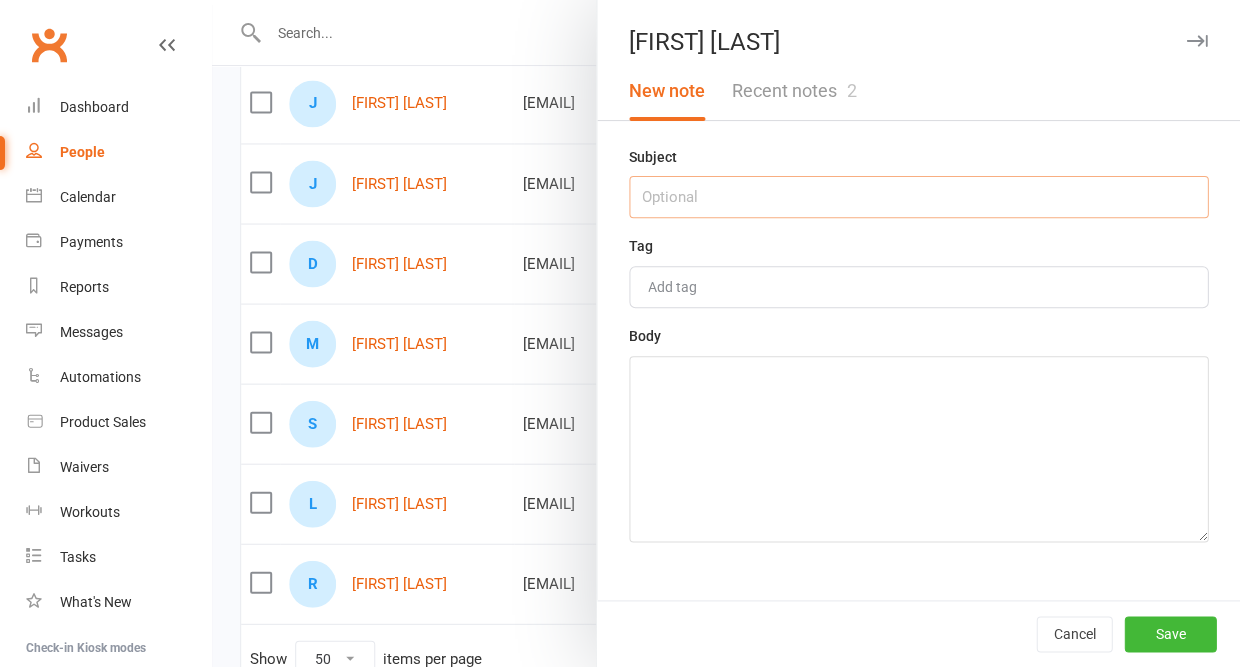 click at bounding box center [918, 197] 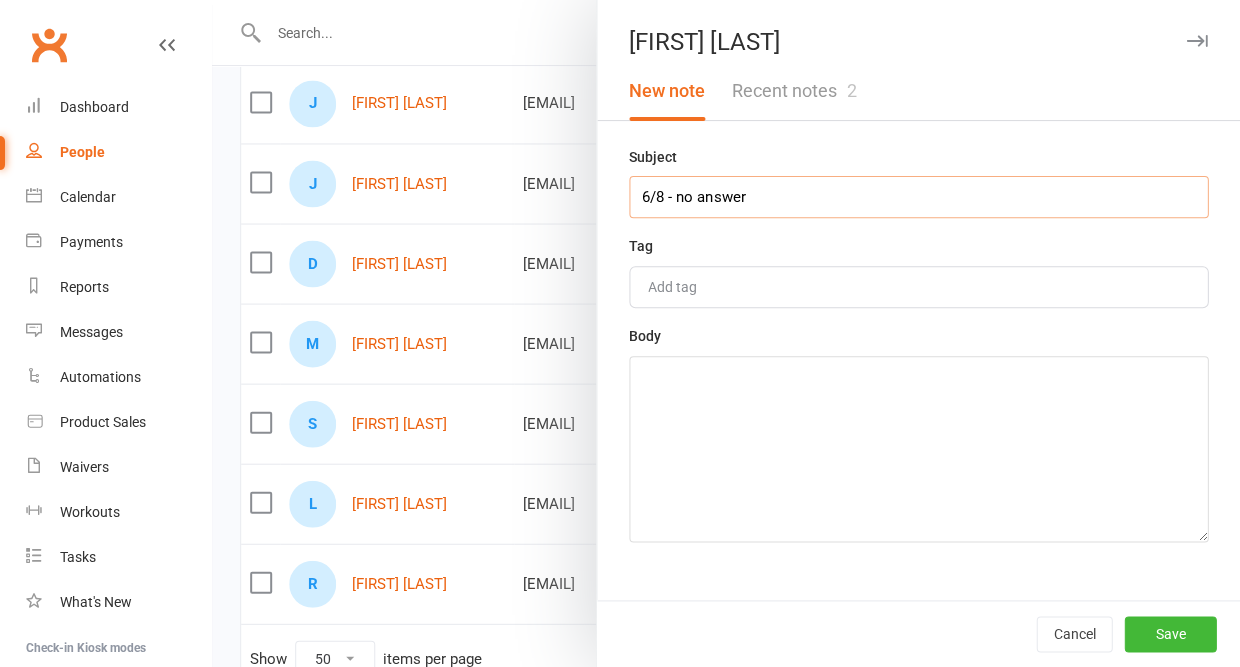 type on "6/8 - no answer" 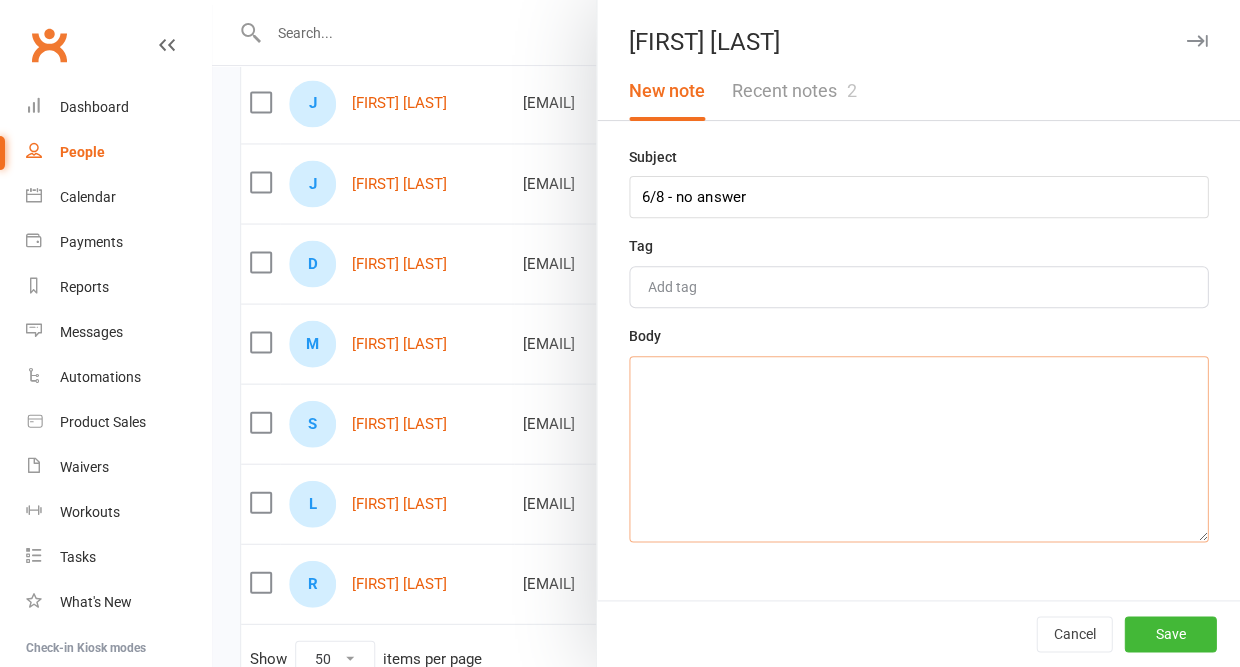 click at bounding box center [918, 449] 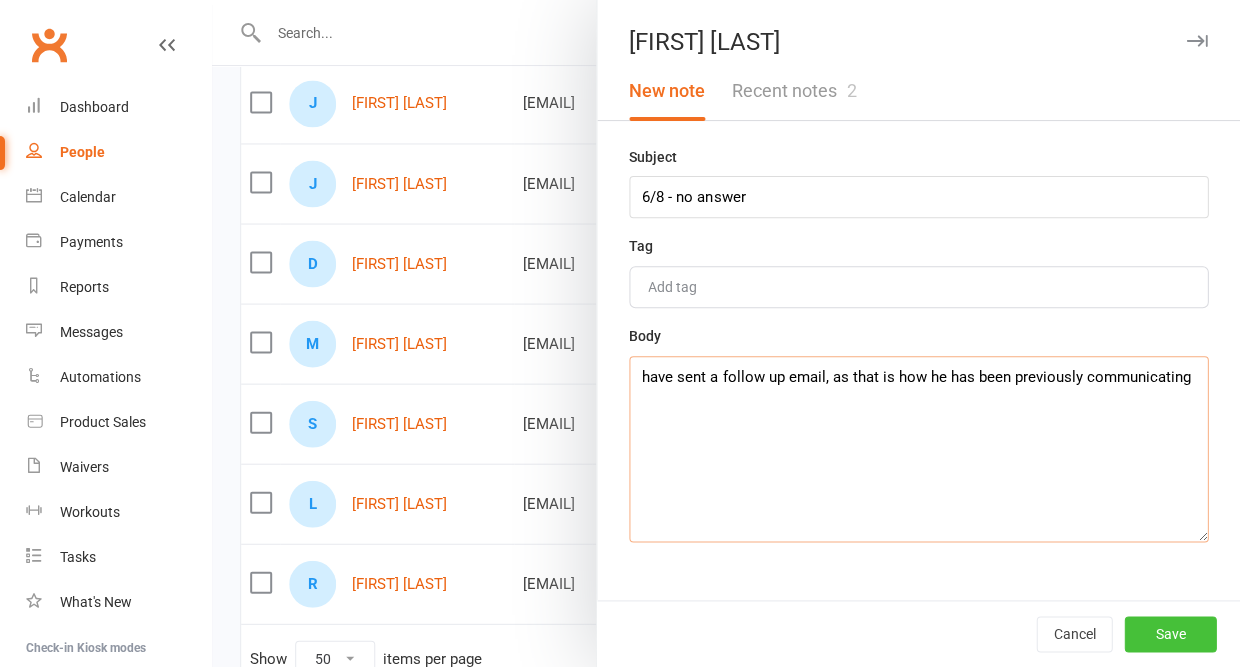 type on "have sent a follow up email, as that is how he has been previously communicating" 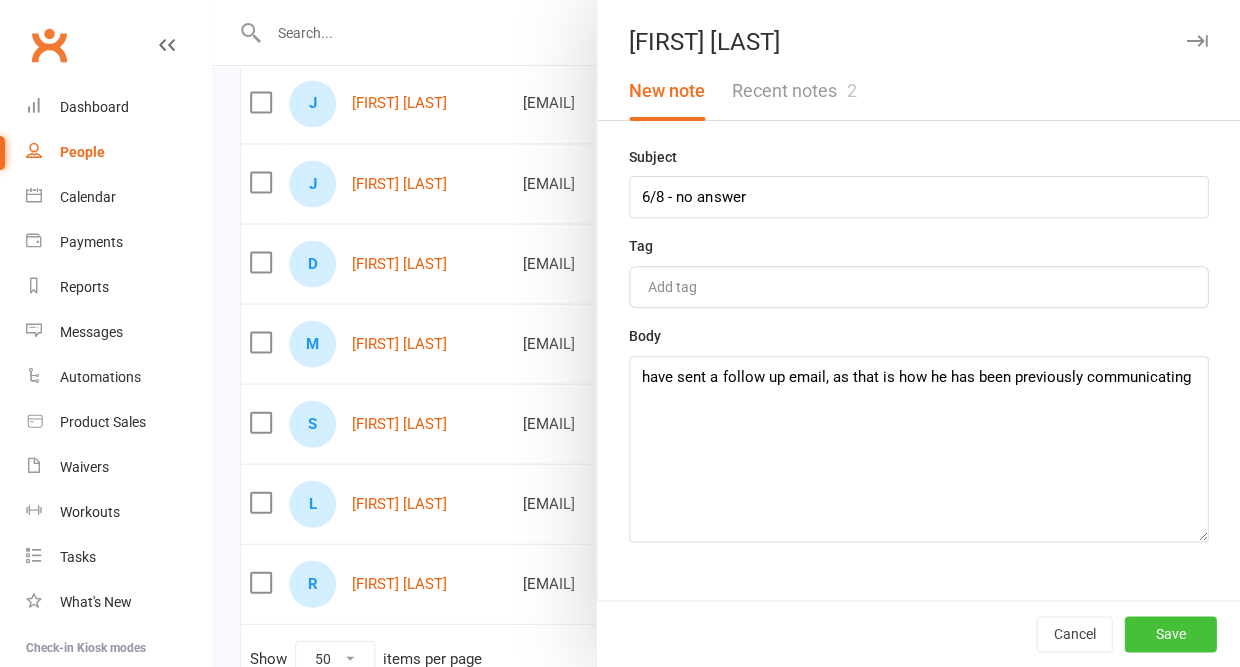 click on "Save" at bounding box center [1170, 634] 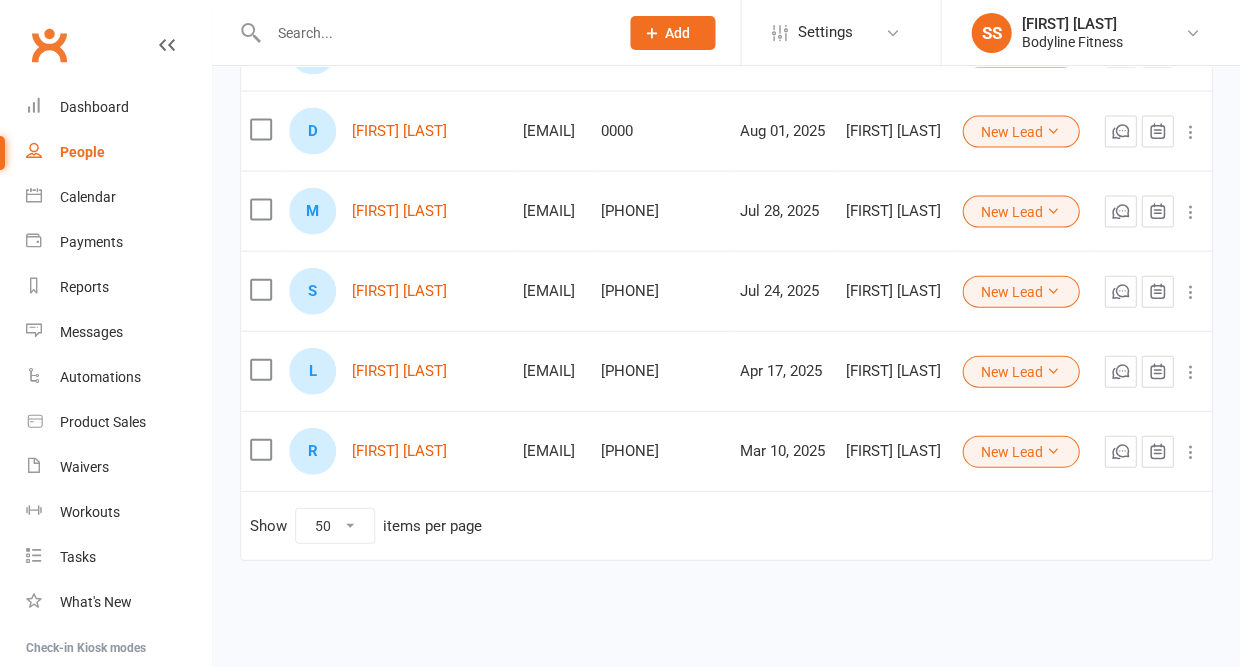 scroll, scrollTop: 665, scrollLeft: 0, axis: vertical 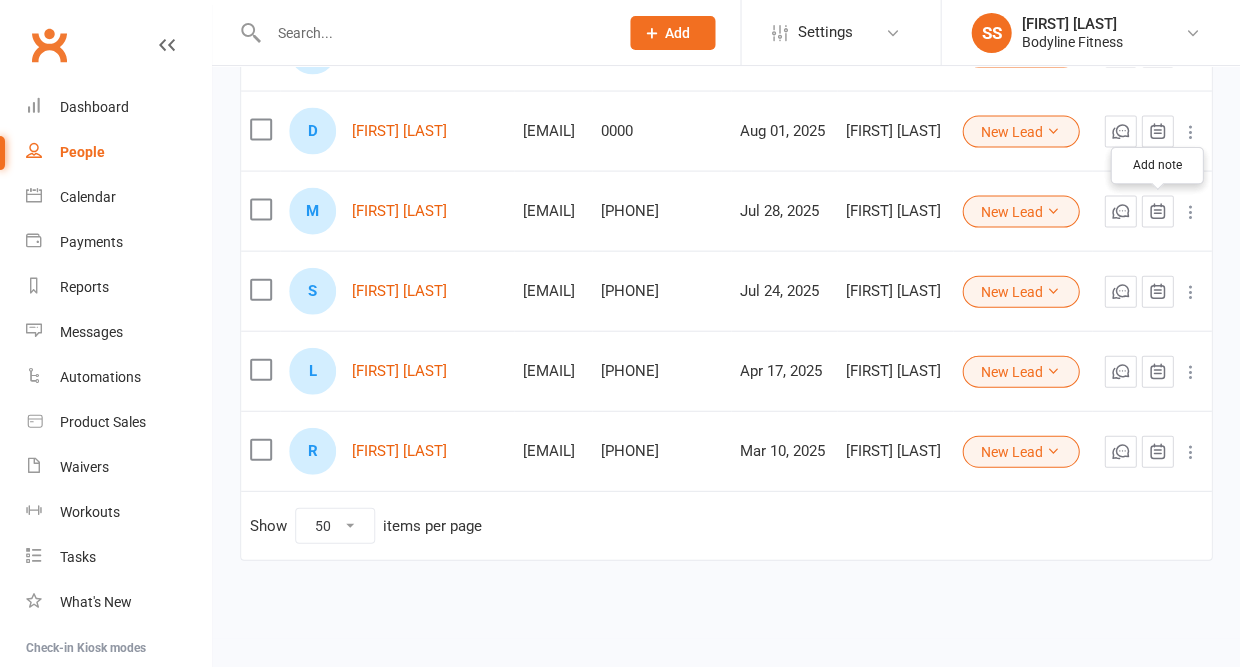 click 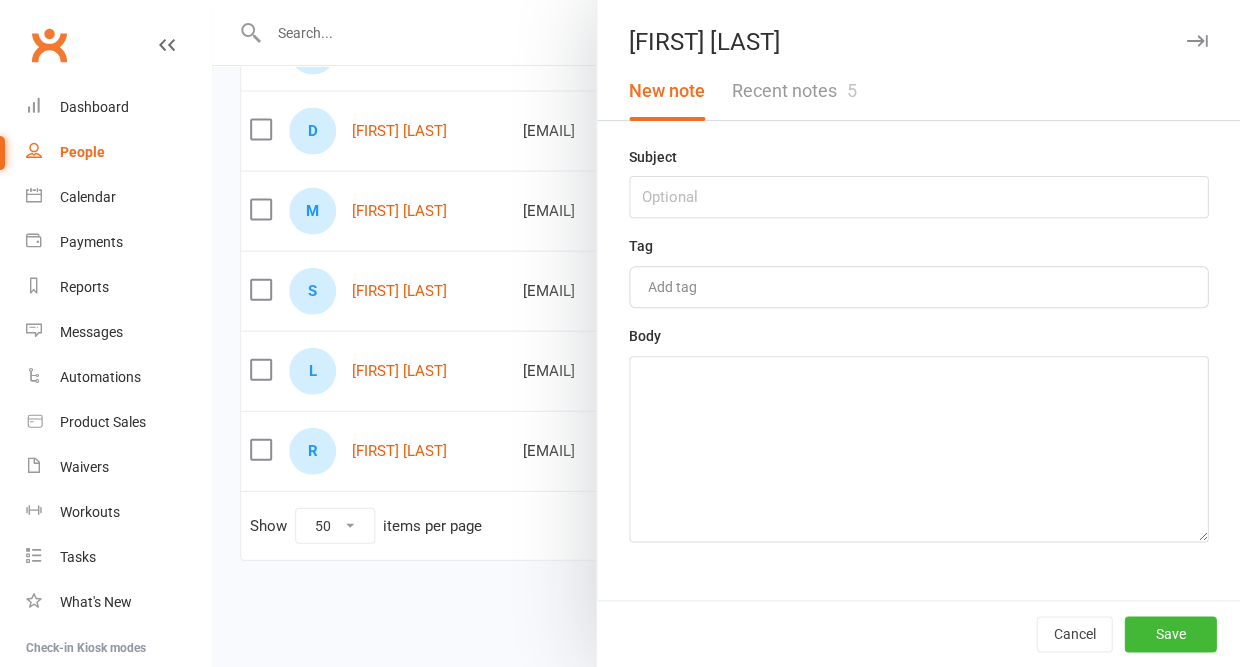 click on "Recent notes 5" at bounding box center [793, 91] 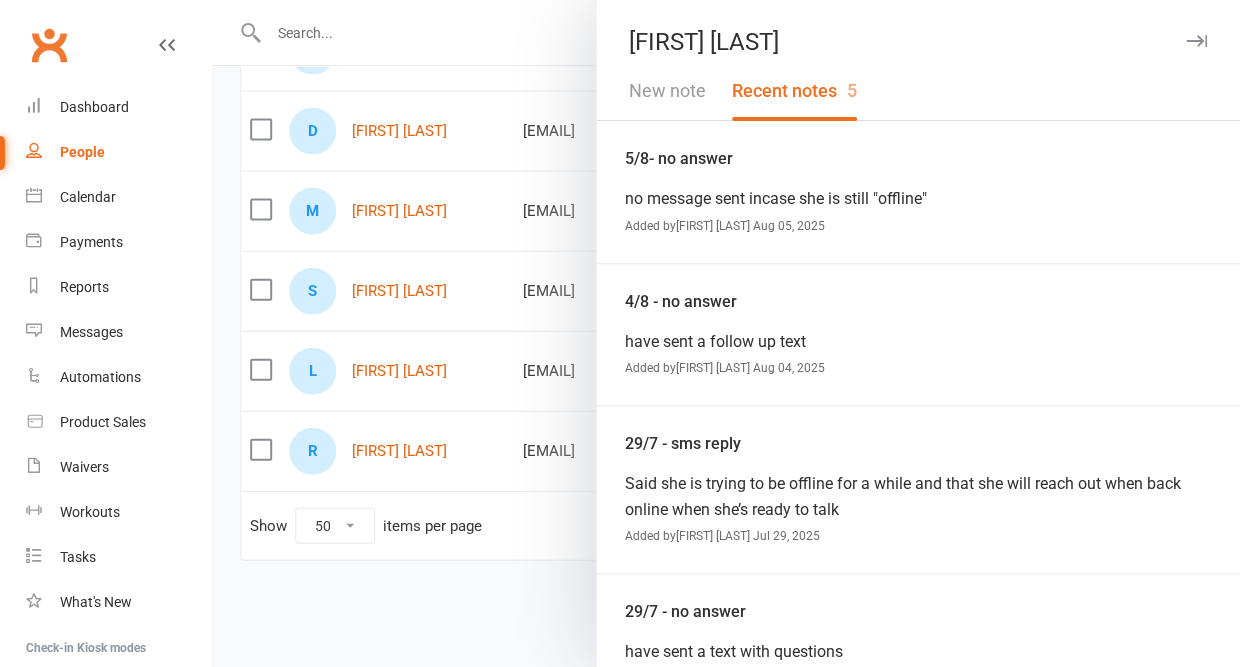 click on "New note" at bounding box center (667, 91) 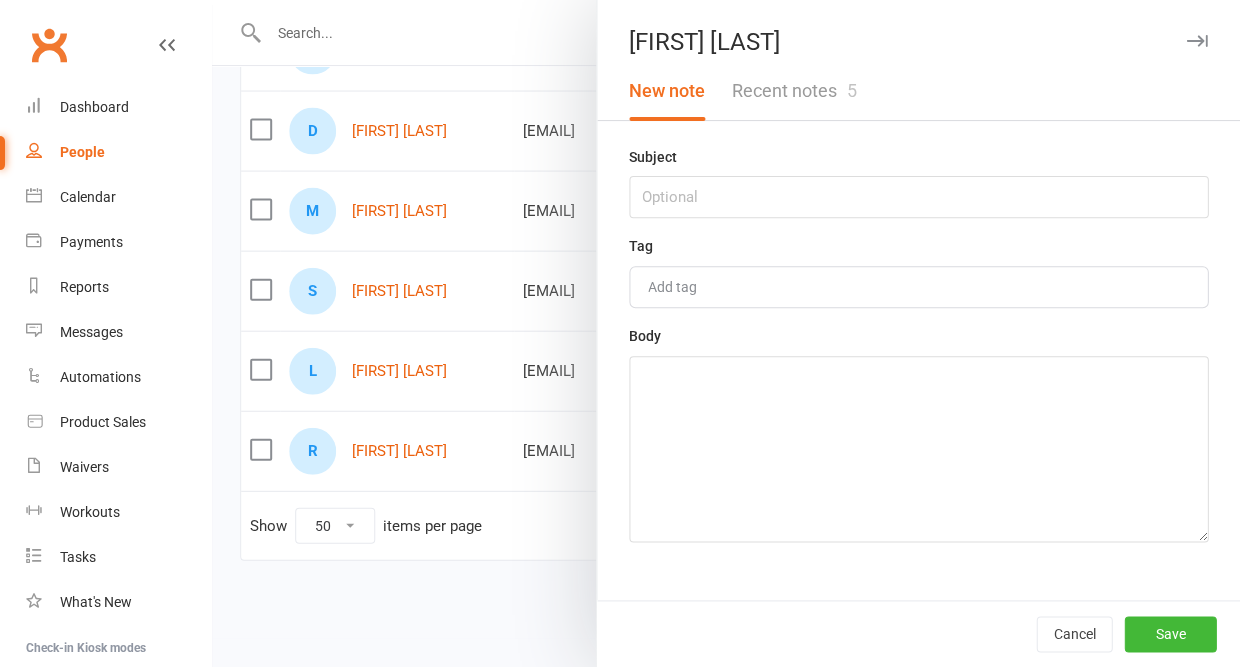scroll, scrollTop: 652, scrollLeft: 0, axis: vertical 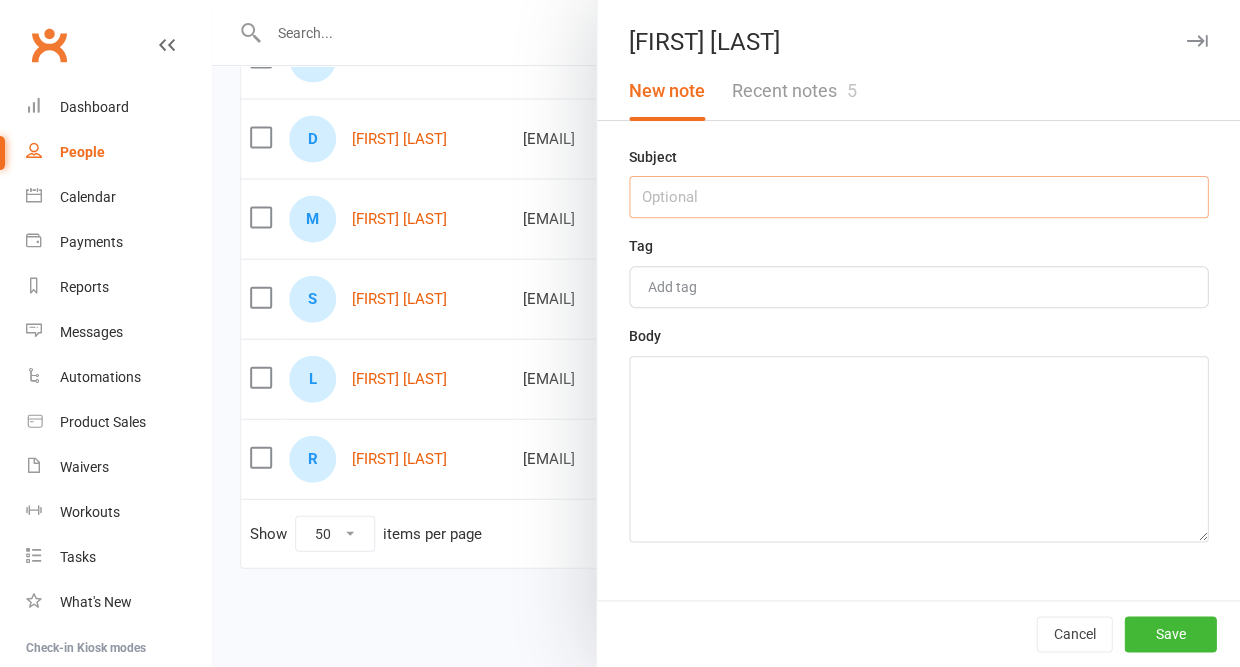 click at bounding box center (918, 197) 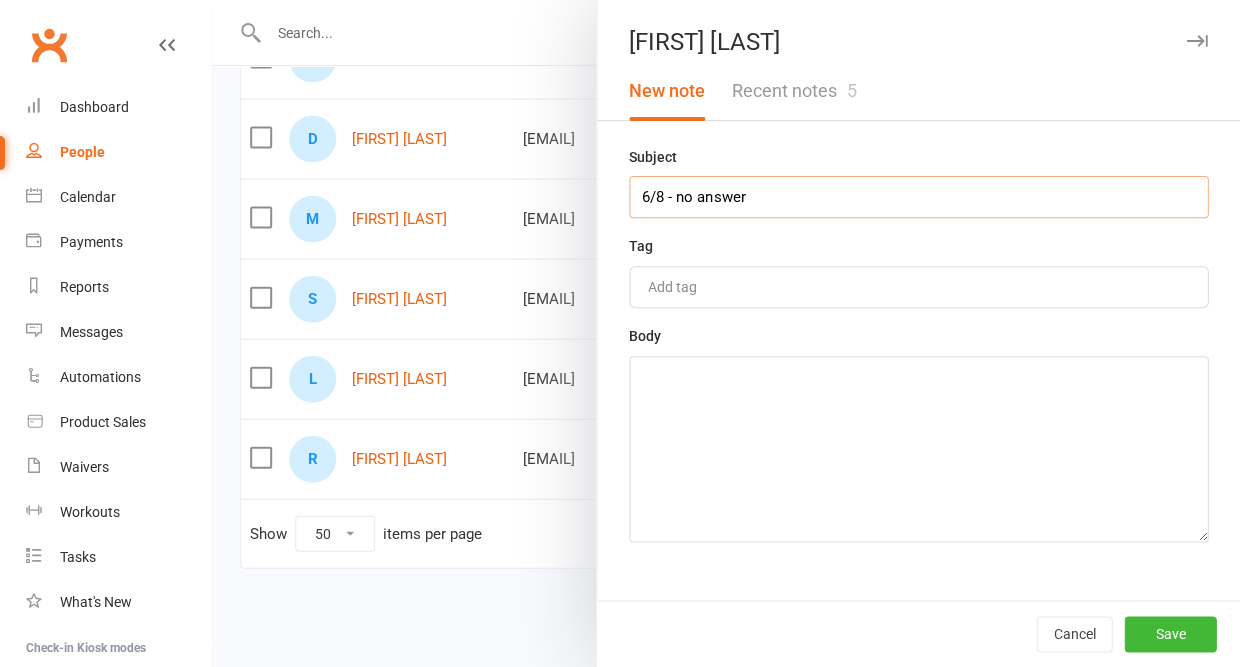 type on "6/8 - no answer" 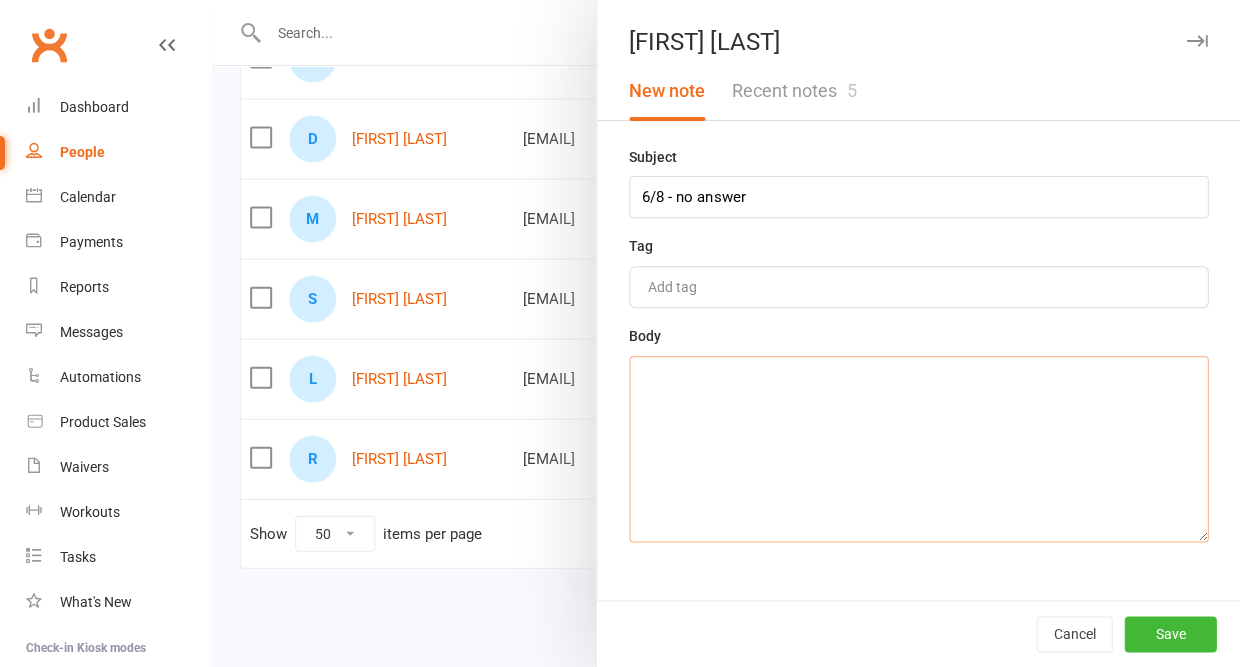 click at bounding box center (918, 449) 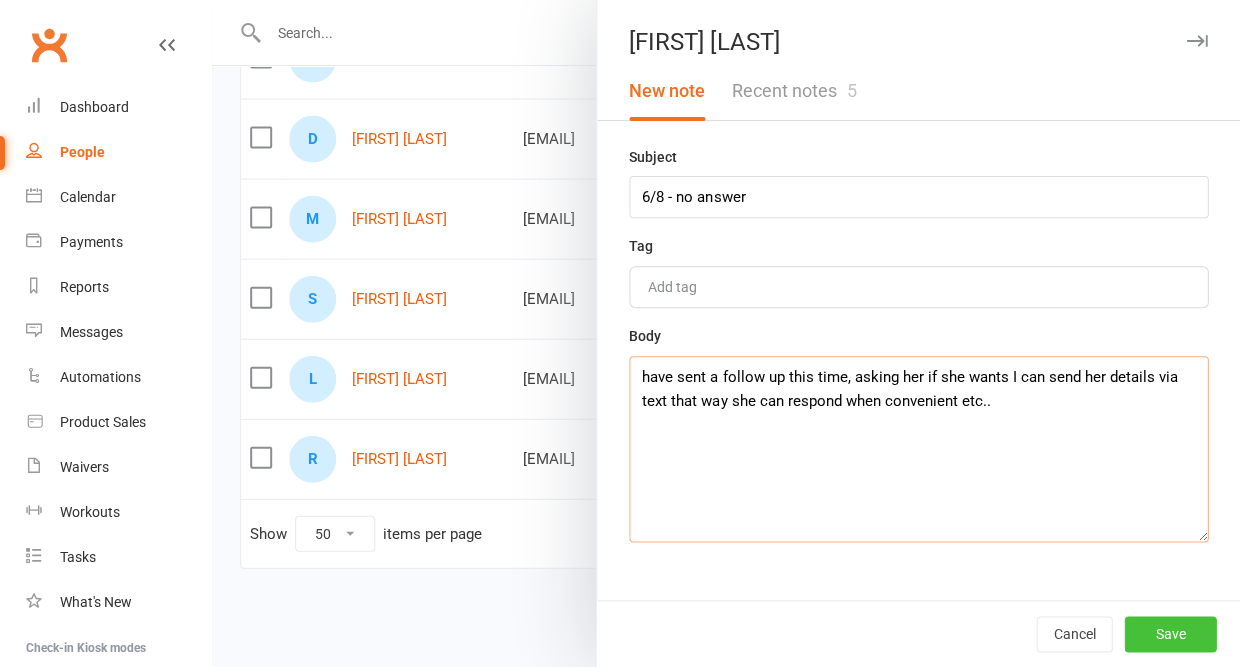 type on "have sent a follow up this time, asking her if she wants I can send her details via text that way she can respond when convenient etc.." 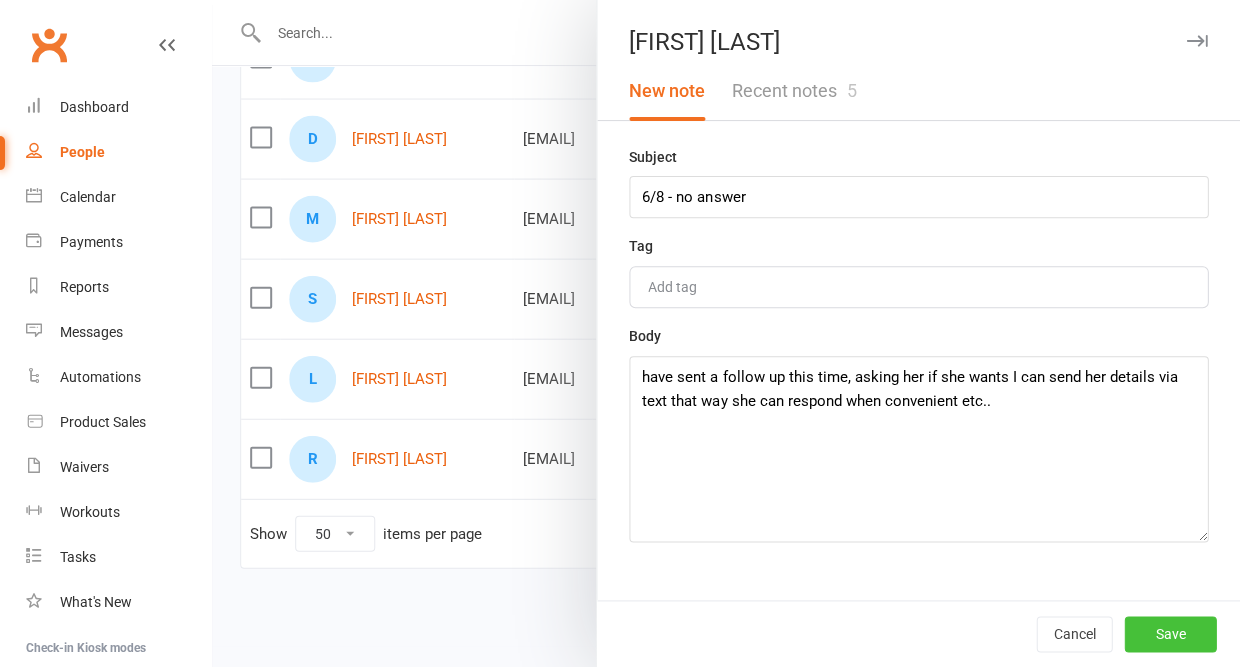 click on "Save" at bounding box center [1170, 634] 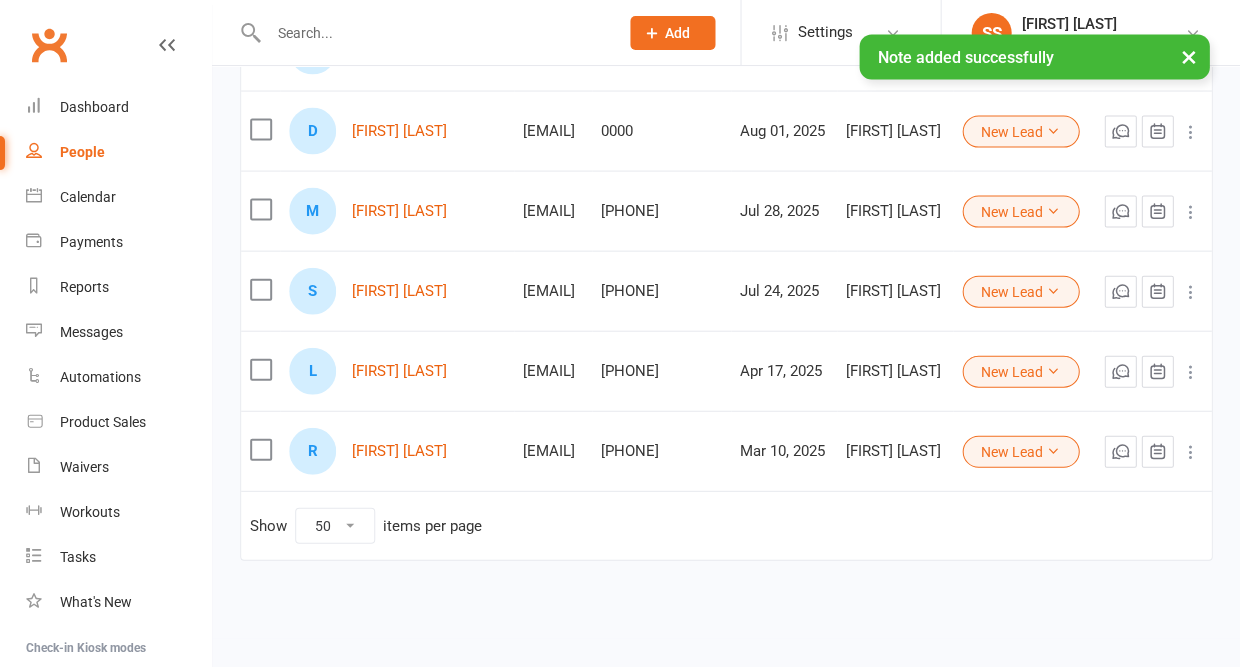 scroll, scrollTop: 665, scrollLeft: 0, axis: vertical 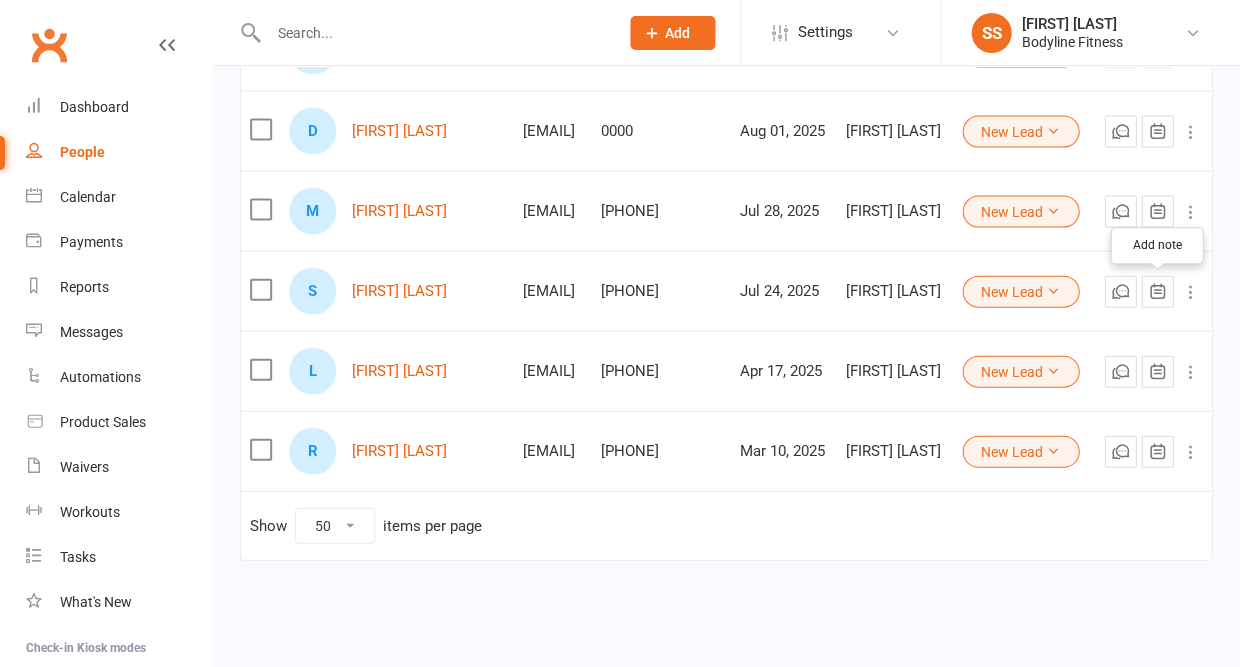 click 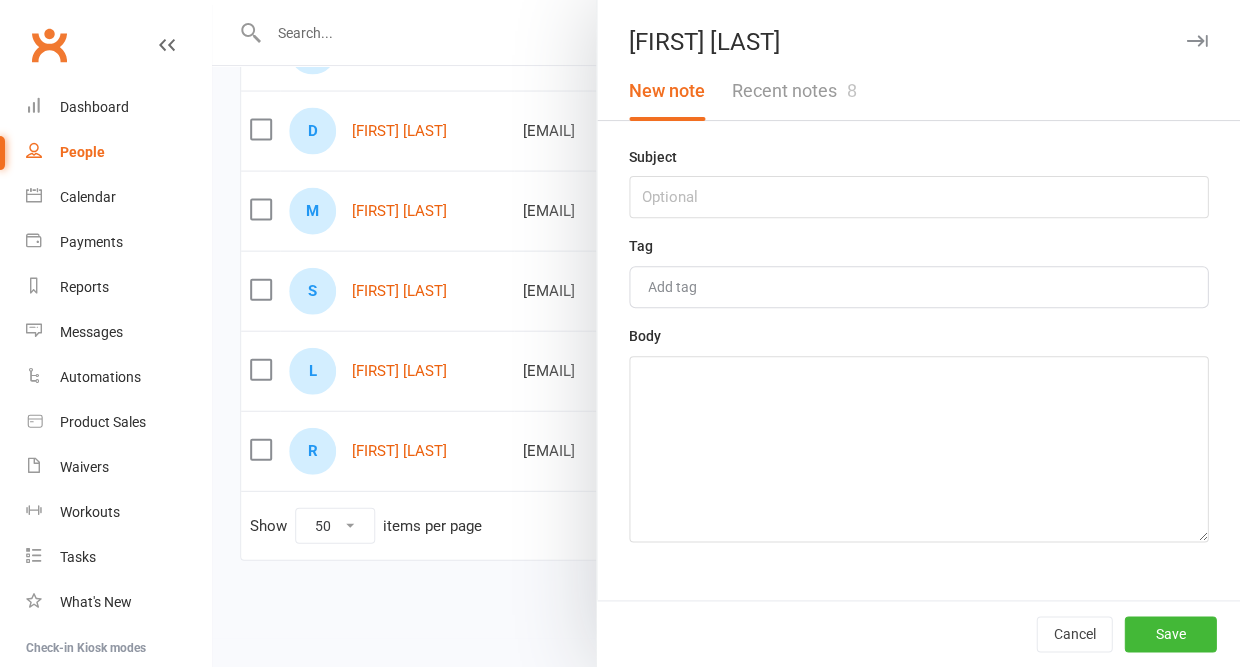 click on "Recent notes 8" at bounding box center (793, 91) 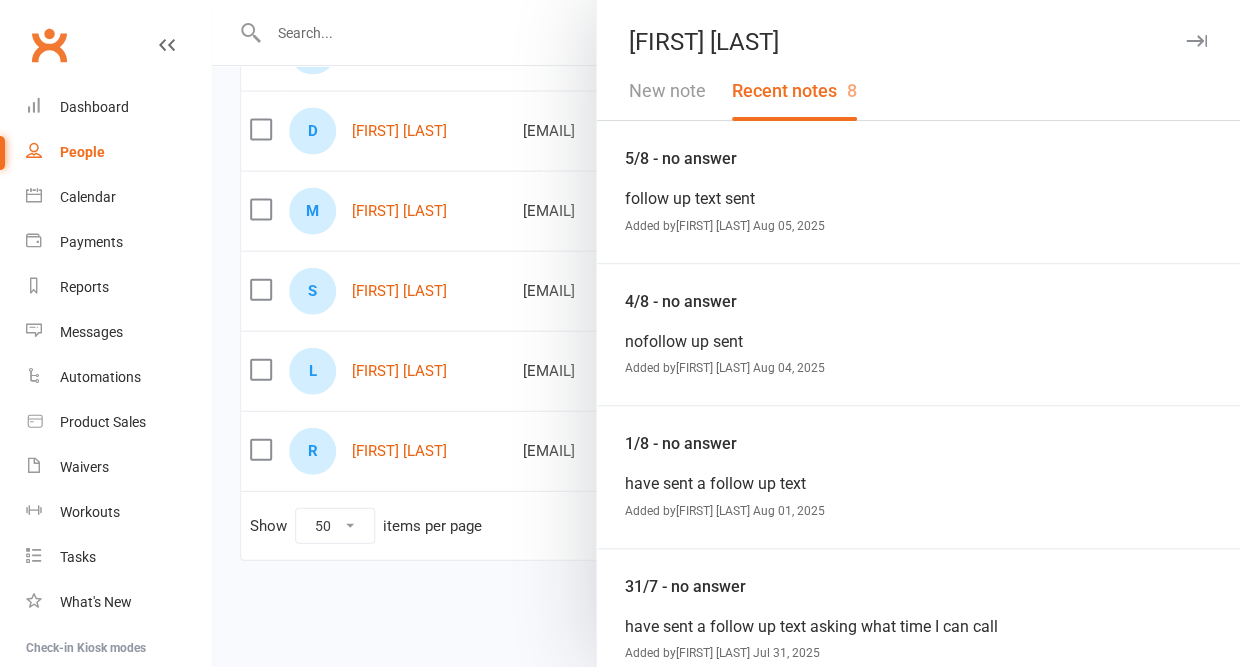 click at bounding box center (1196, 41) 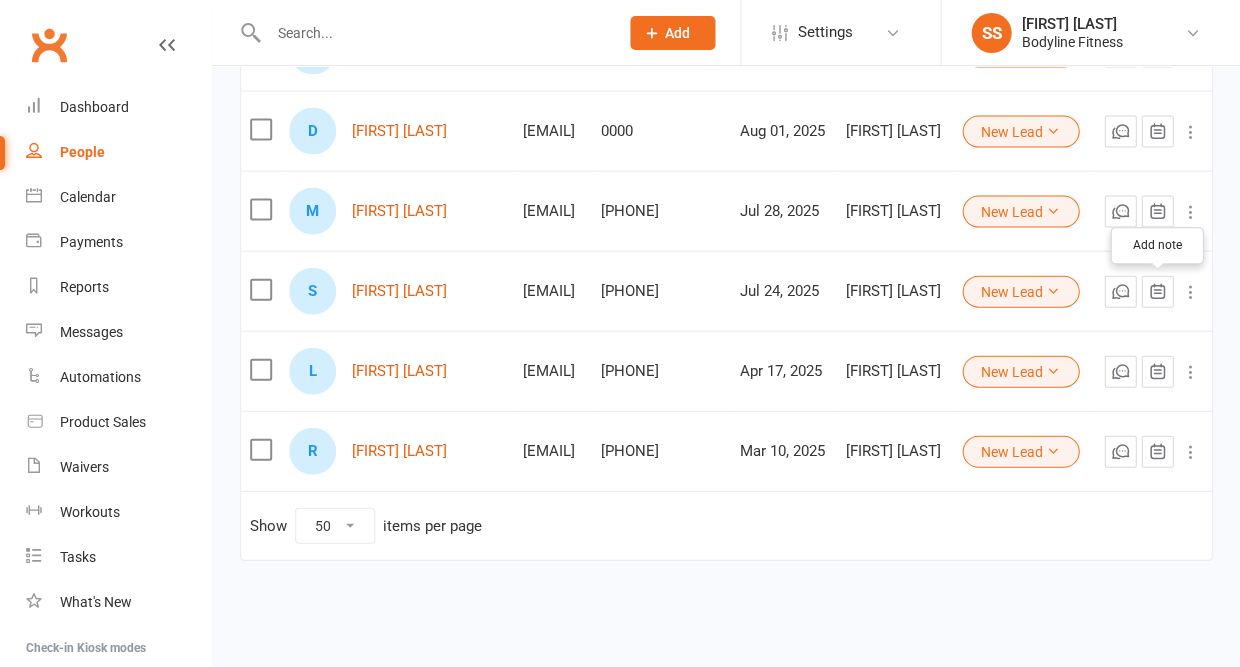 click 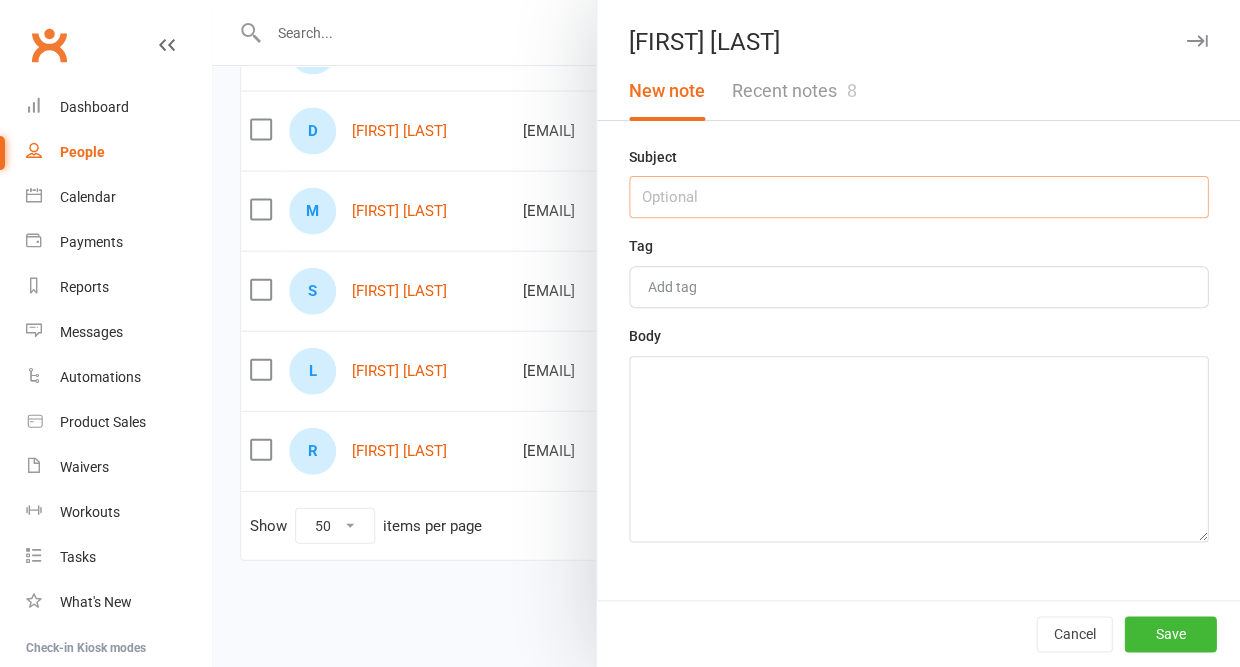click at bounding box center (918, 197) 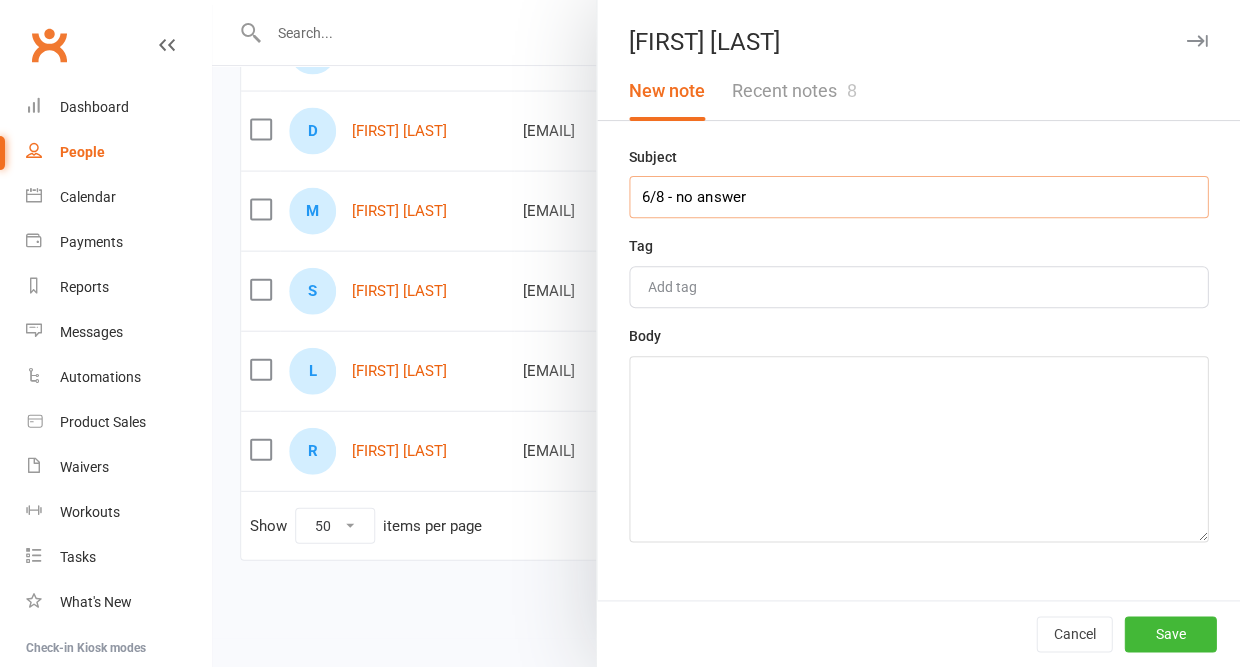 type on "6/8 - no answer" 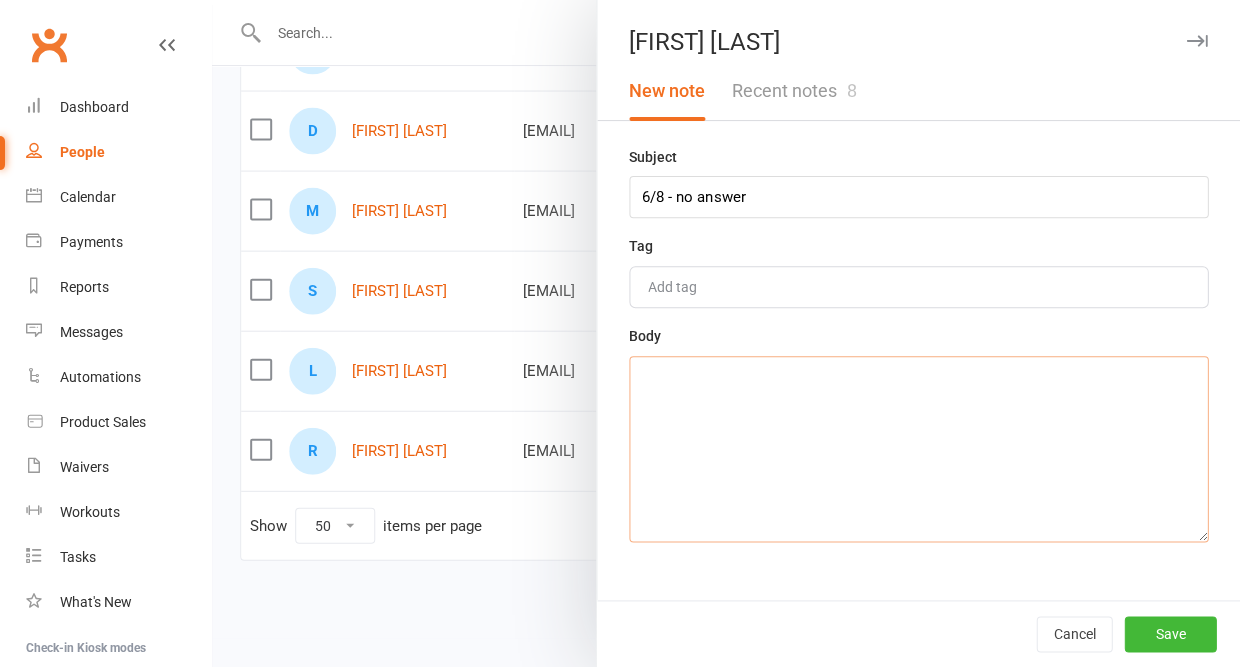 click at bounding box center [918, 449] 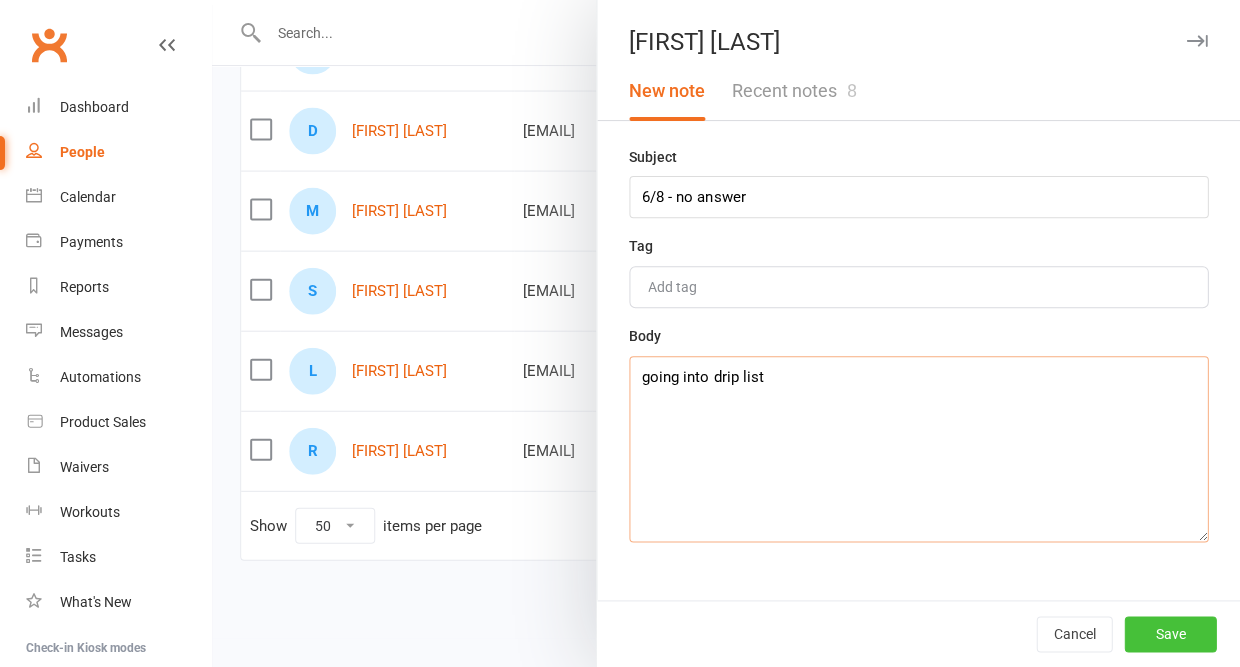 type on "going into drip list" 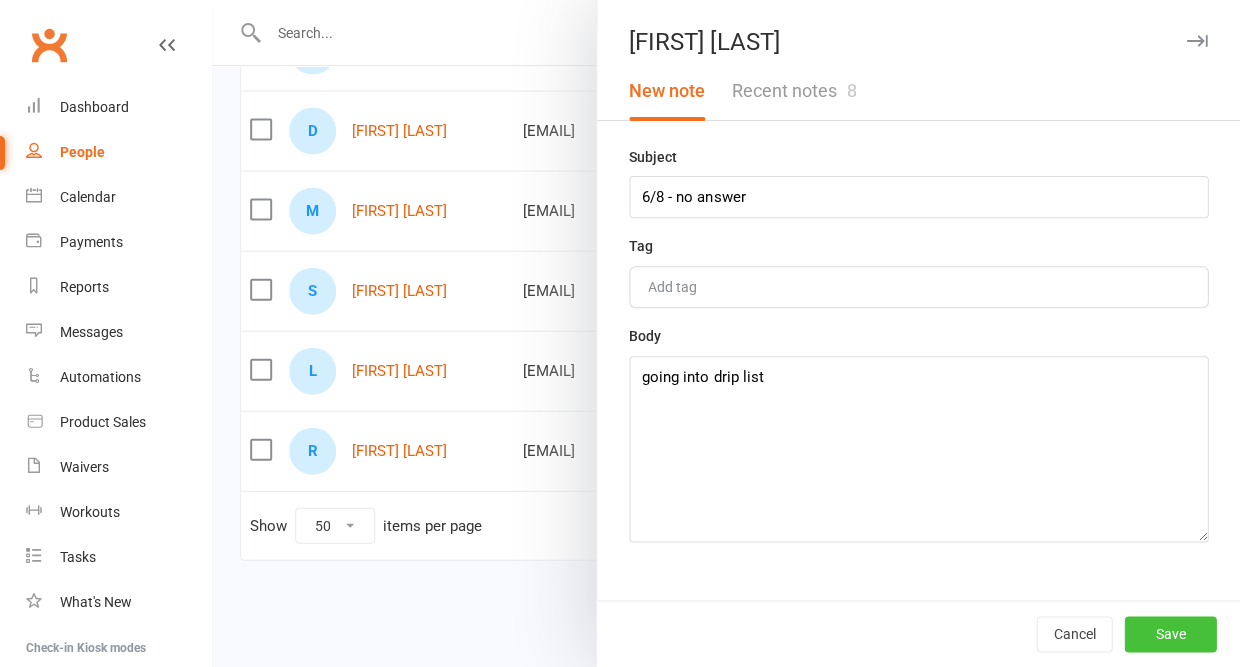 click on "Save" at bounding box center (1170, 634) 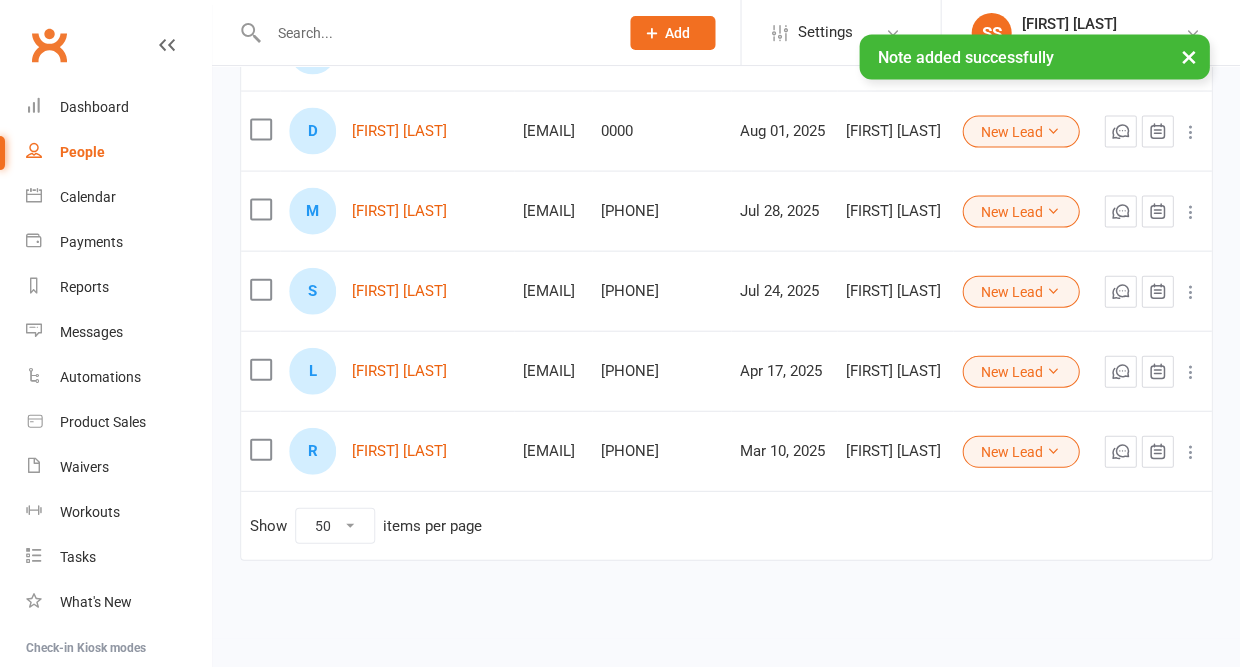 click on "New Lead" at bounding box center [1020, 291] 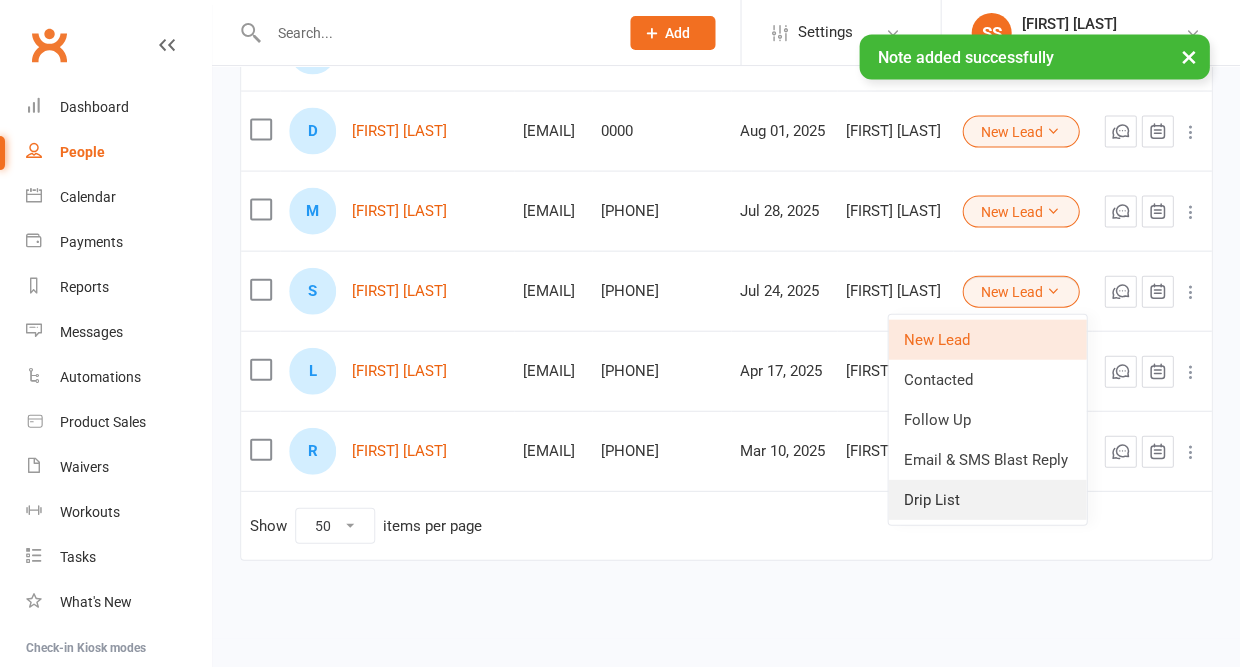 click on "Drip List" at bounding box center [987, 499] 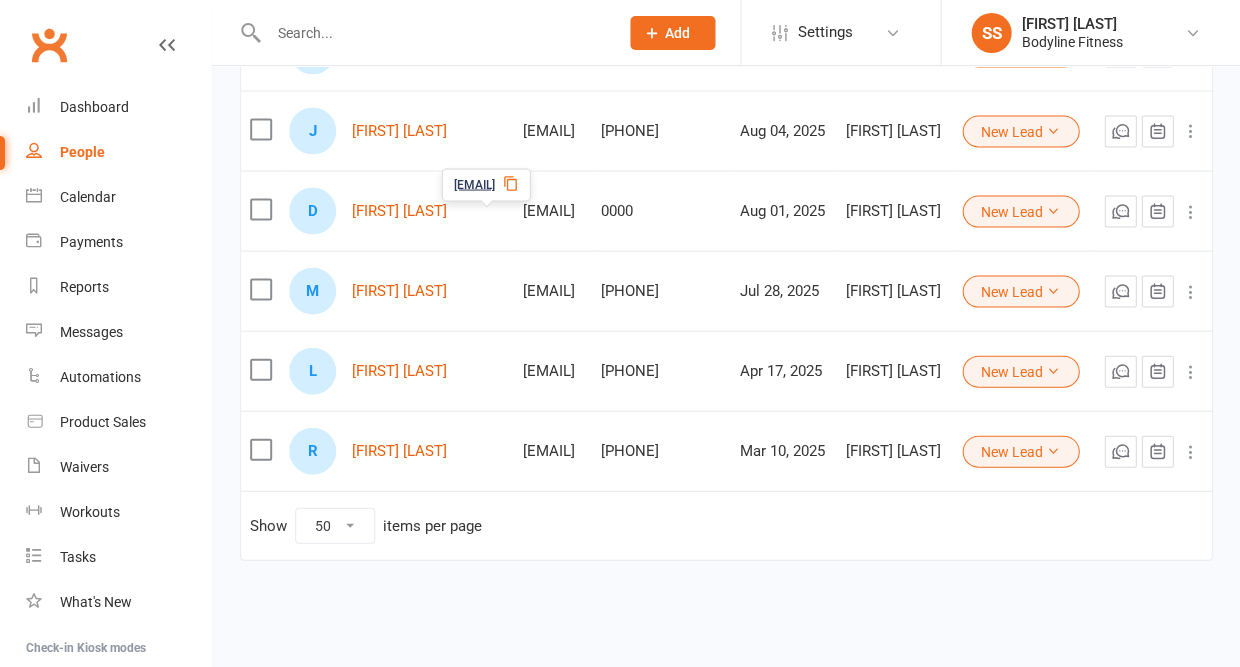 scroll, scrollTop: 585, scrollLeft: 0, axis: vertical 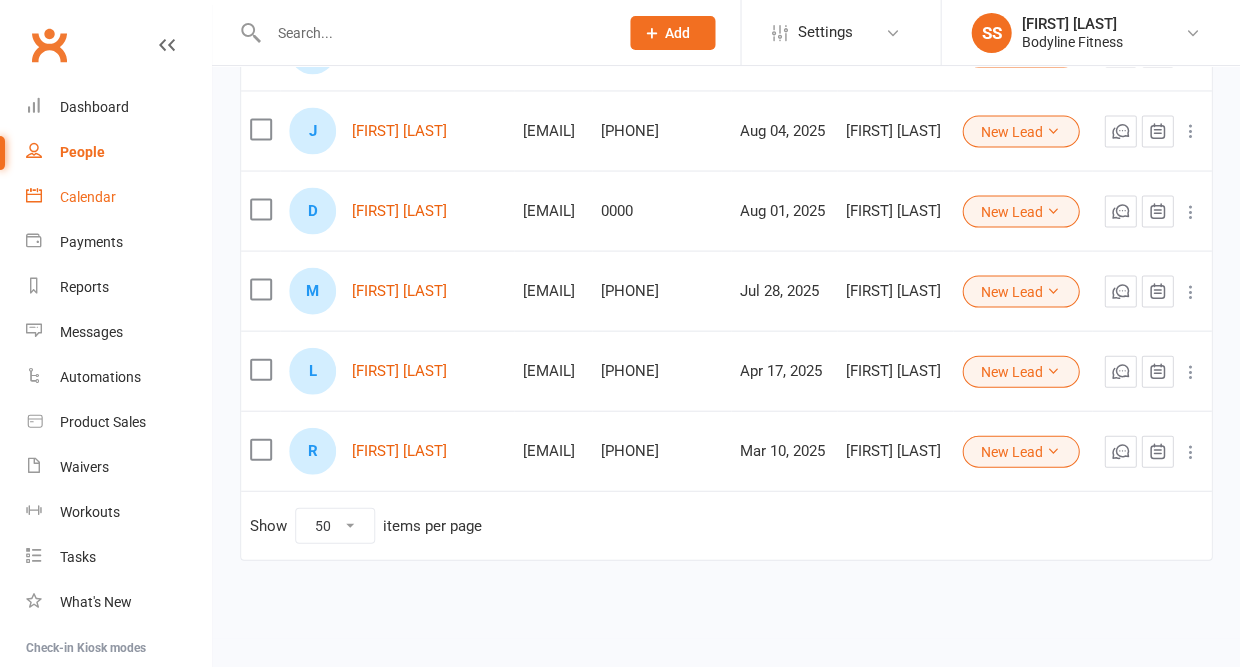 click on "Calendar" at bounding box center [88, 197] 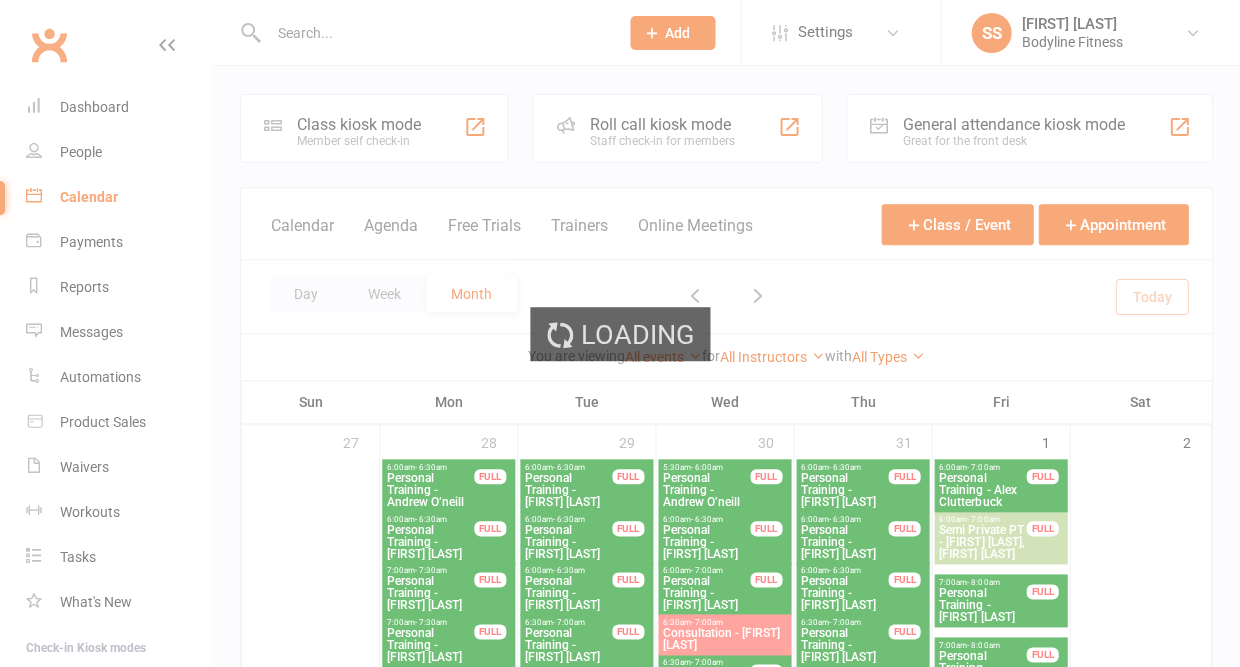 scroll, scrollTop: 66, scrollLeft: 0, axis: vertical 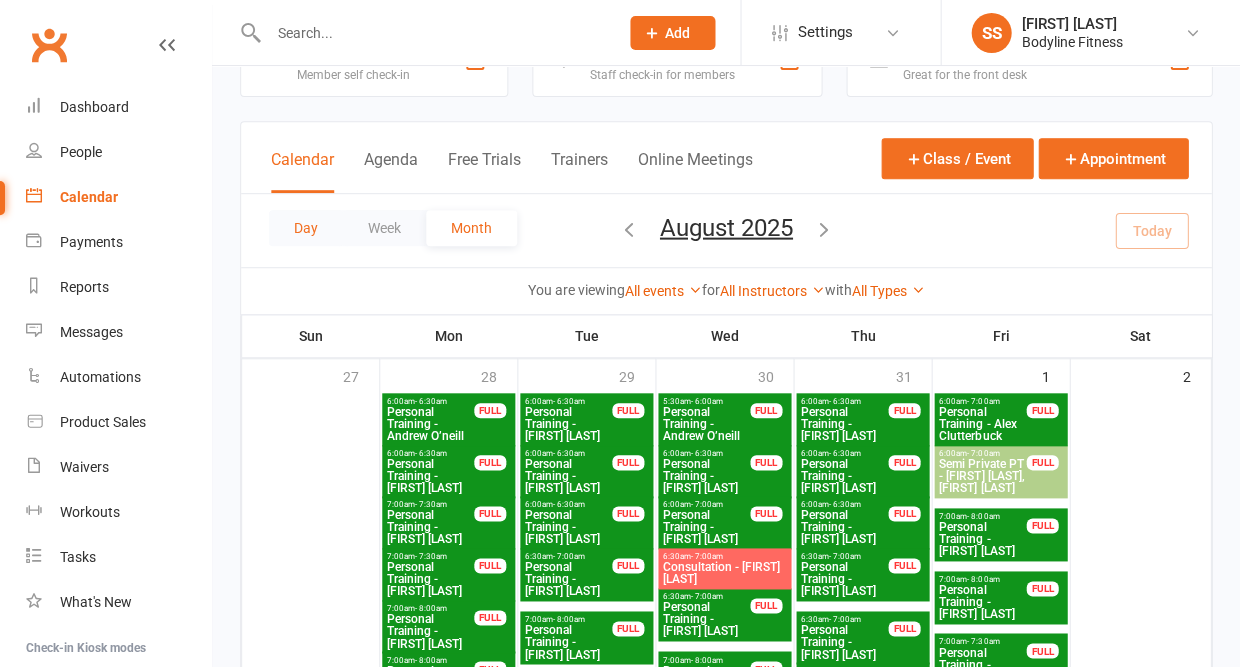 click on "Day" at bounding box center (306, 228) 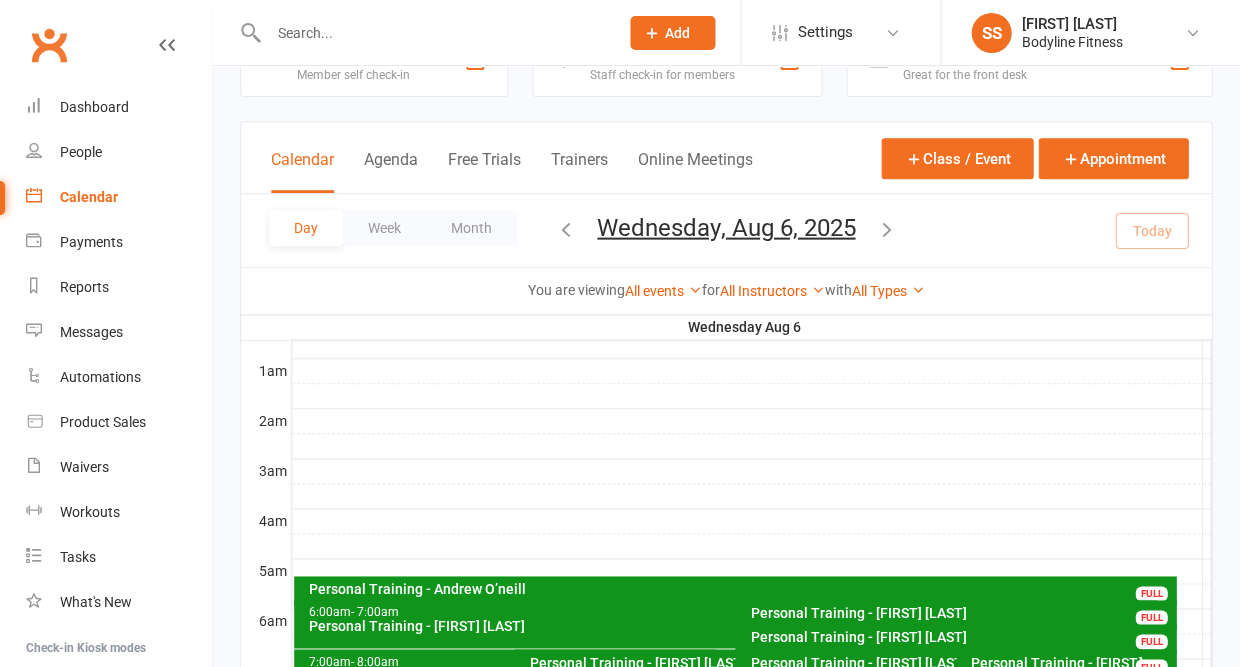 scroll, scrollTop: 0, scrollLeft: 0, axis: both 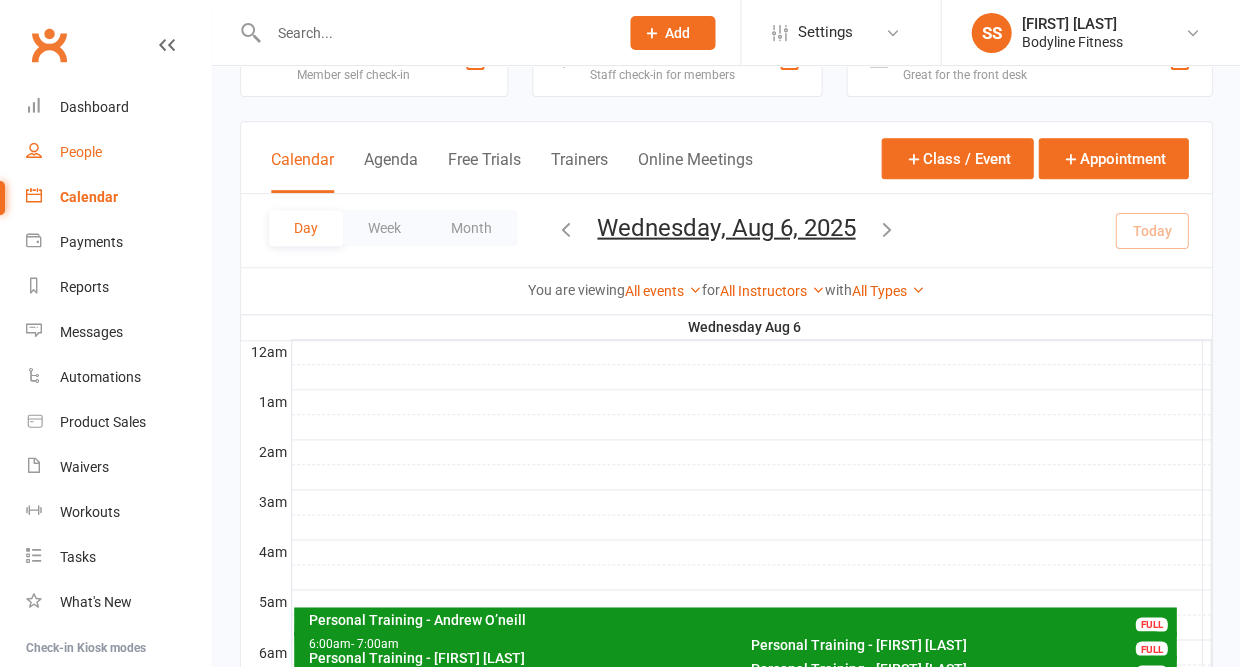 click on "People" at bounding box center (81, 152) 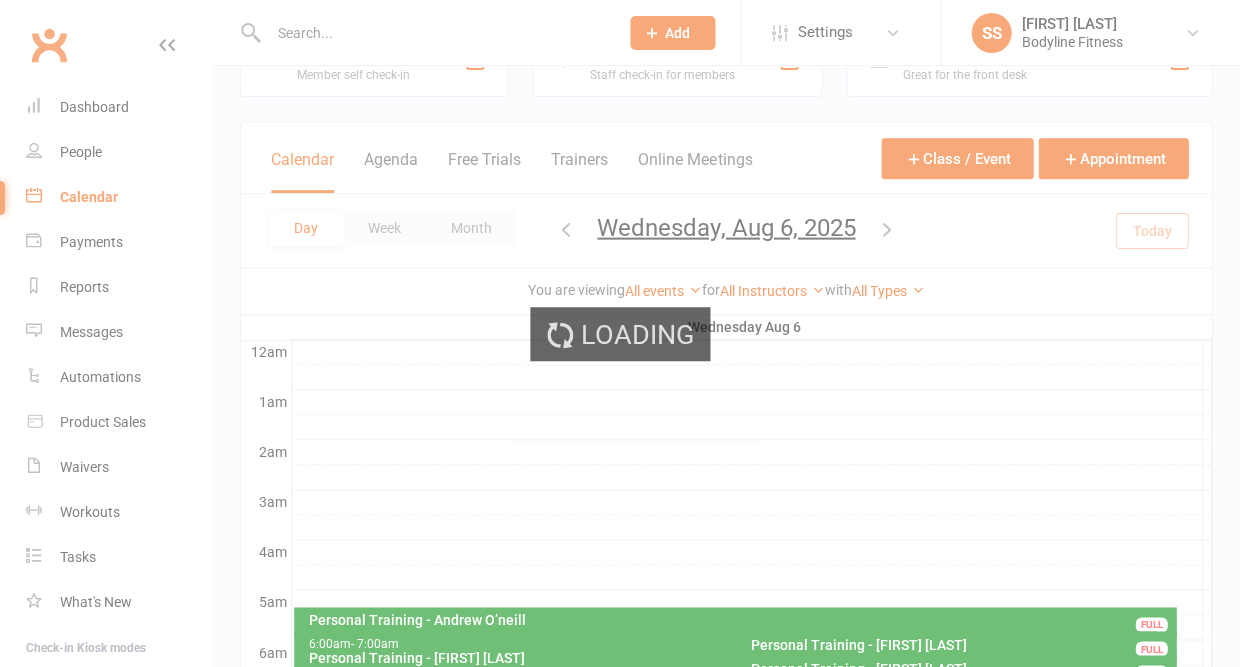 scroll, scrollTop: 0, scrollLeft: 0, axis: both 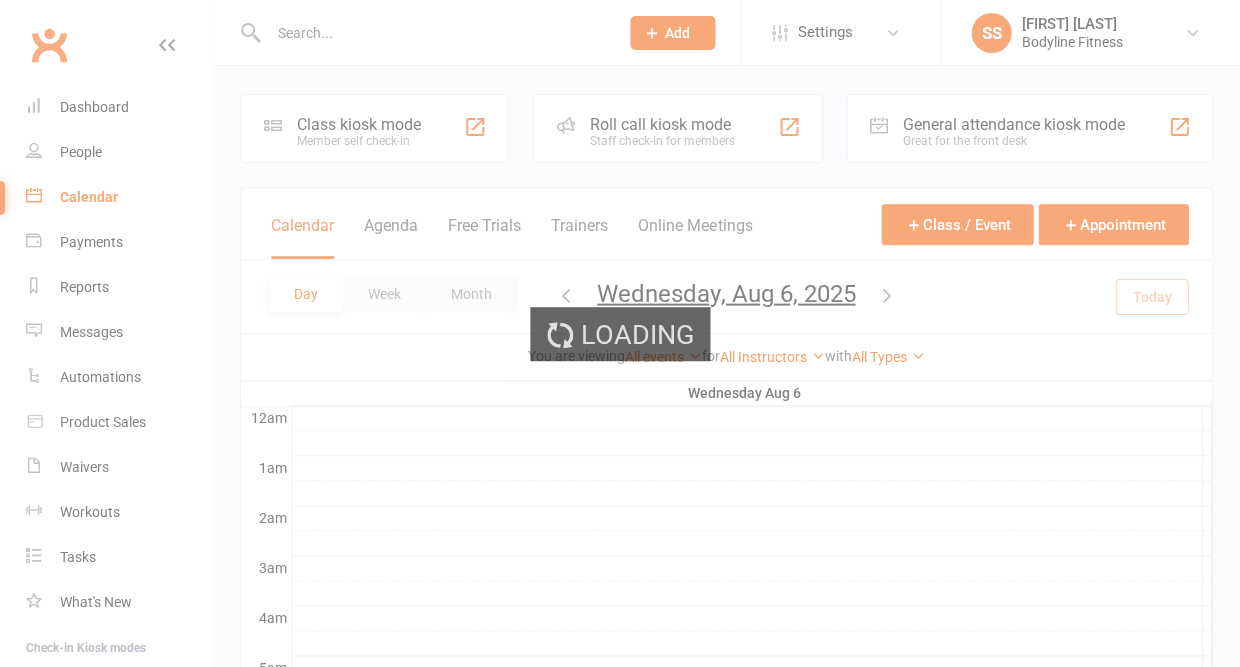 select on "50" 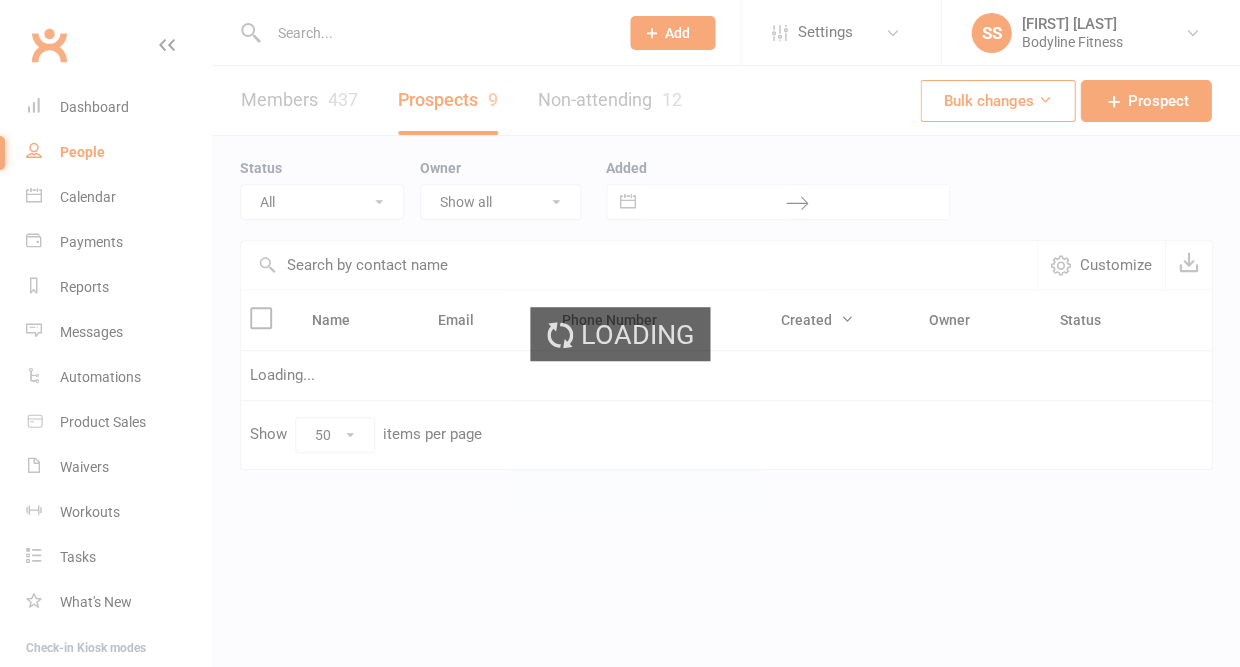 select on "New Lead" 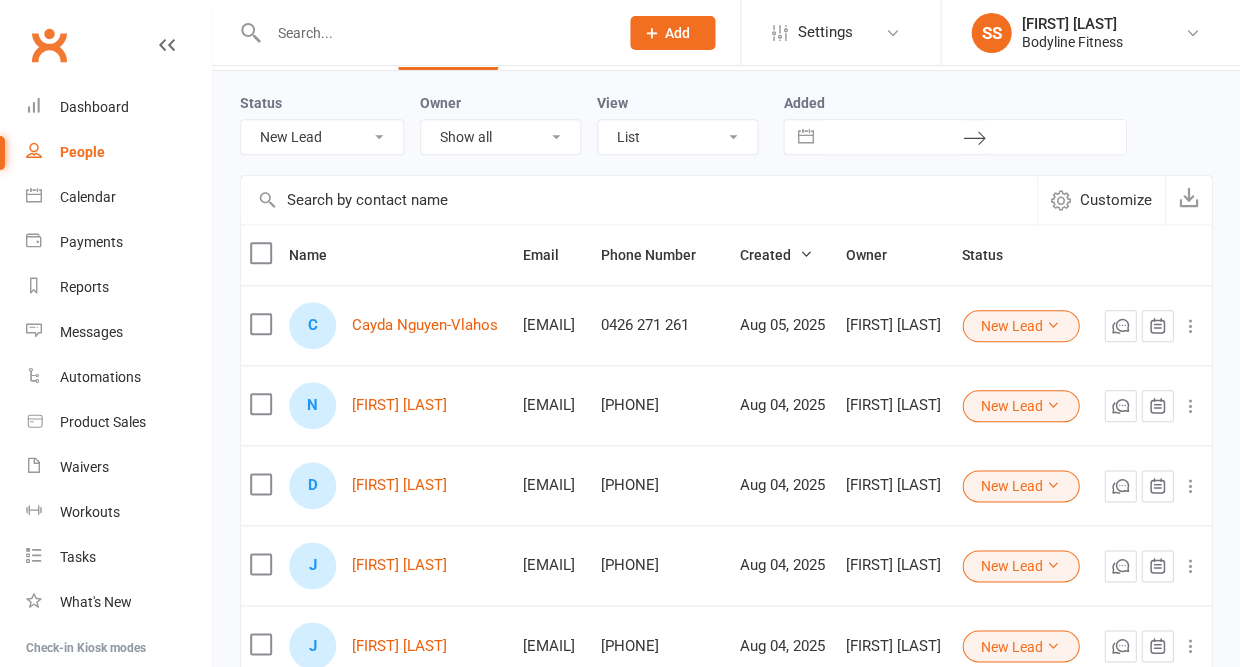 scroll, scrollTop: 66, scrollLeft: 0, axis: vertical 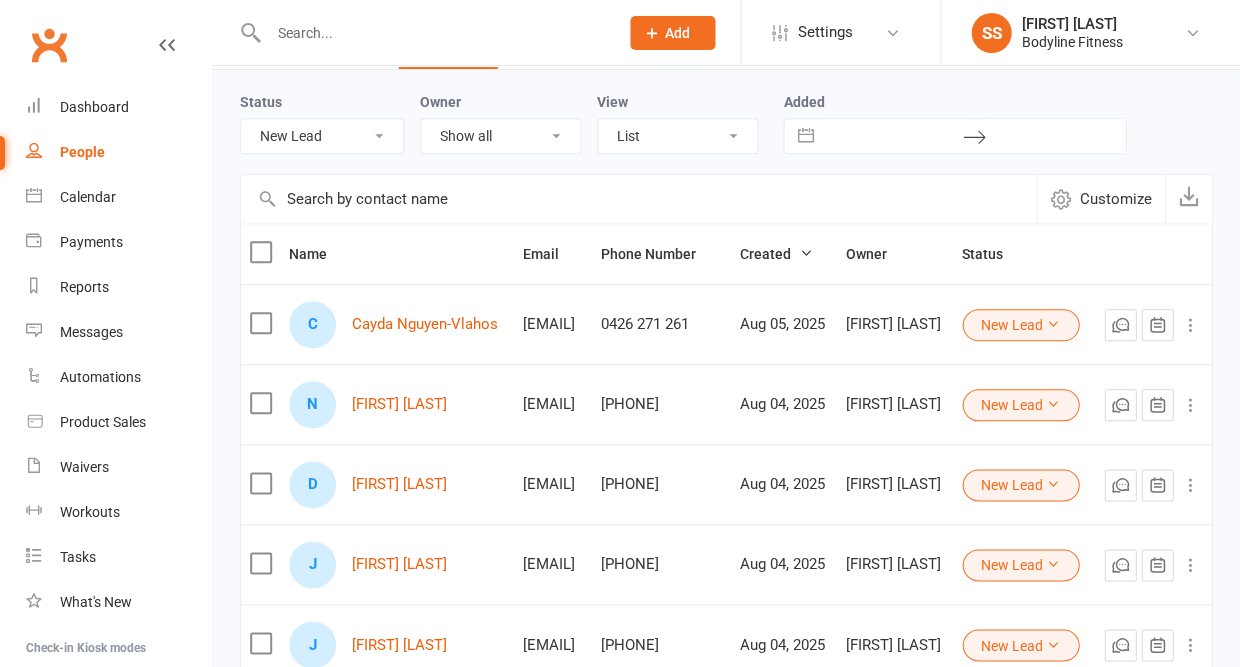 click at bounding box center [1157, 325] 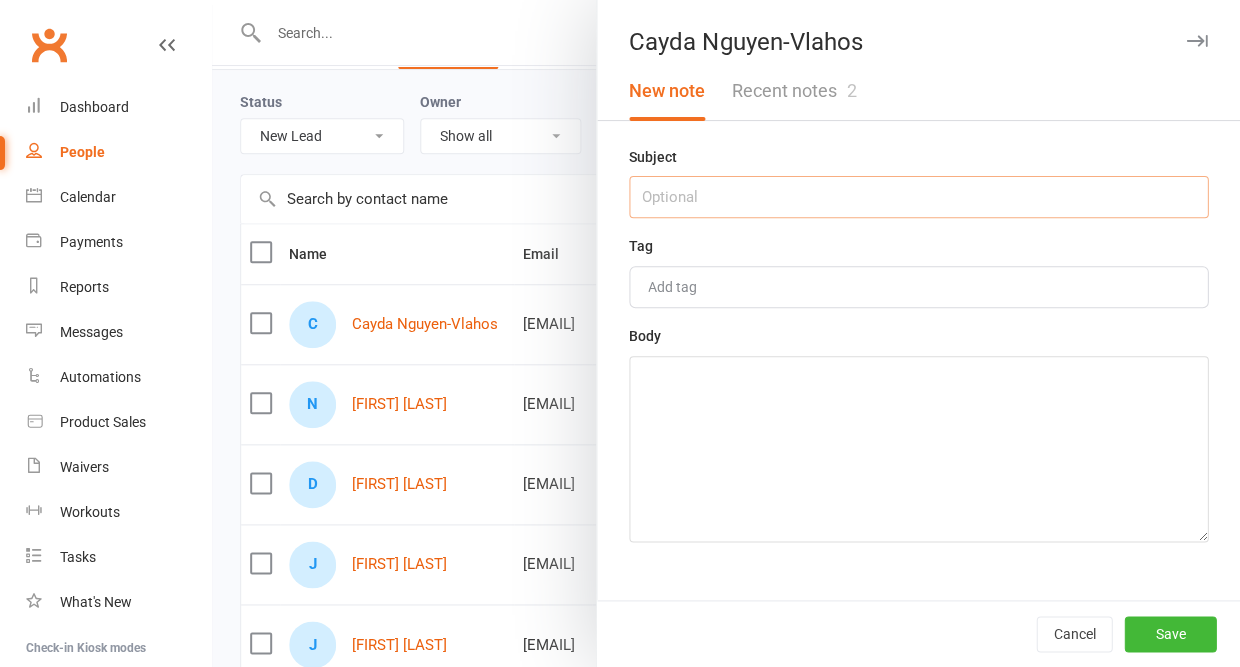 click at bounding box center [918, 197] 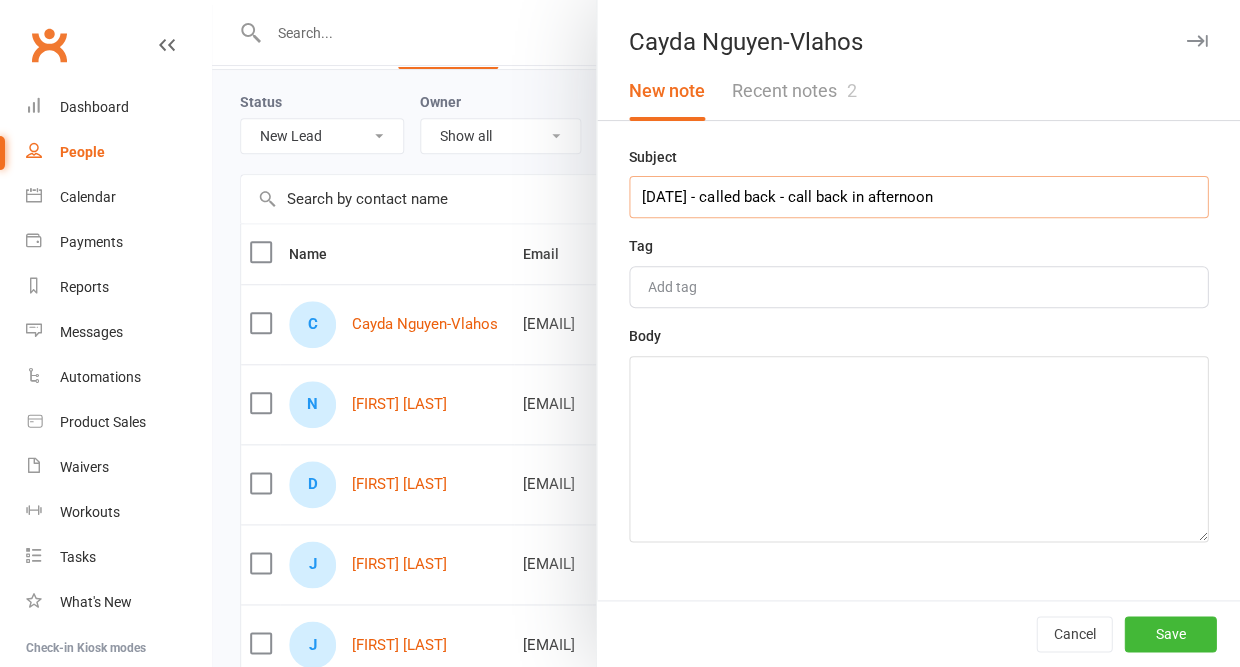type on "[DATE] - called back - call back in afternoon" 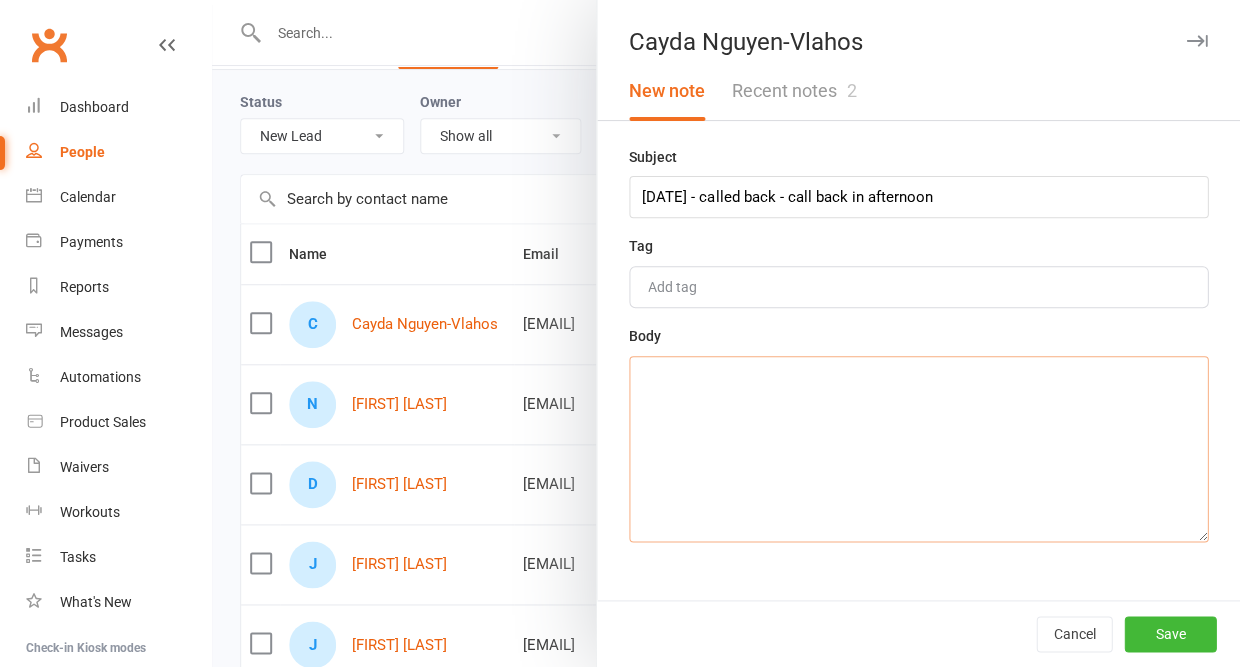 click at bounding box center (918, 449) 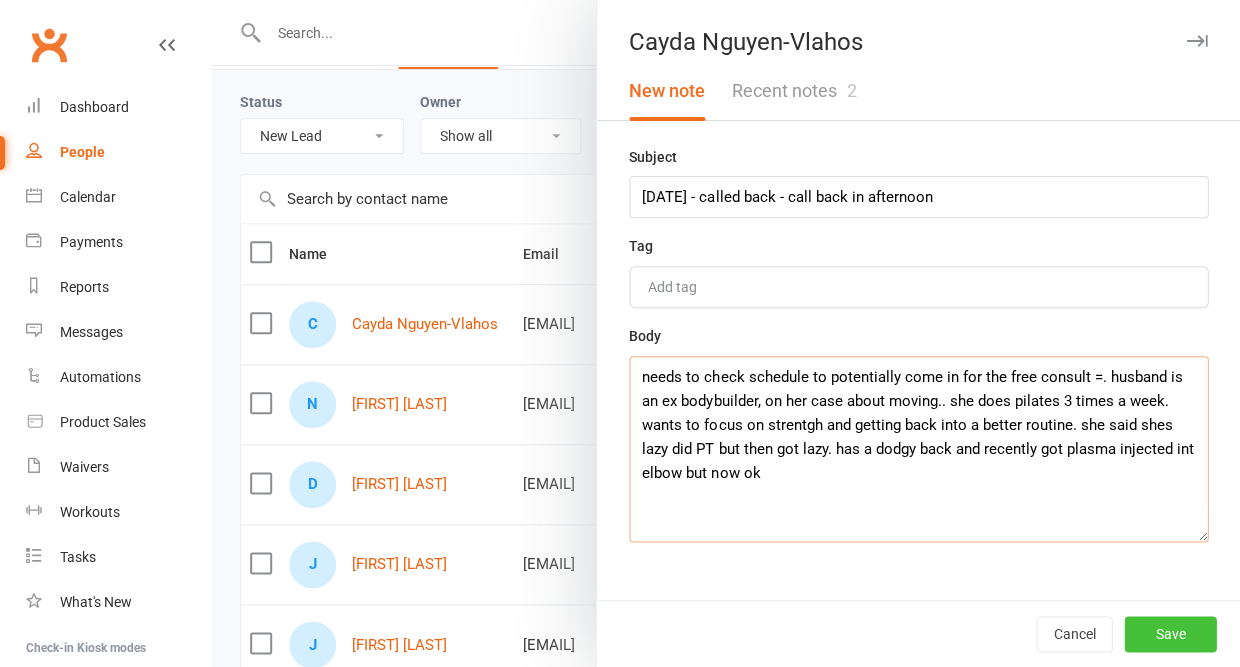 type on "needs to check schedule to potentially come in for the free consult =. husband is an ex bodybuilder, on her case about moving.. she does pilates 3 times a week. wants to focus on strentgh and getting back into a better routine. she said shes lazy did PT but then got lazy. has a dodgy back and recently got plasma injected int elbow but now ok" 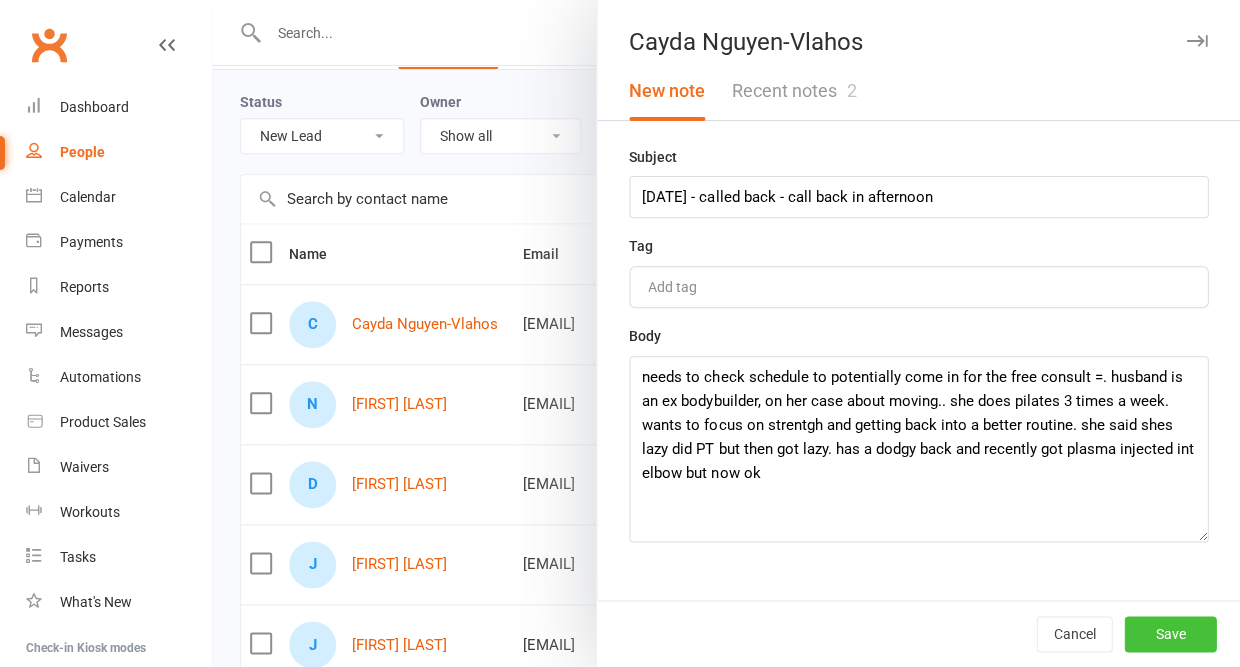 click on "Save" at bounding box center (1170, 634) 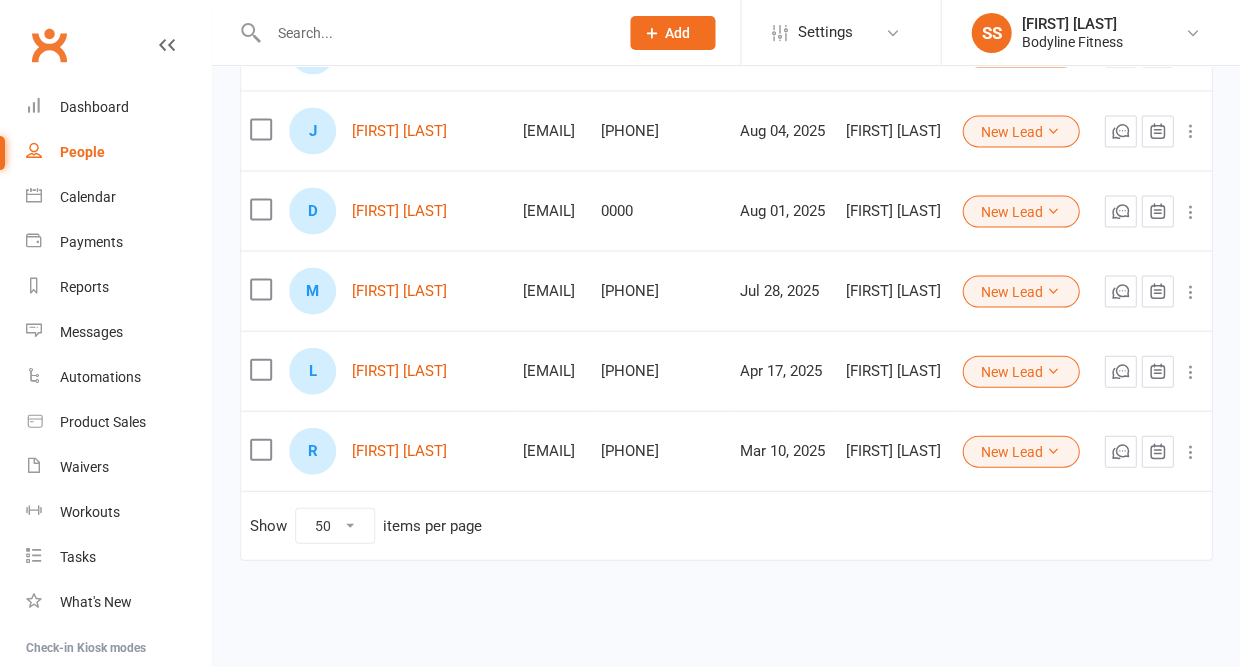 scroll, scrollTop: 585, scrollLeft: 0, axis: vertical 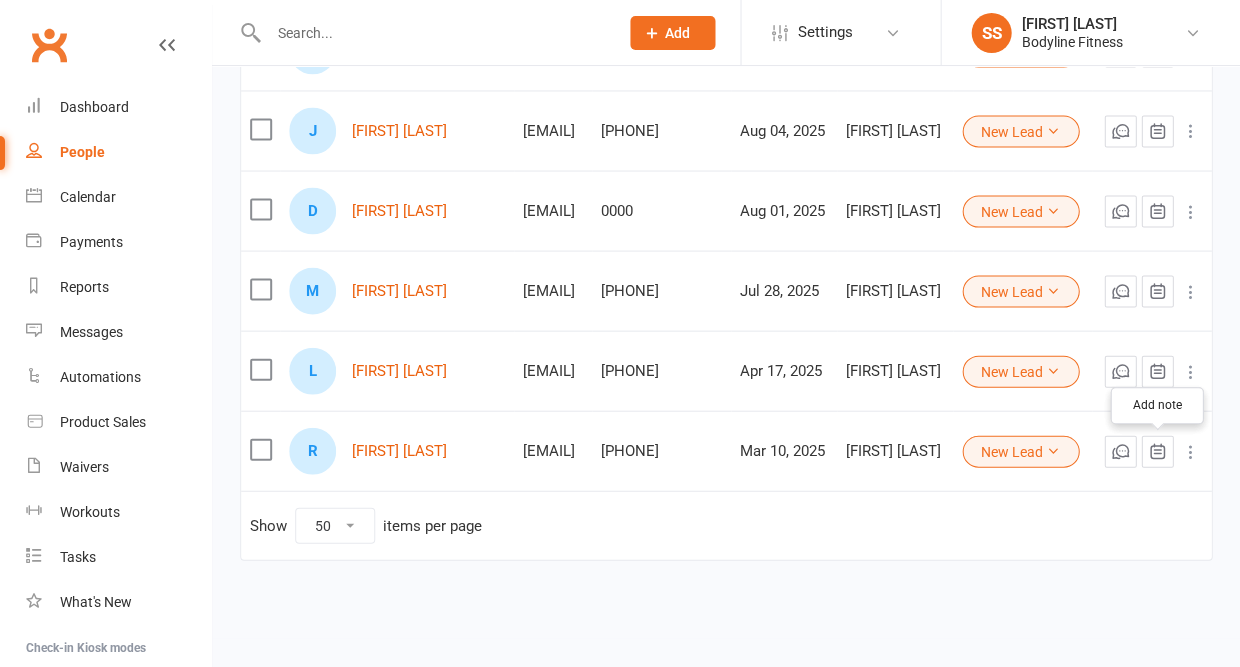 click 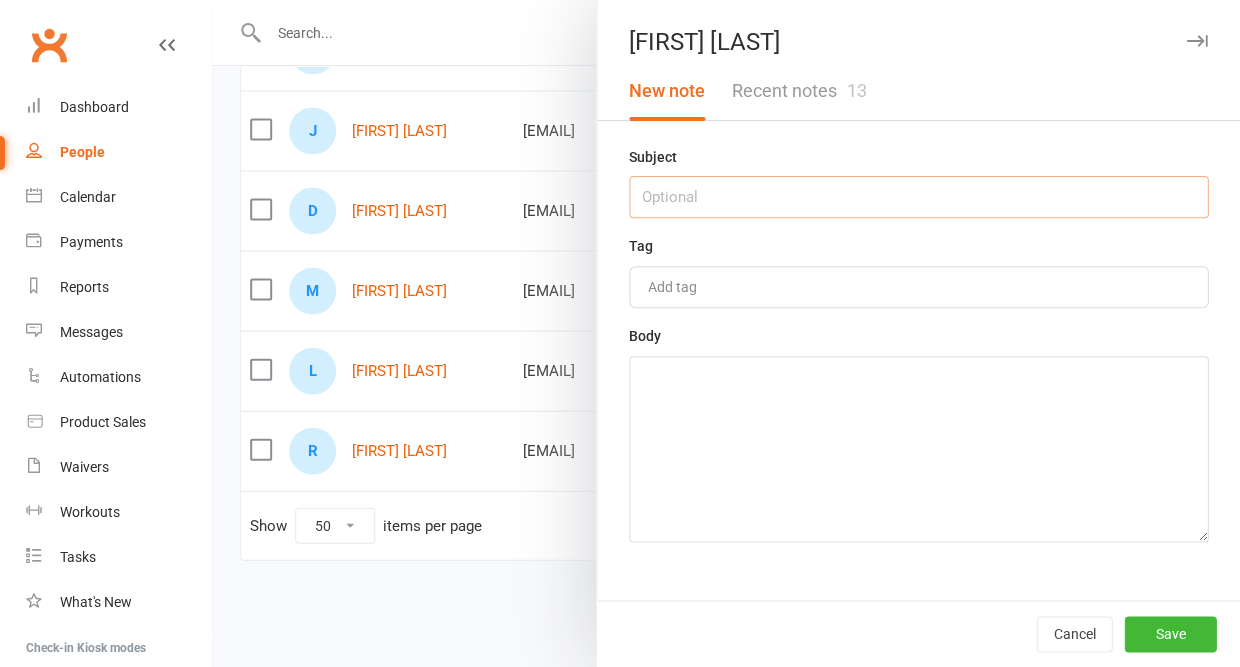 click at bounding box center [918, 197] 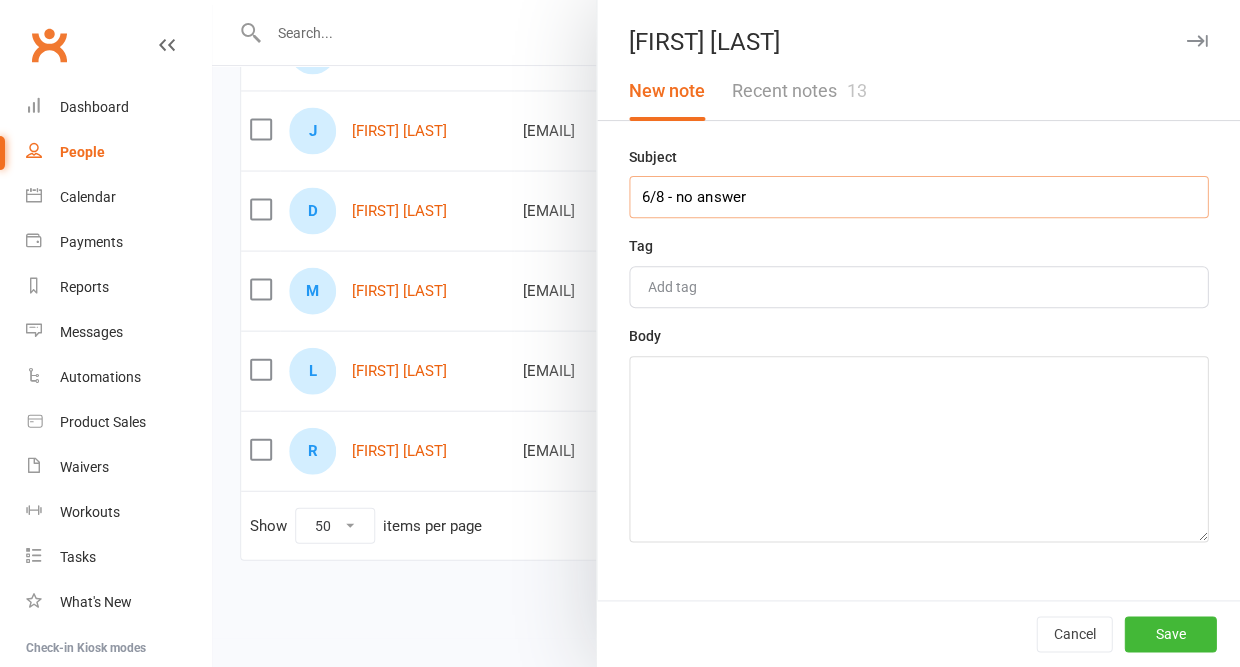 type on "6/8 - no answer" 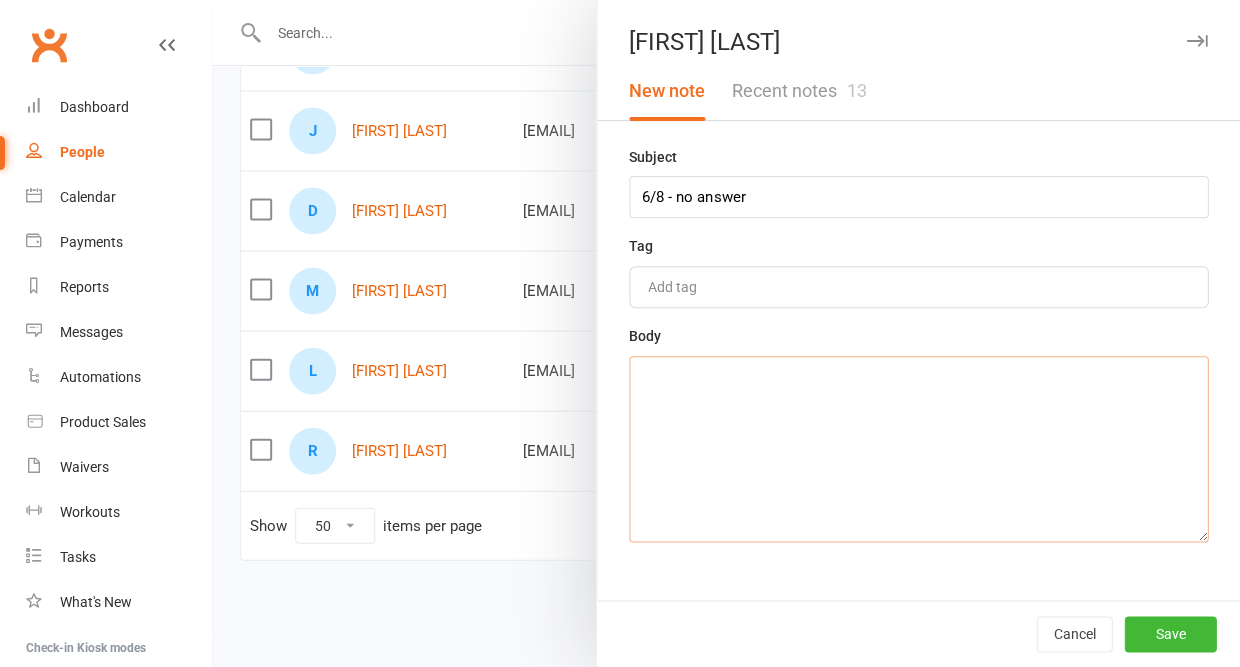click at bounding box center (918, 449) 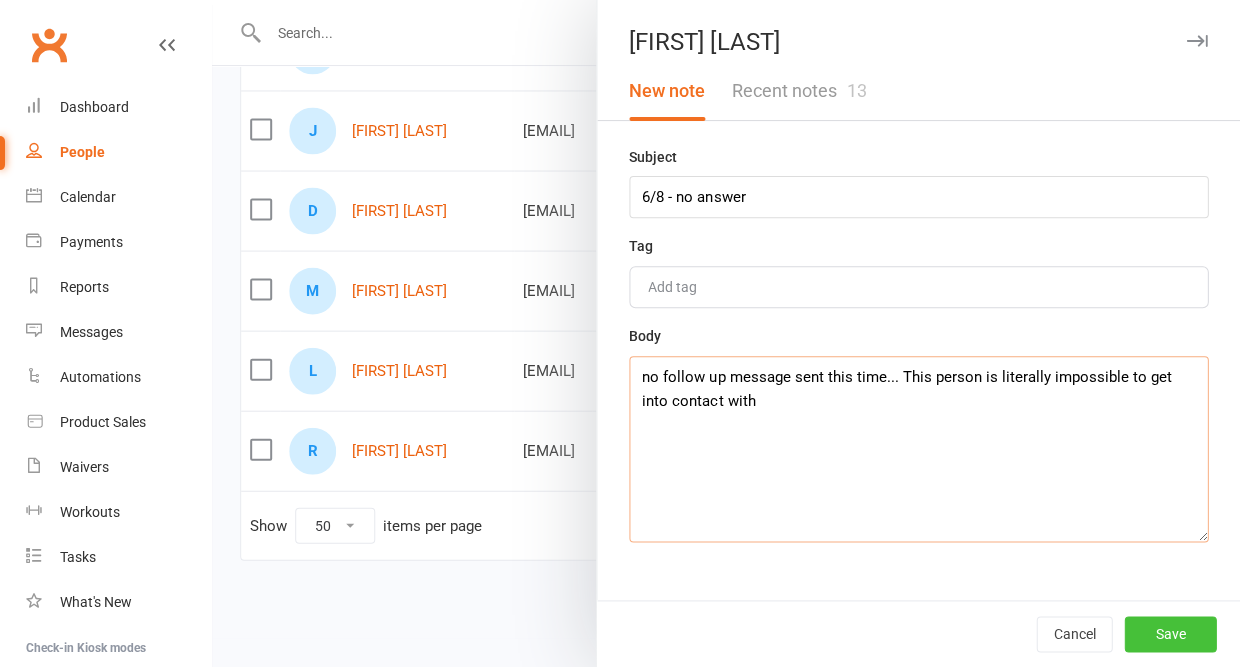type on "no follow up message sent this time... This person is literally impossible to get into contact with" 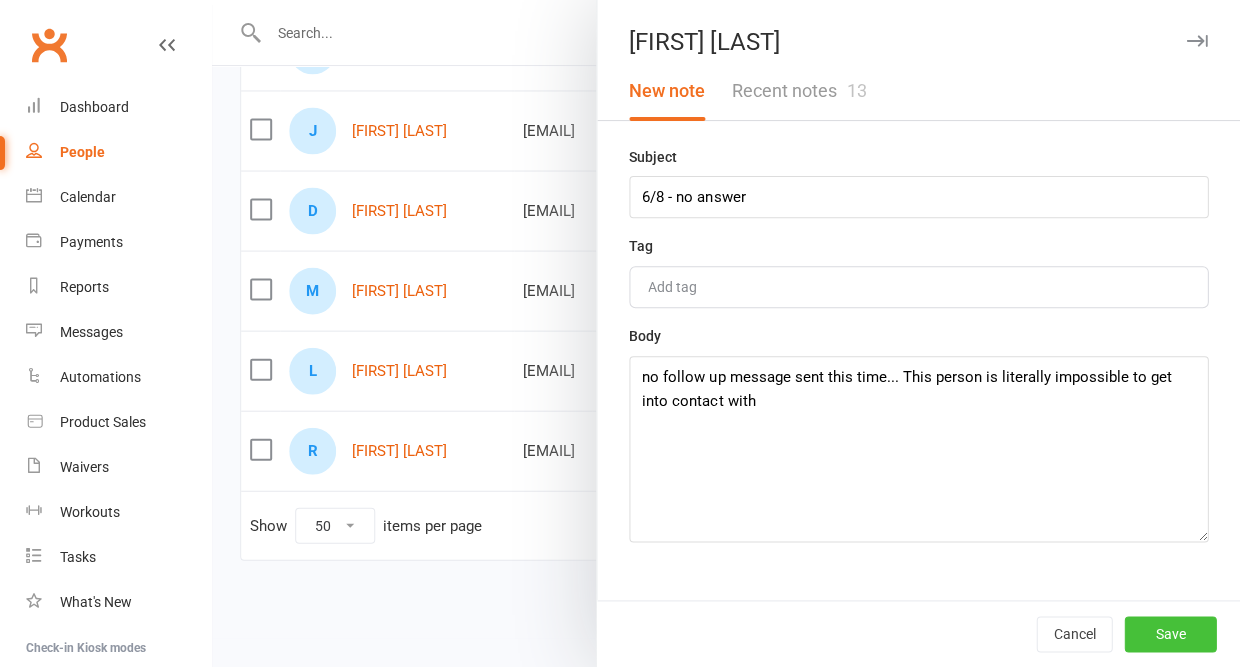 click on "Save" at bounding box center [1170, 634] 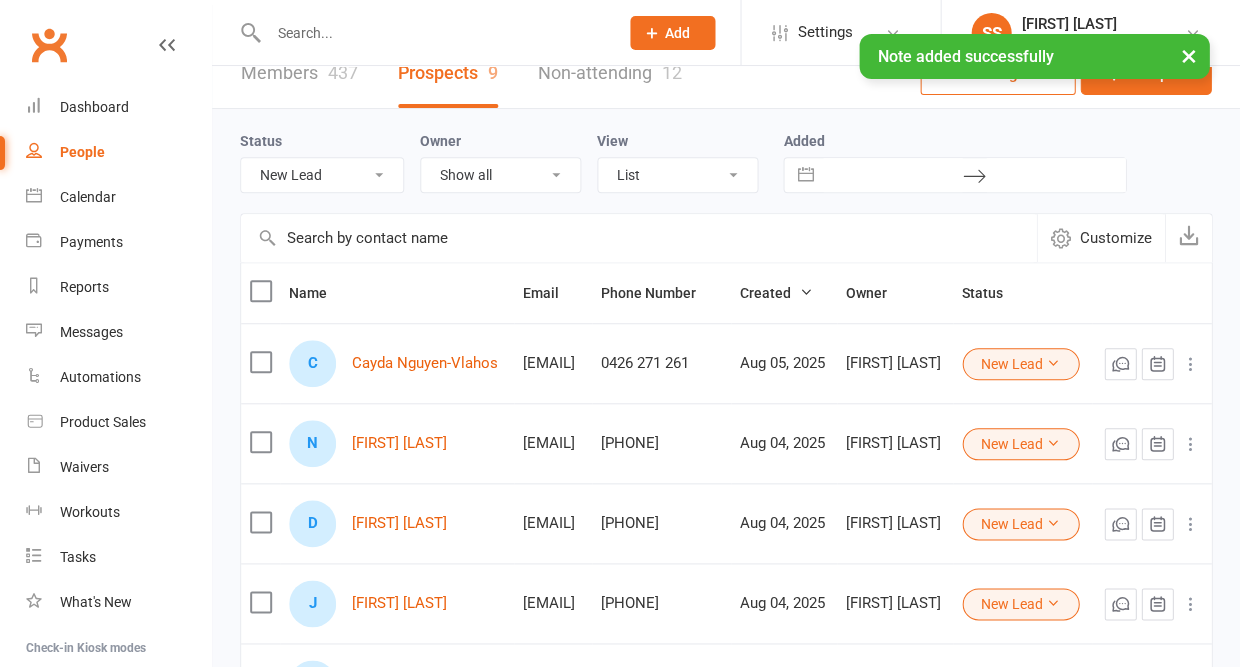 scroll, scrollTop: 25, scrollLeft: 0, axis: vertical 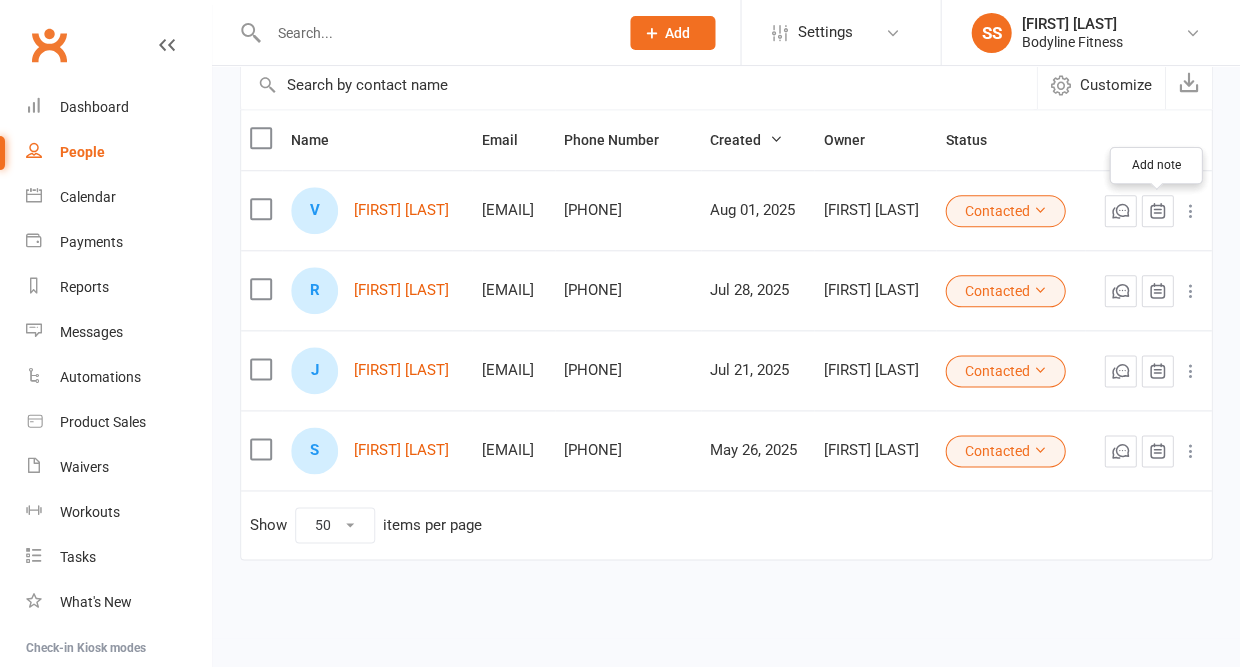 click 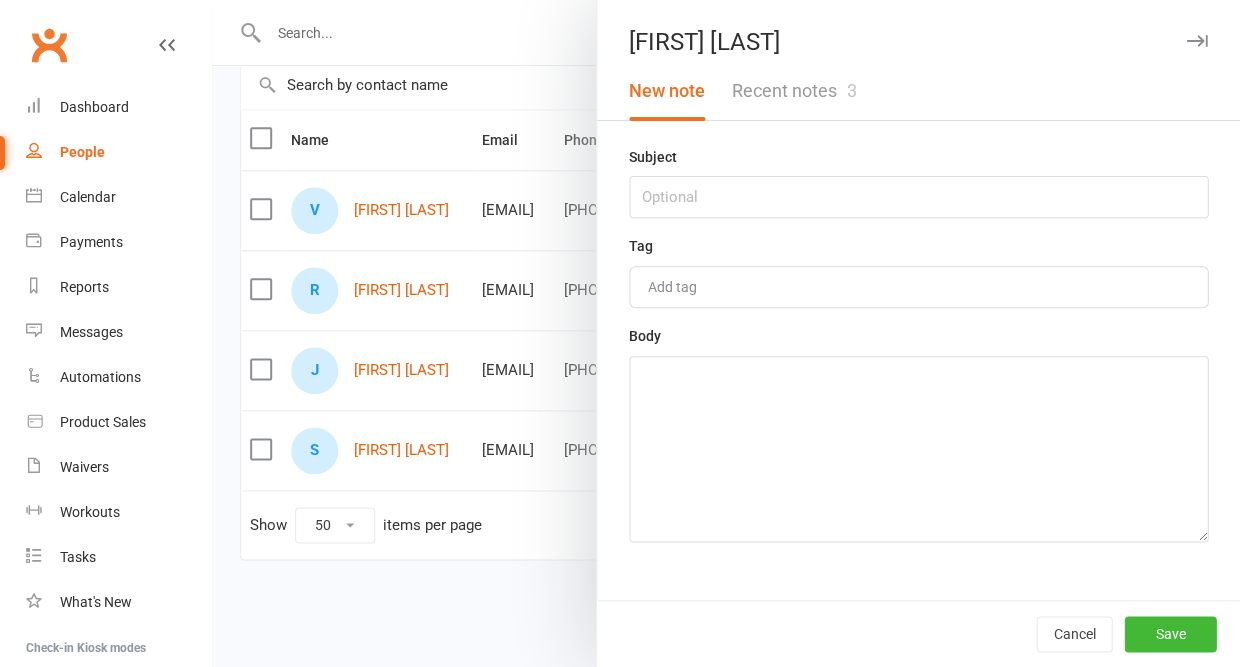 click on "Recent notes 3" at bounding box center [793, 91] 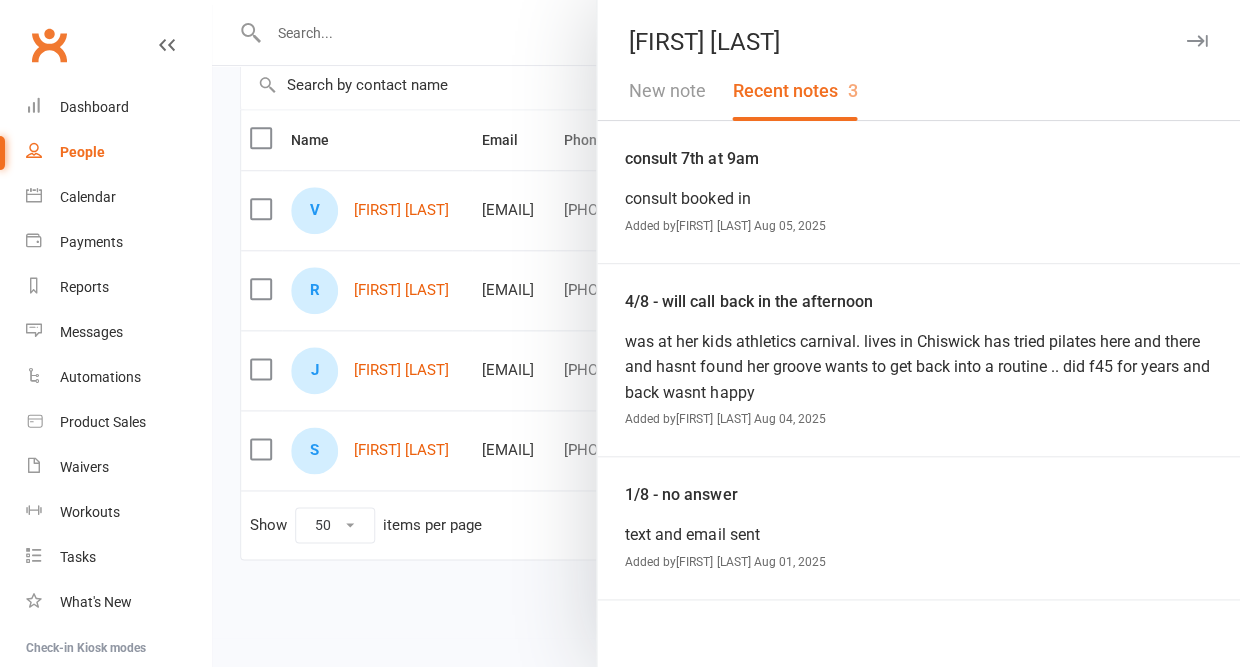 click at bounding box center [1196, 41] 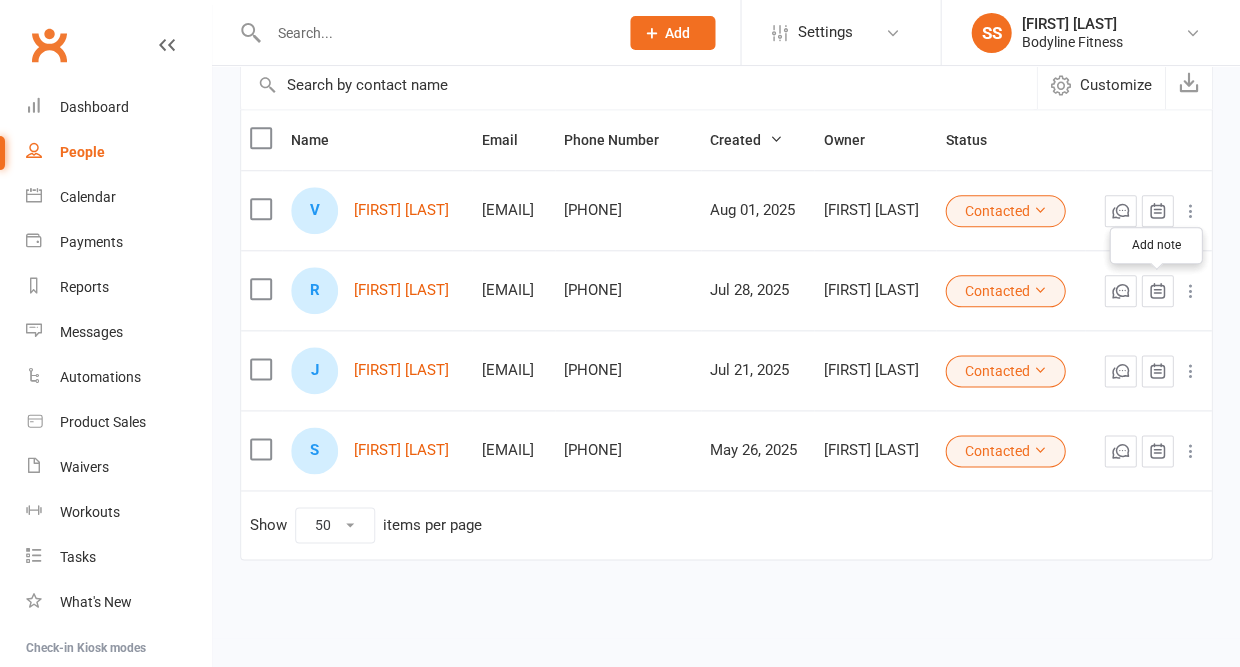 click 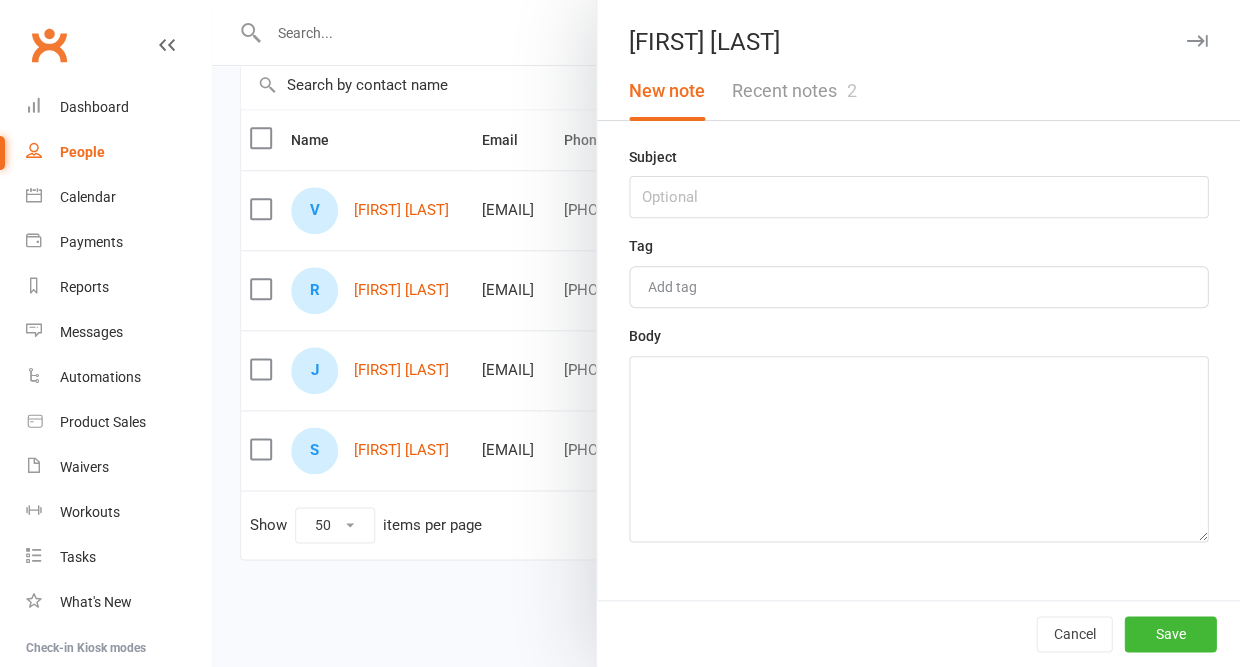 click on "2" at bounding box center (851, 90) 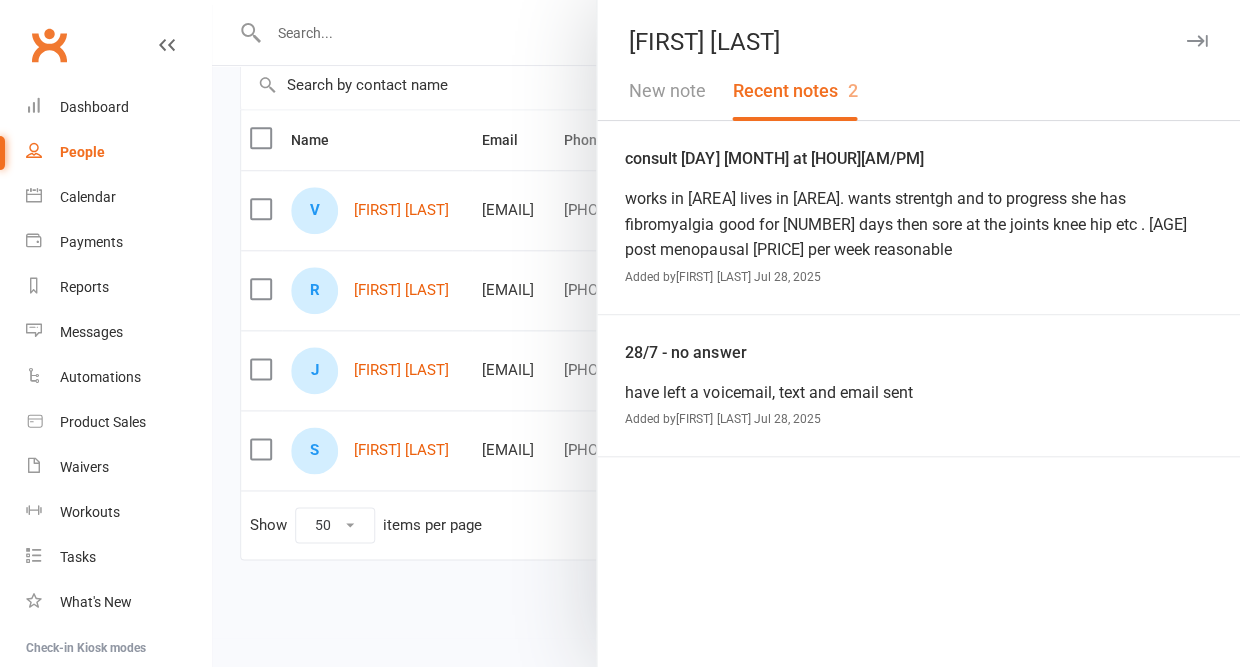 click at bounding box center (1196, 41) 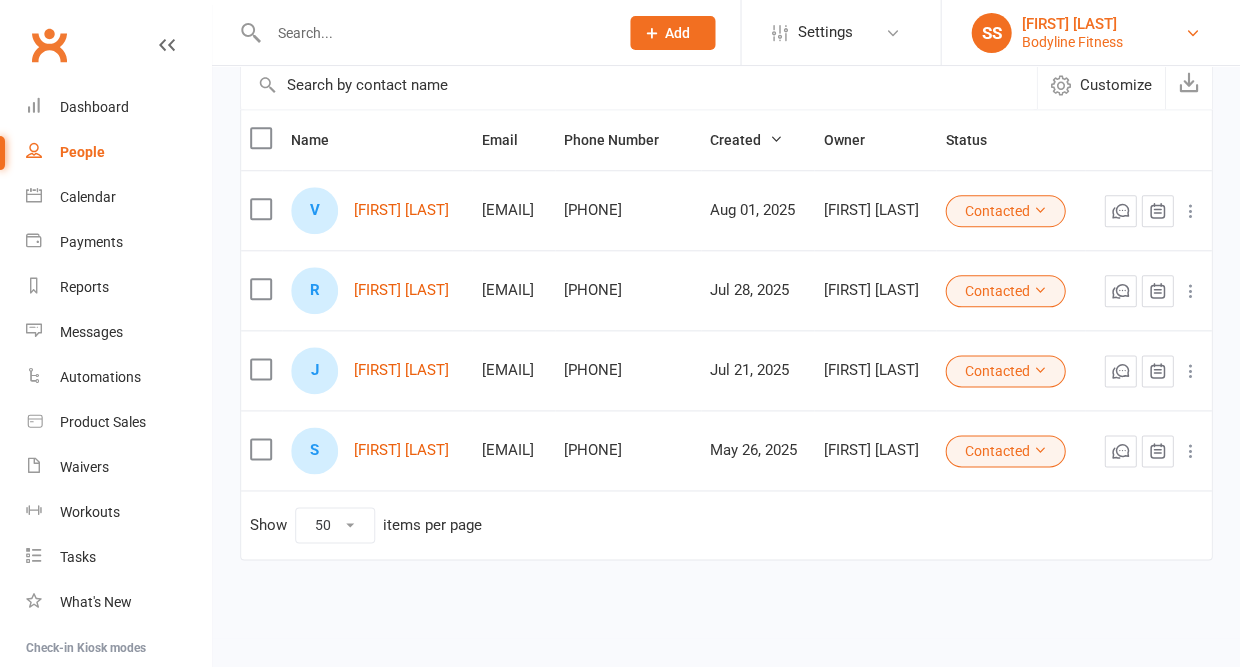 click on "SS [FIRST] [LAST] Bodyline Fitness" at bounding box center (1090, 33) 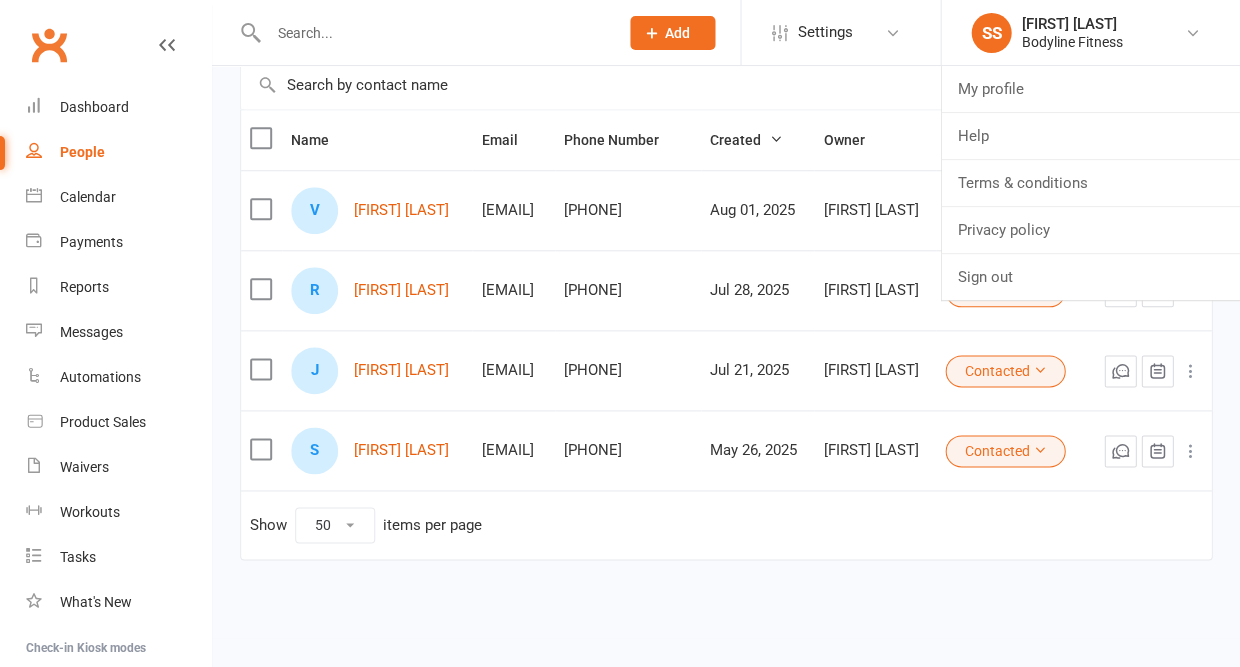 scroll, scrollTop: 186, scrollLeft: 0, axis: vertical 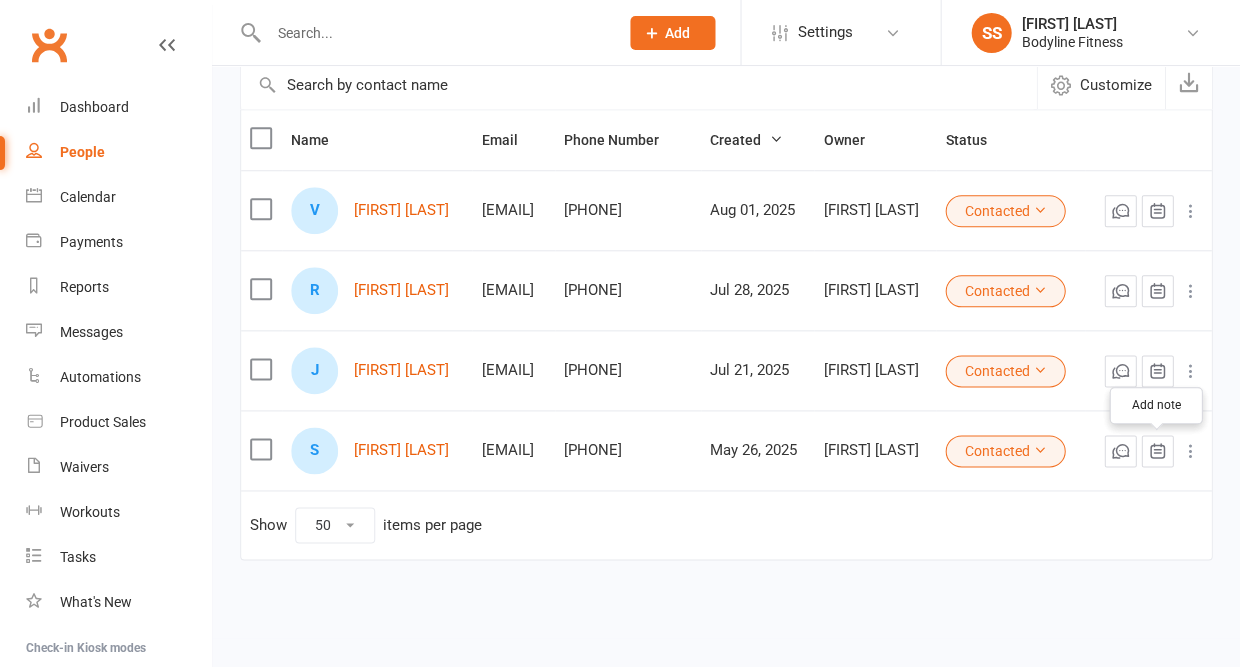 click 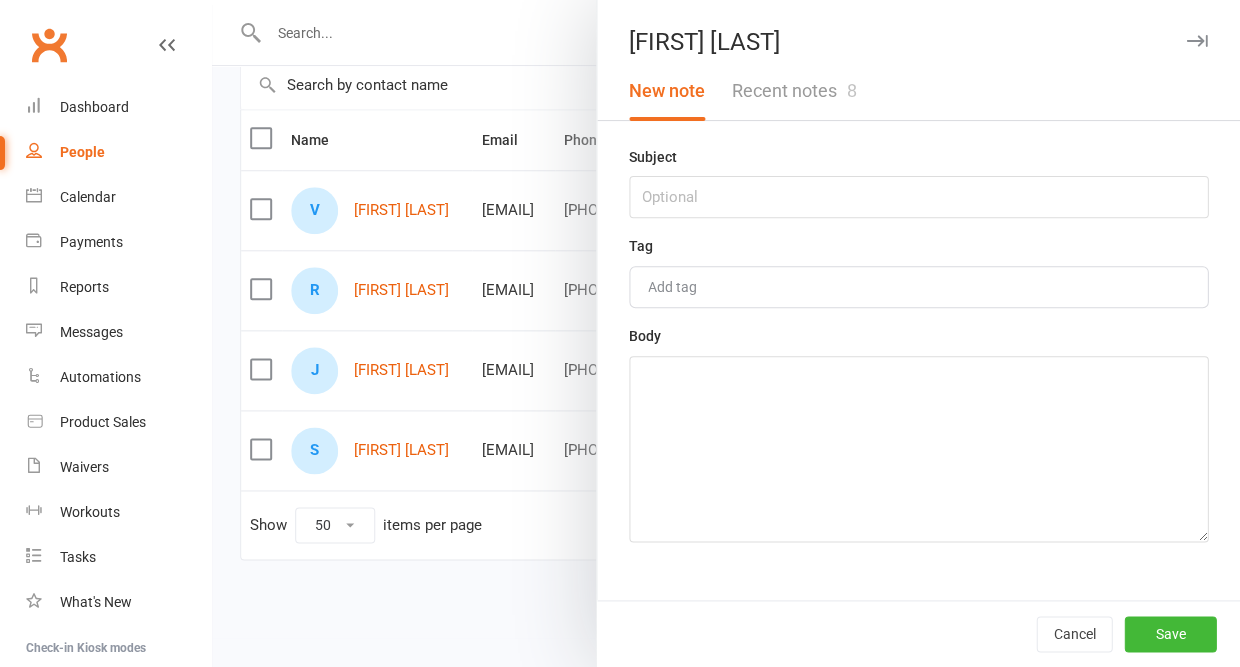 click on "Recent notes 8" at bounding box center (793, 91) 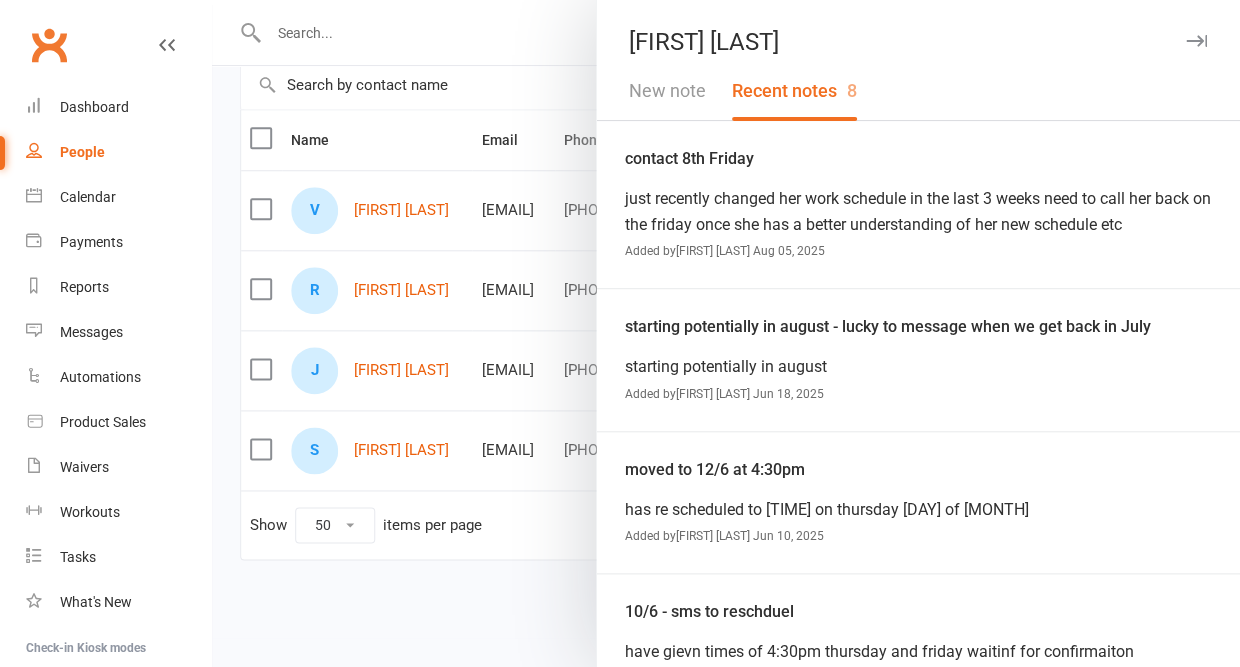 click at bounding box center (1196, 41) 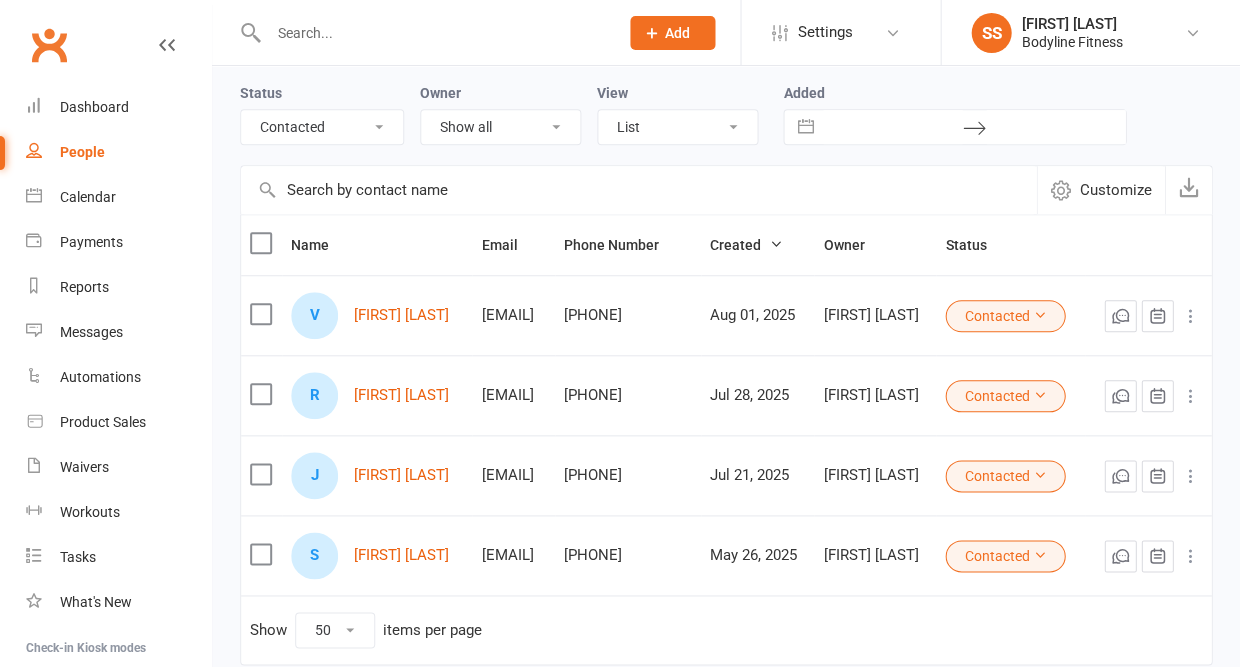 scroll, scrollTop: 63, scrollLeft: 0, axis: vertical 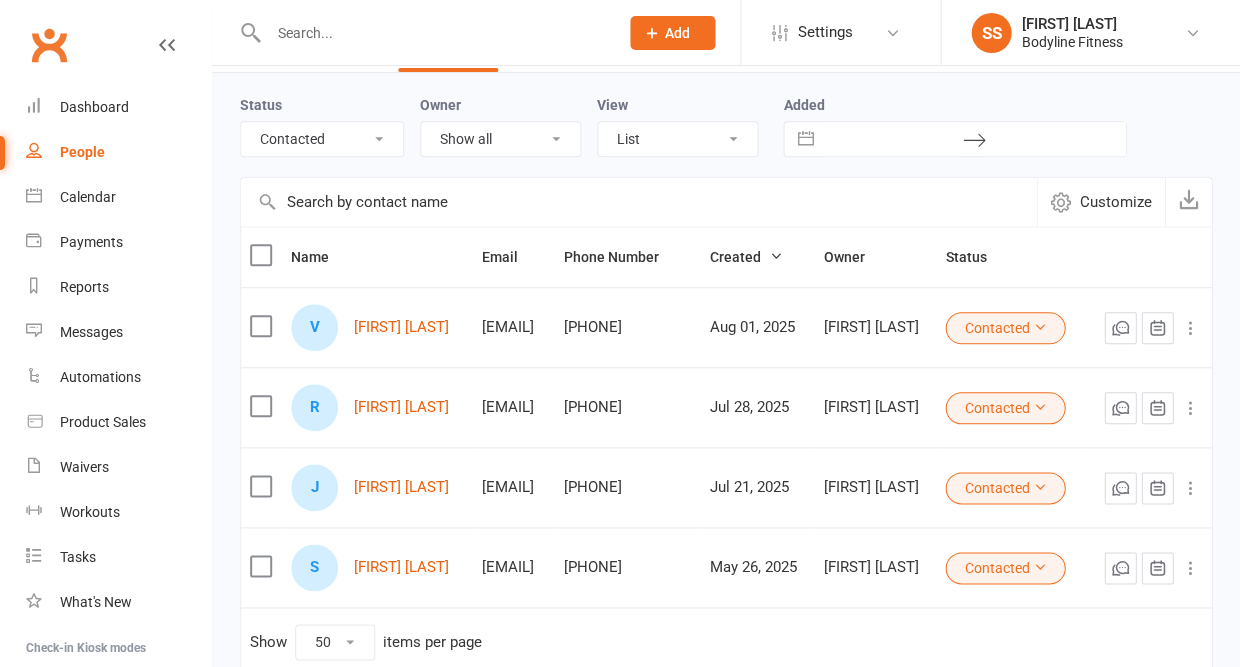 select on "Follow Up" 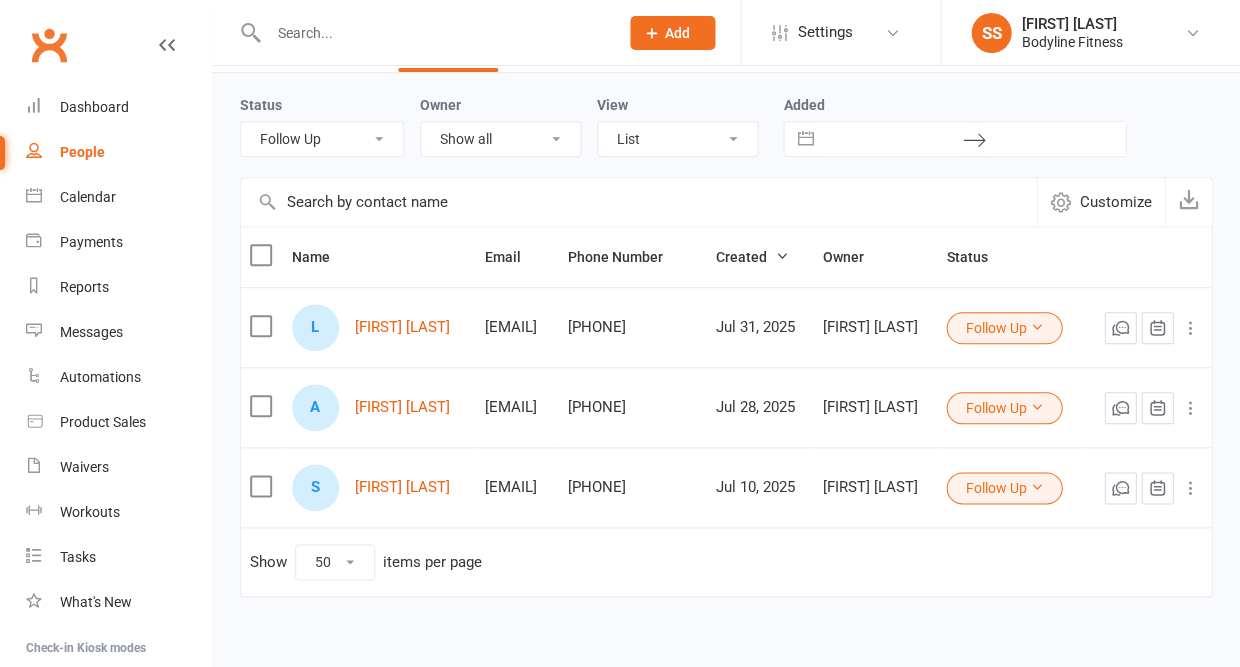 scroll, scrollTop: 0, scrollLeft: 40, axis: horizontal 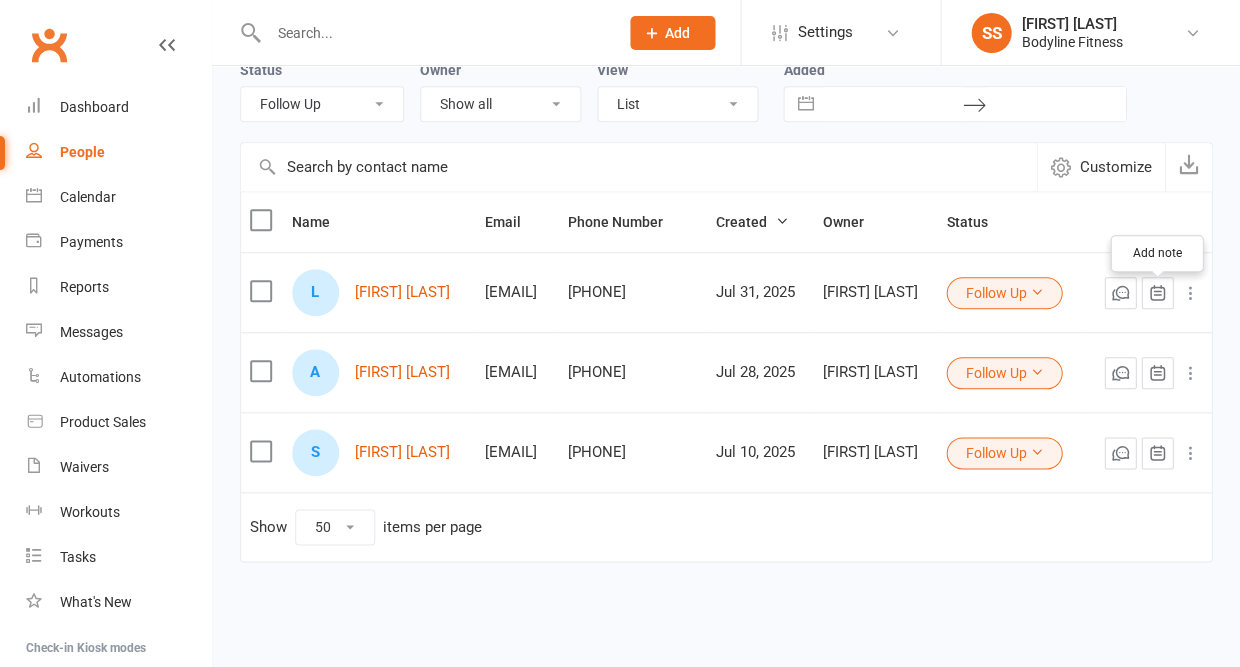 click 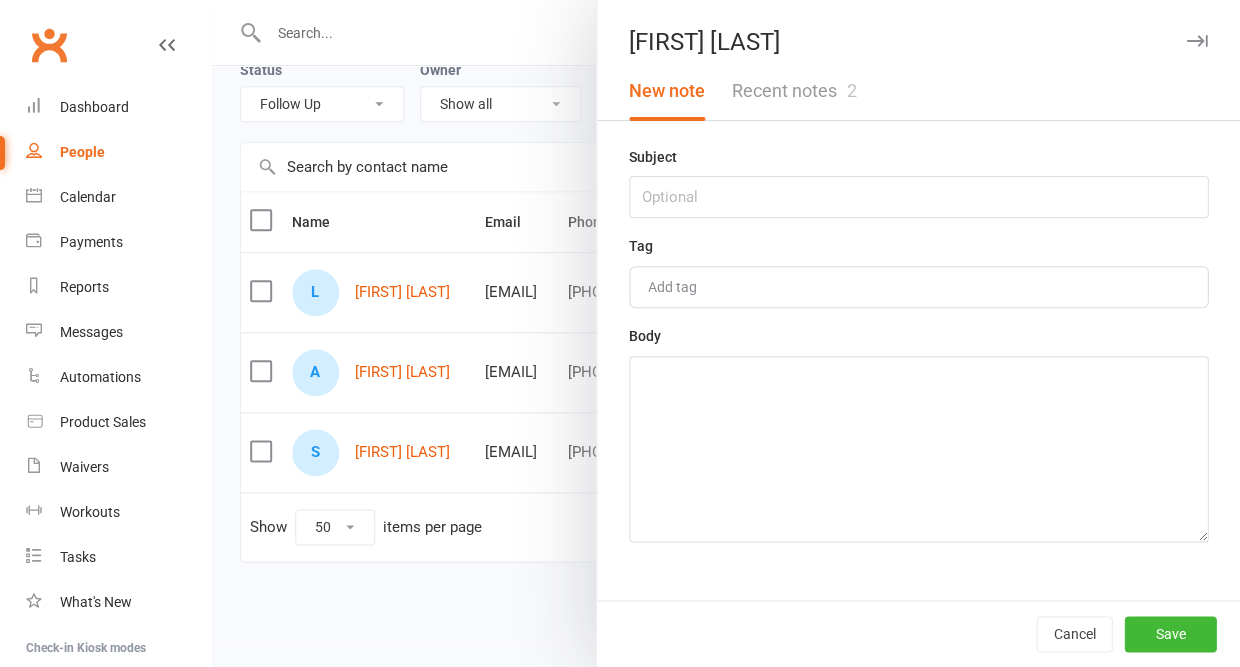 click on "Recent notes 2" at bounding box center [793, 91] 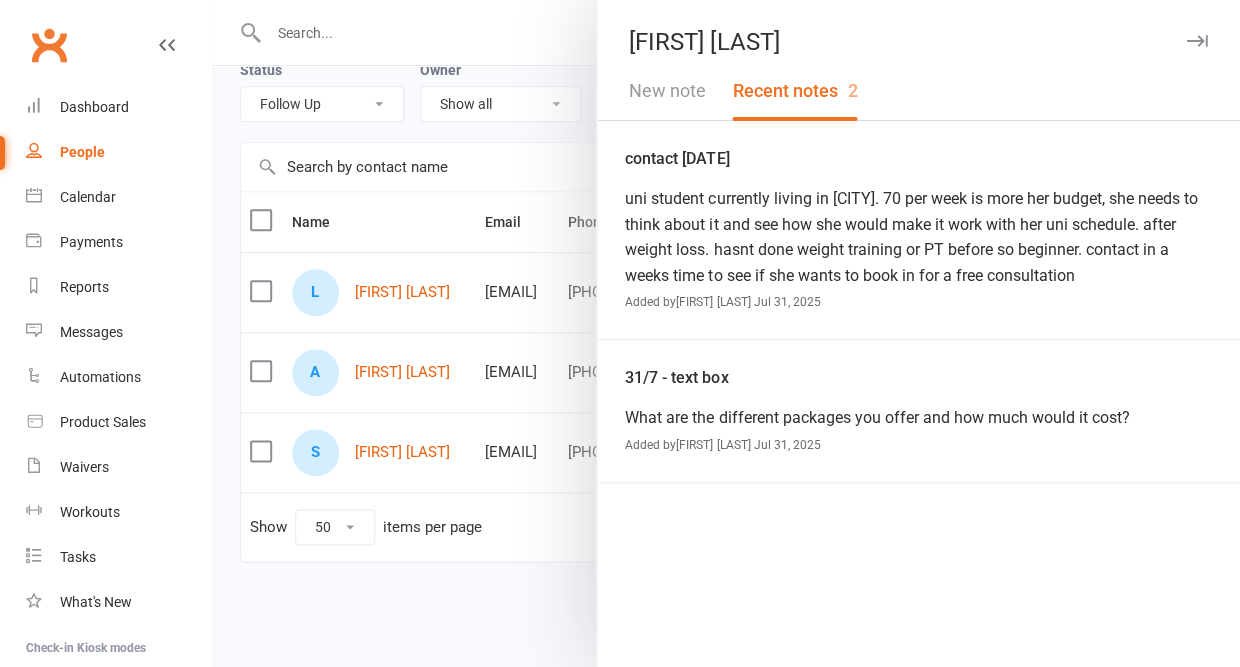 click at bounding box center (1196, 41) 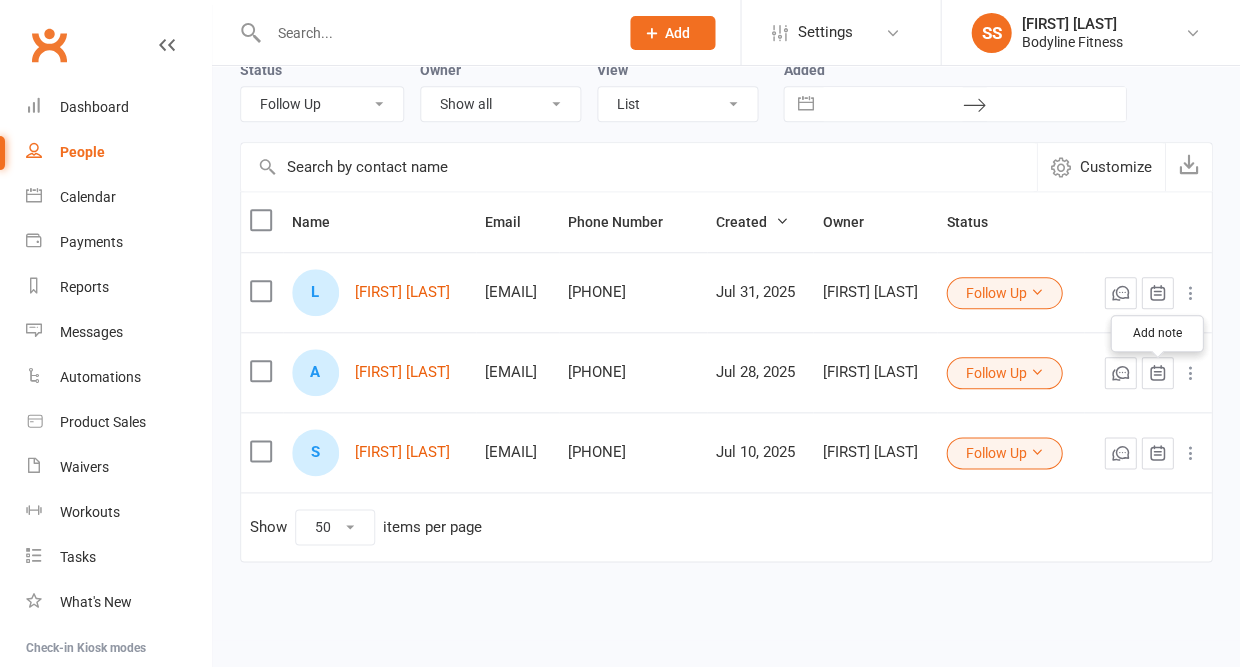 click at bounding box center (1157, 373) 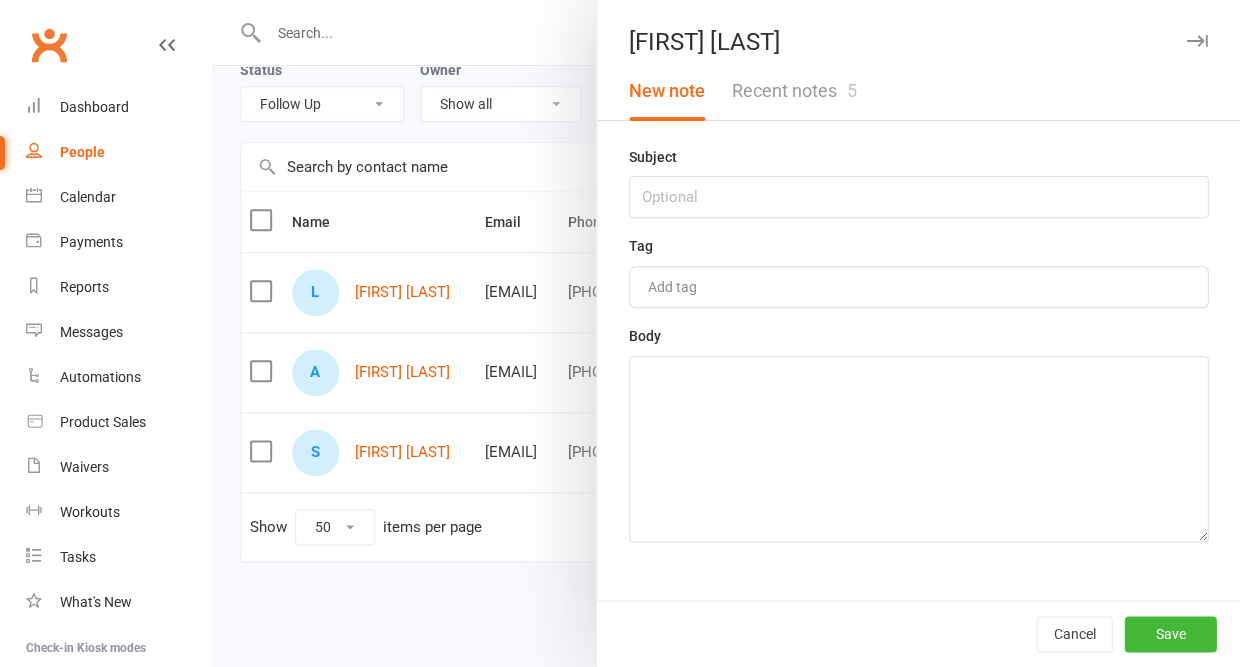 click on "Recent notes 5" at bounding box center [793, 91] 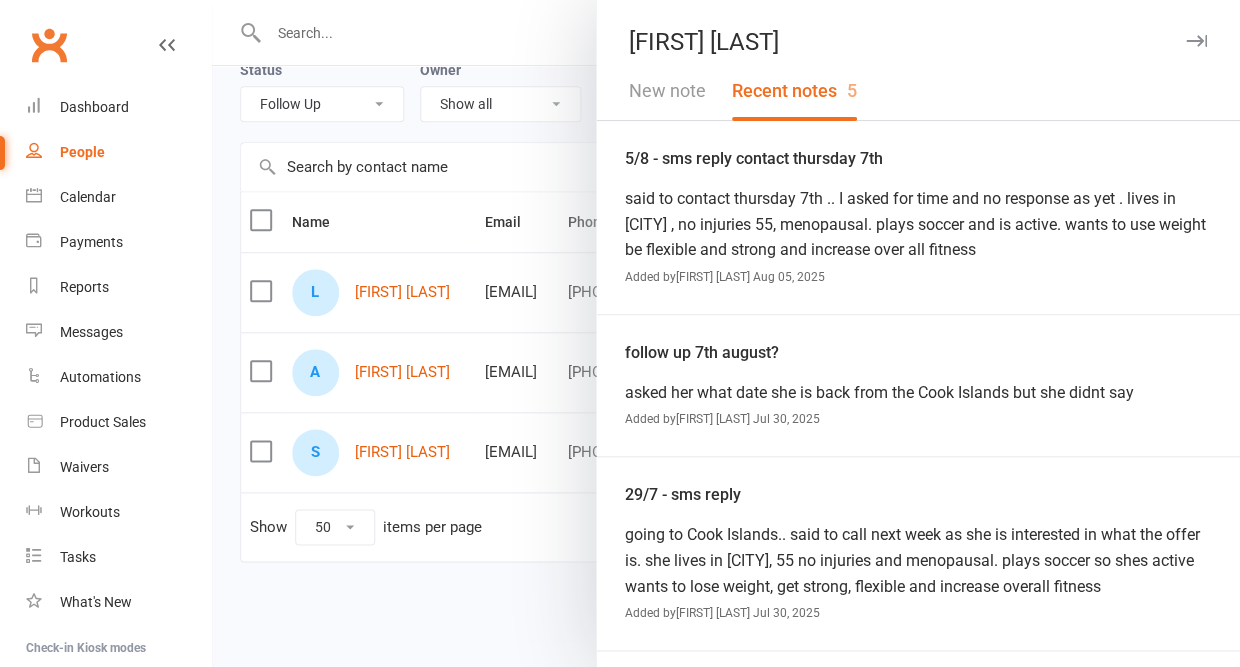 click at bounding box center (1196, 41) 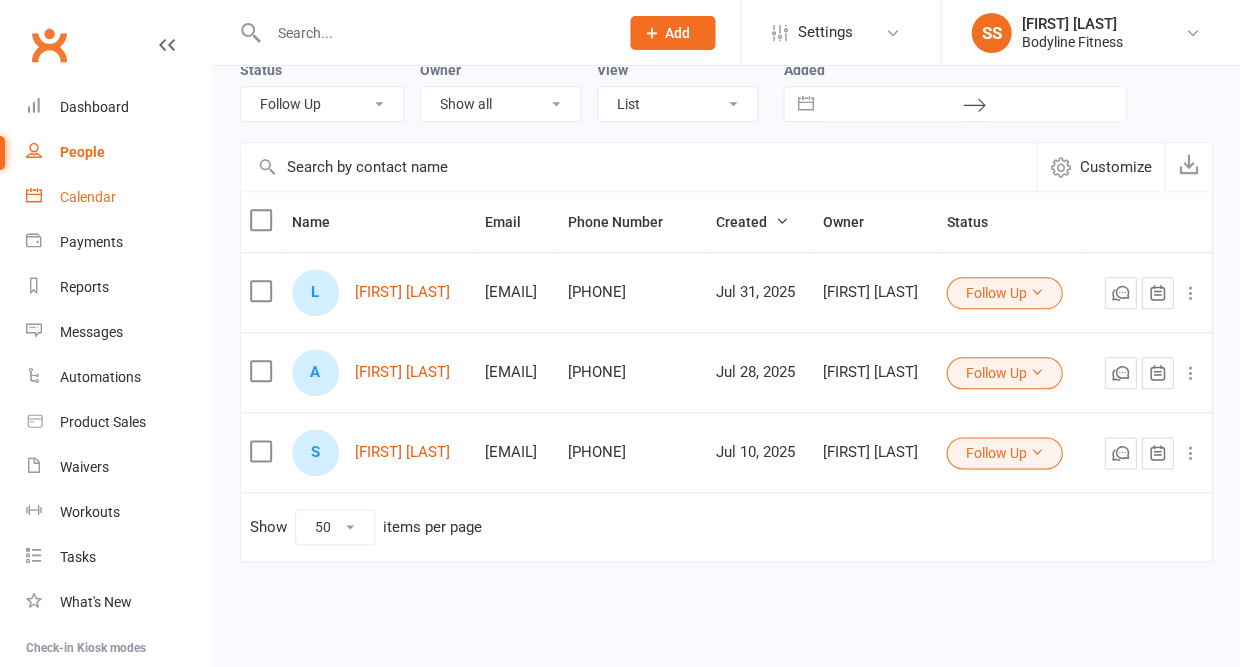 click on "Calendar" at bounding box center [88, 197] 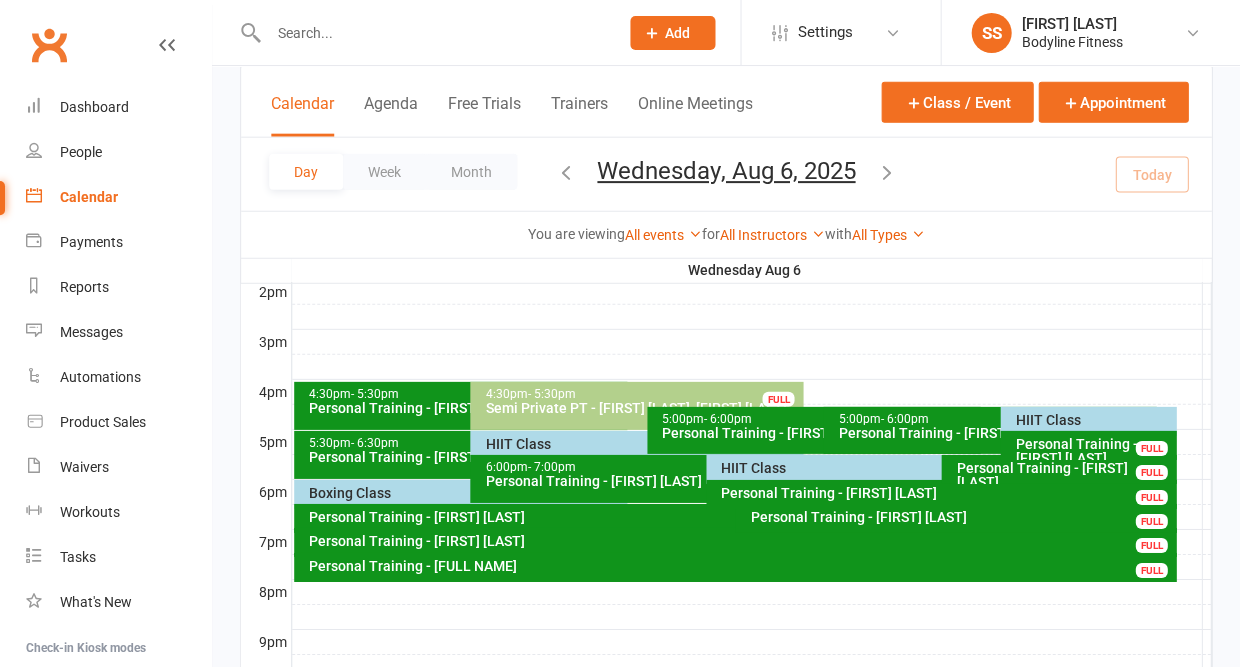 scroll, scrollTop: 825, scrollLeft: 0, axis: vertical 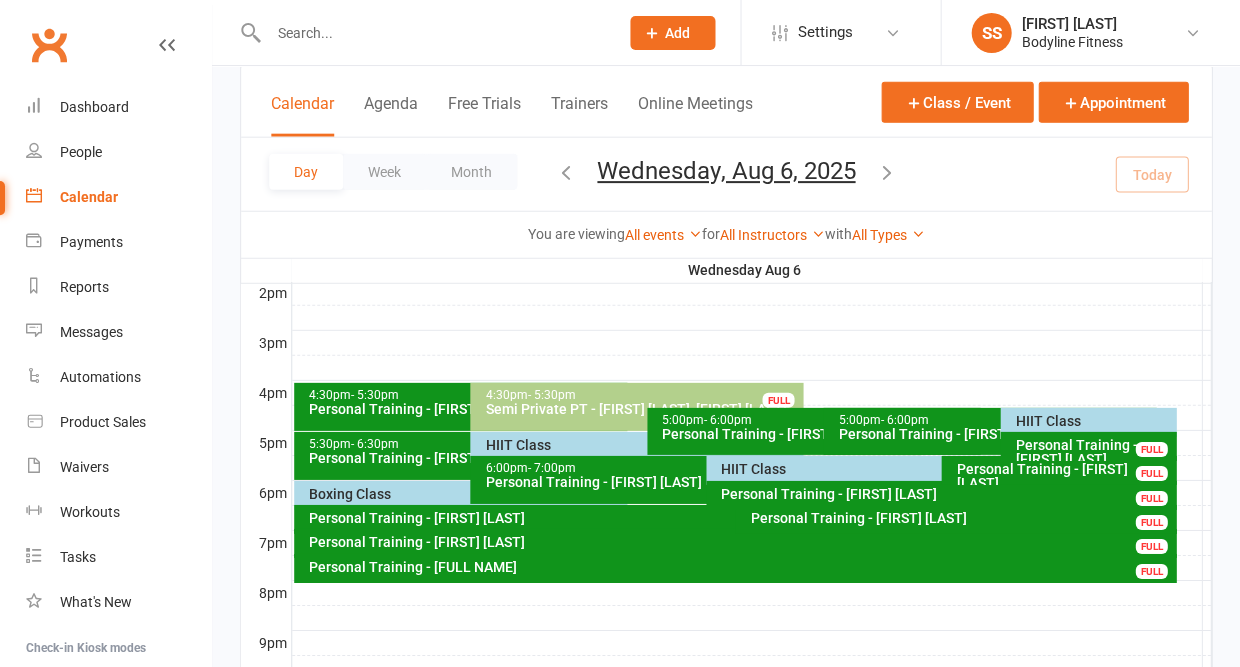 click on "HIIT Class" at bounding box center (1093, 421) 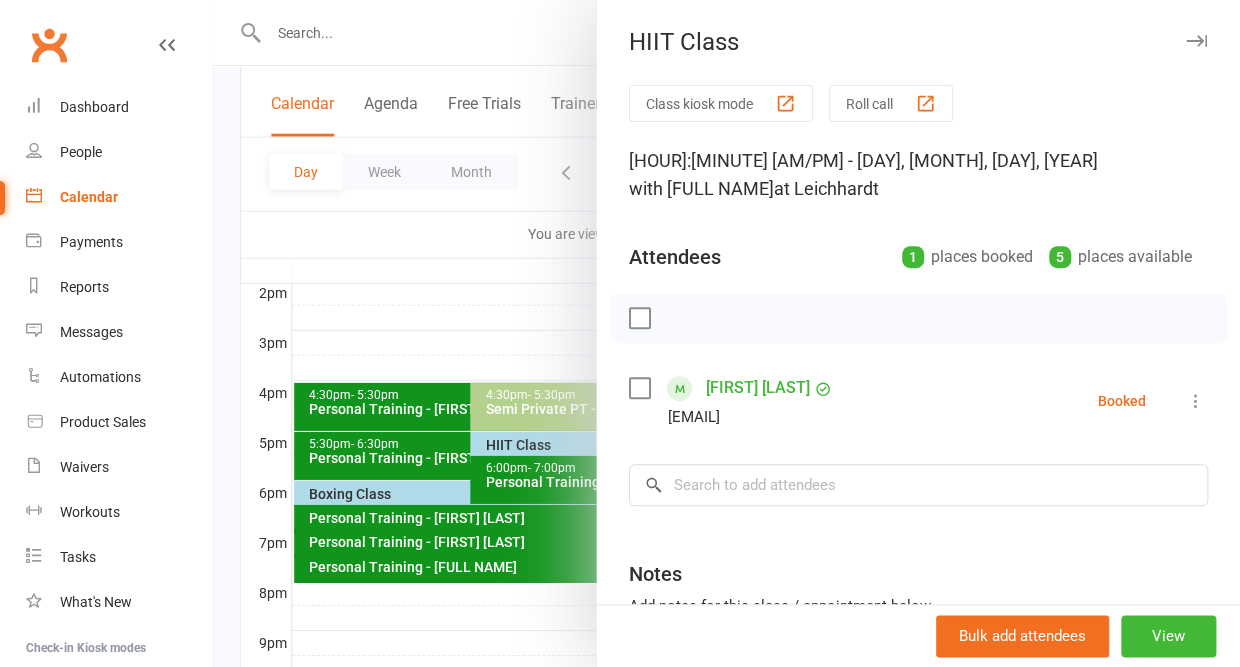 click at bounding box center [1196, 41] 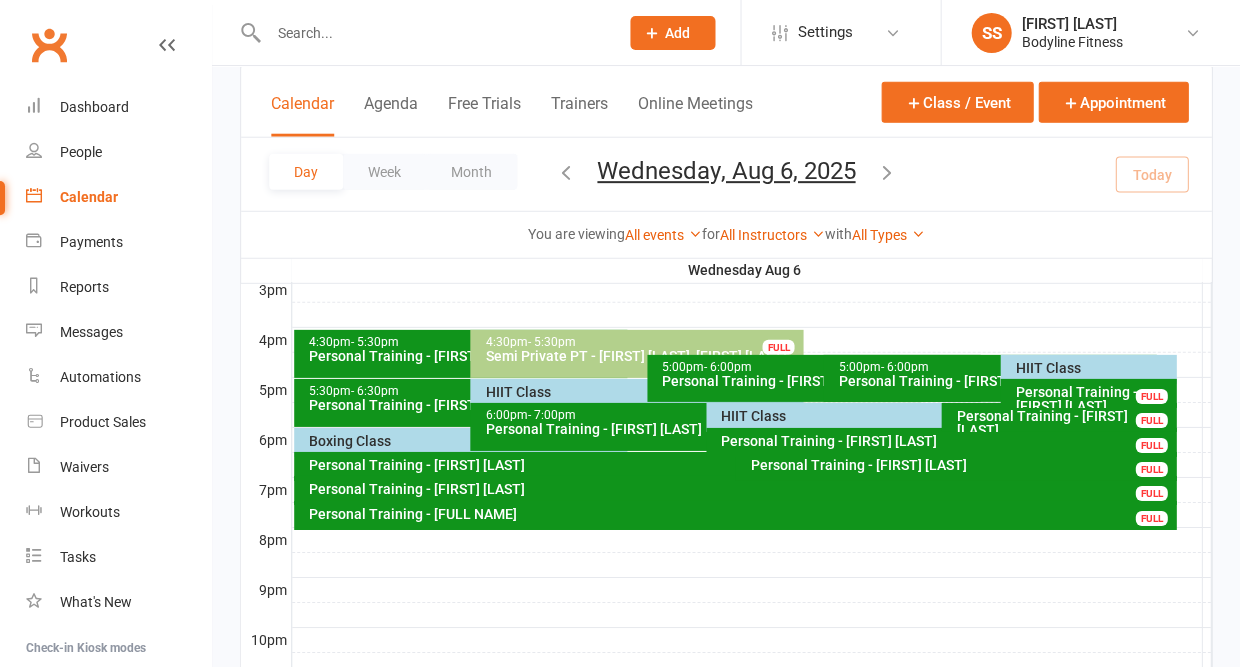 scroll, scrollTop: 873, scrollLeft: 0, axis: vertical 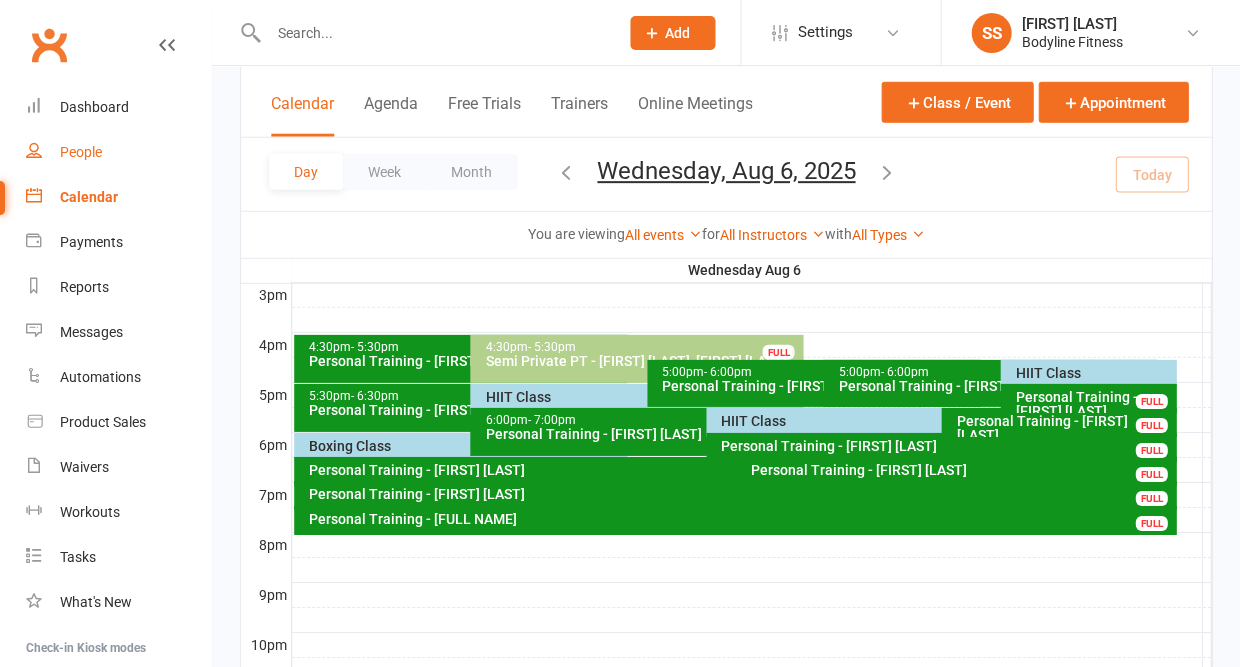 click on "People" at bounding box center (81, 152) 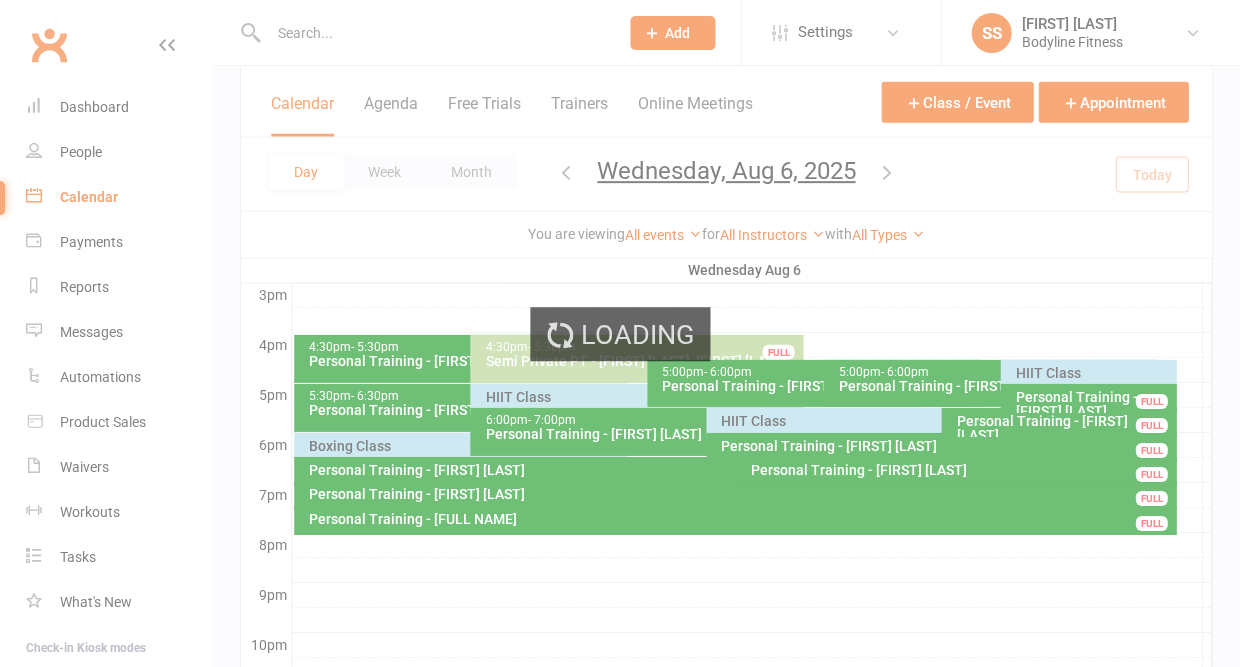 select on "50" 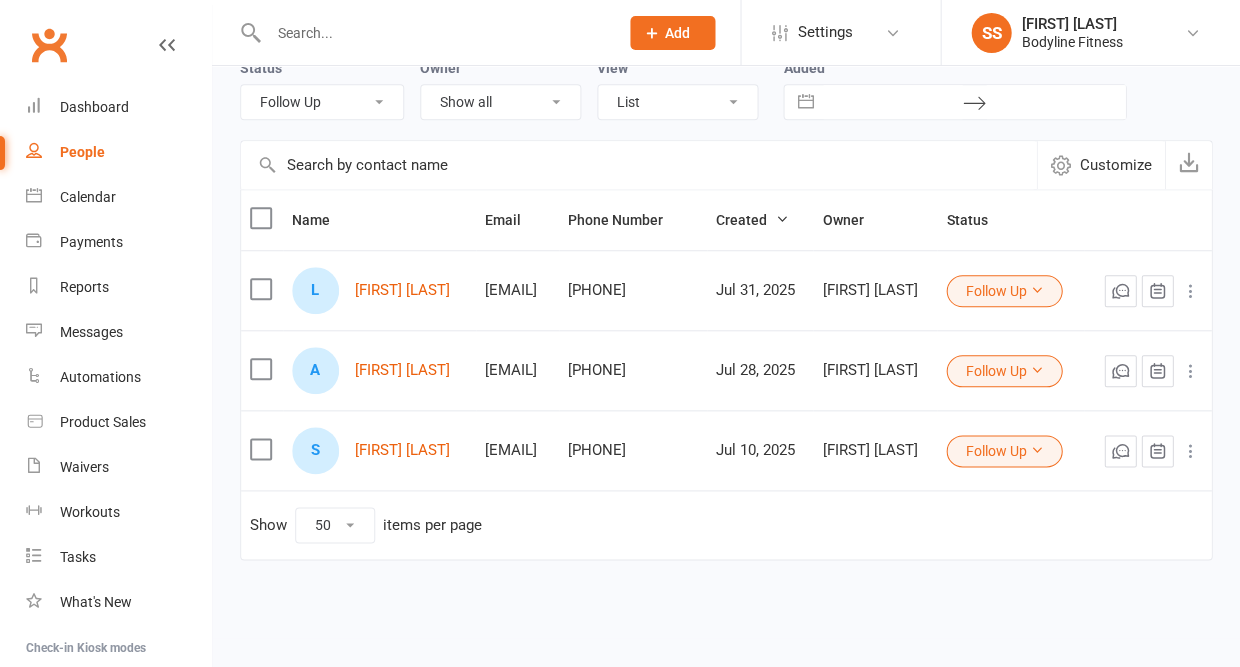 scroll, scrollTop: 106, scrollLeft: 0, axis: vertical 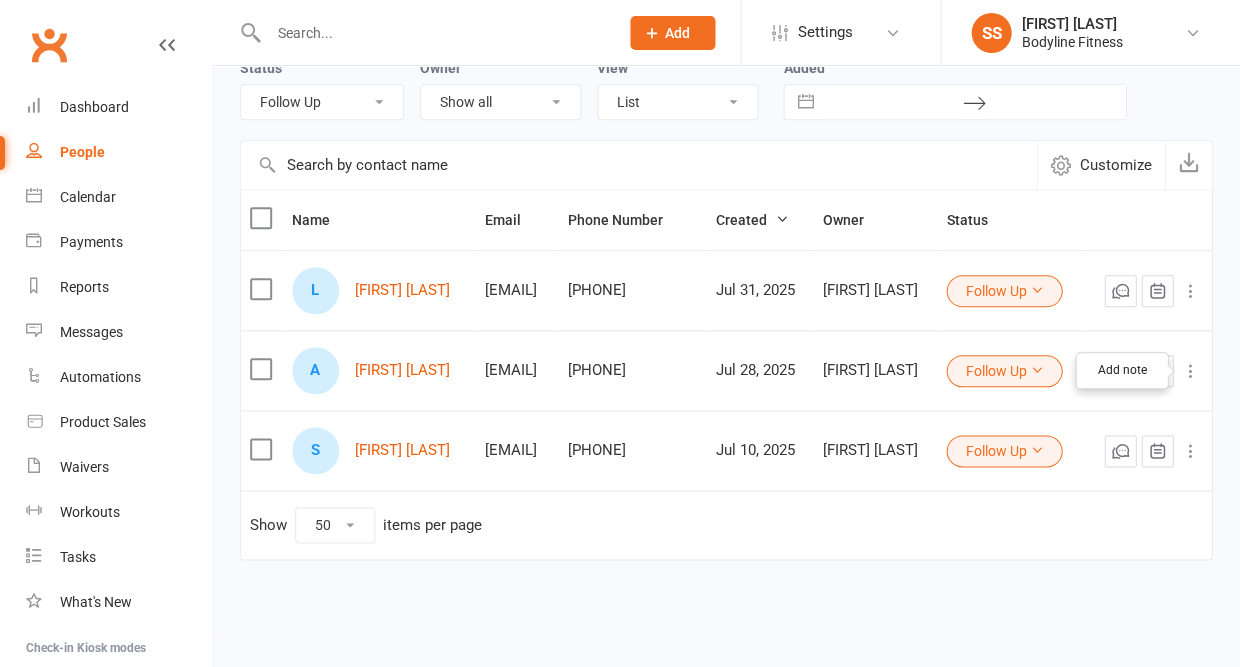 click at bounding box center [1157, 371] 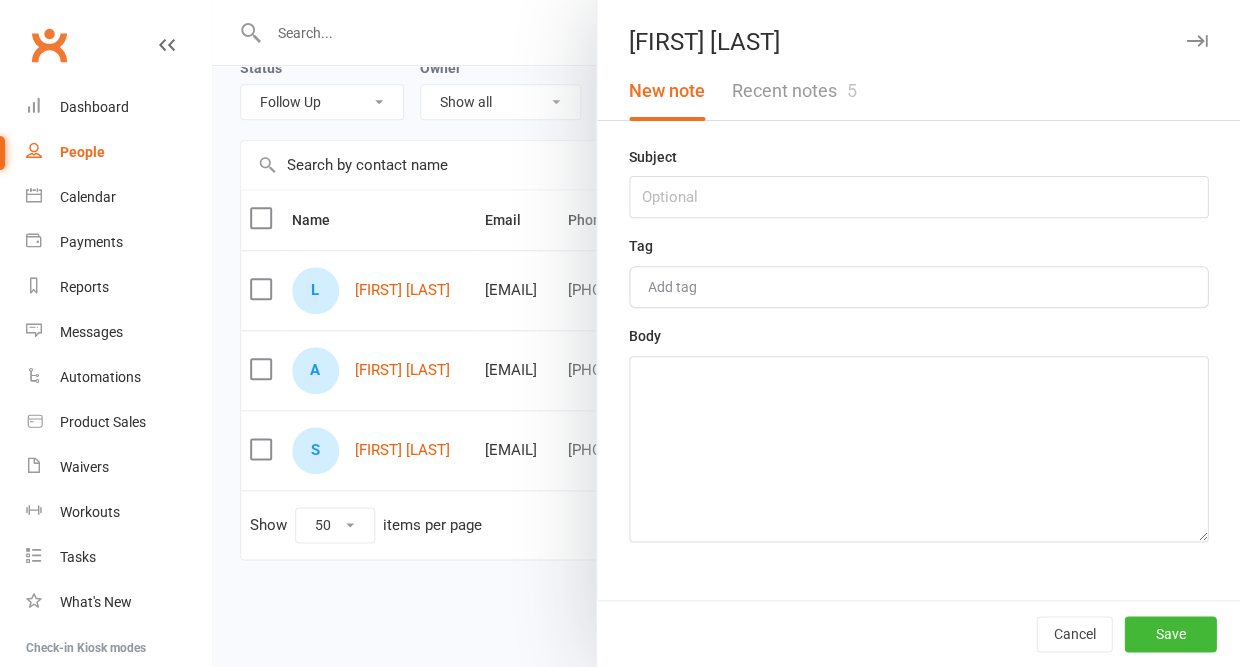 click on "Recent notes 5" at bounding box center (793, 91) 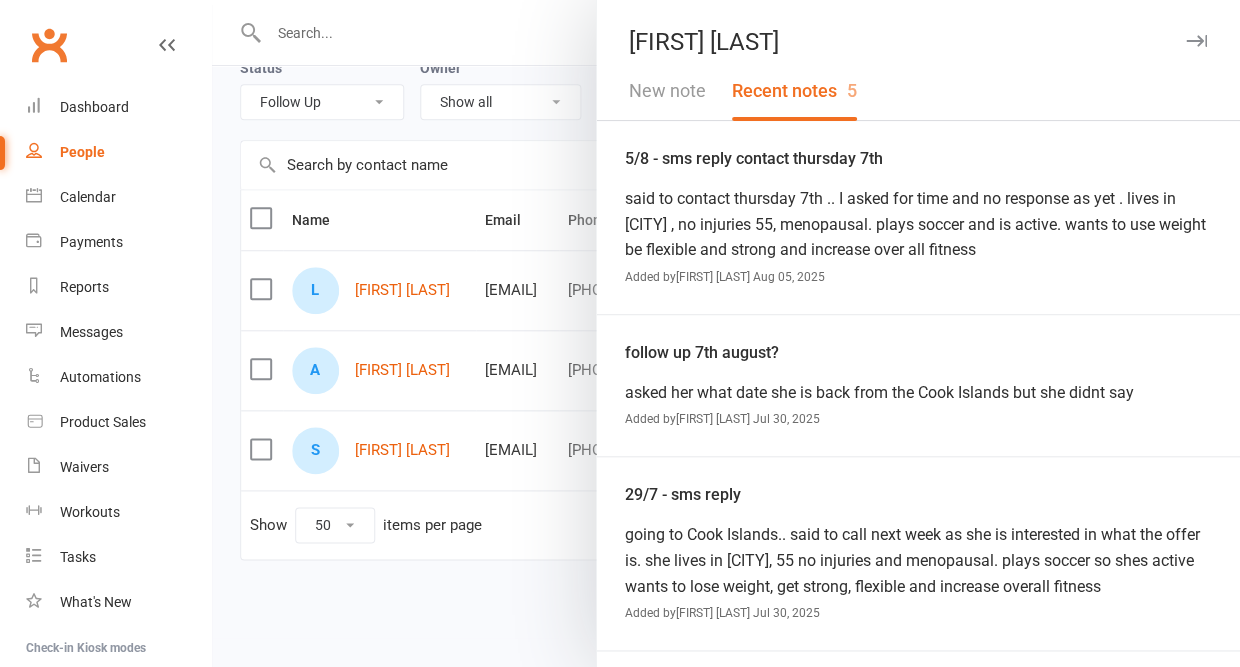 click at bounding box center (1196, 41) 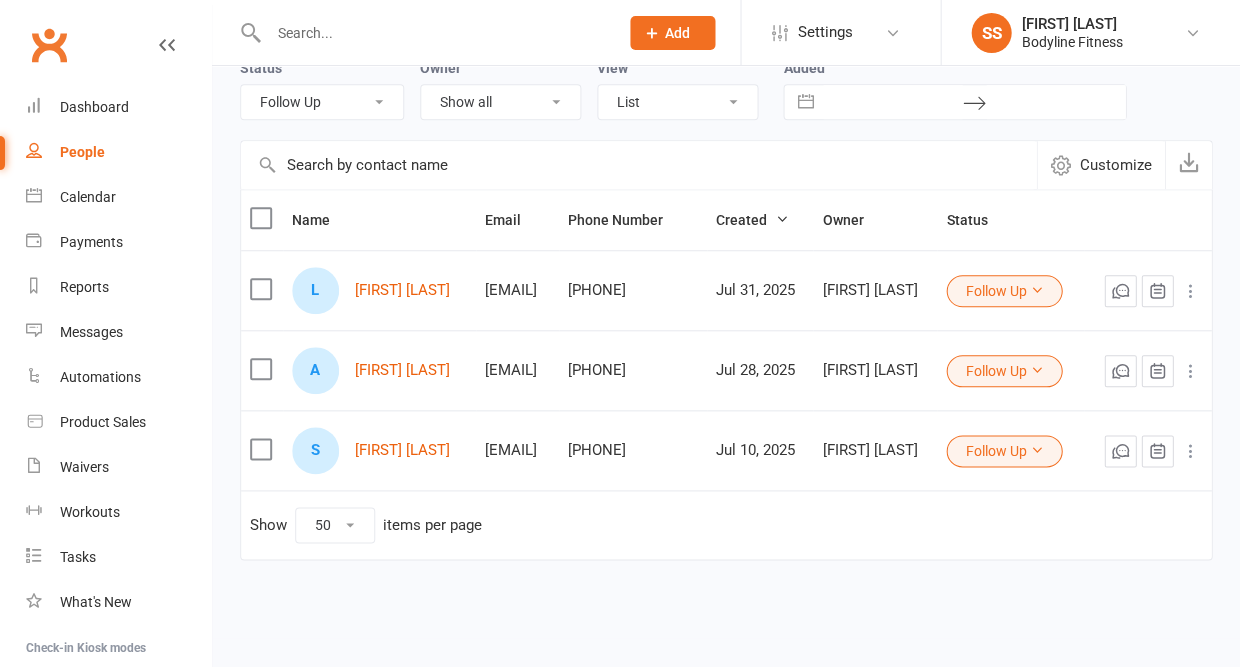 scroll, scrollTop: 106, scrollLeft: 0, axis: vertical 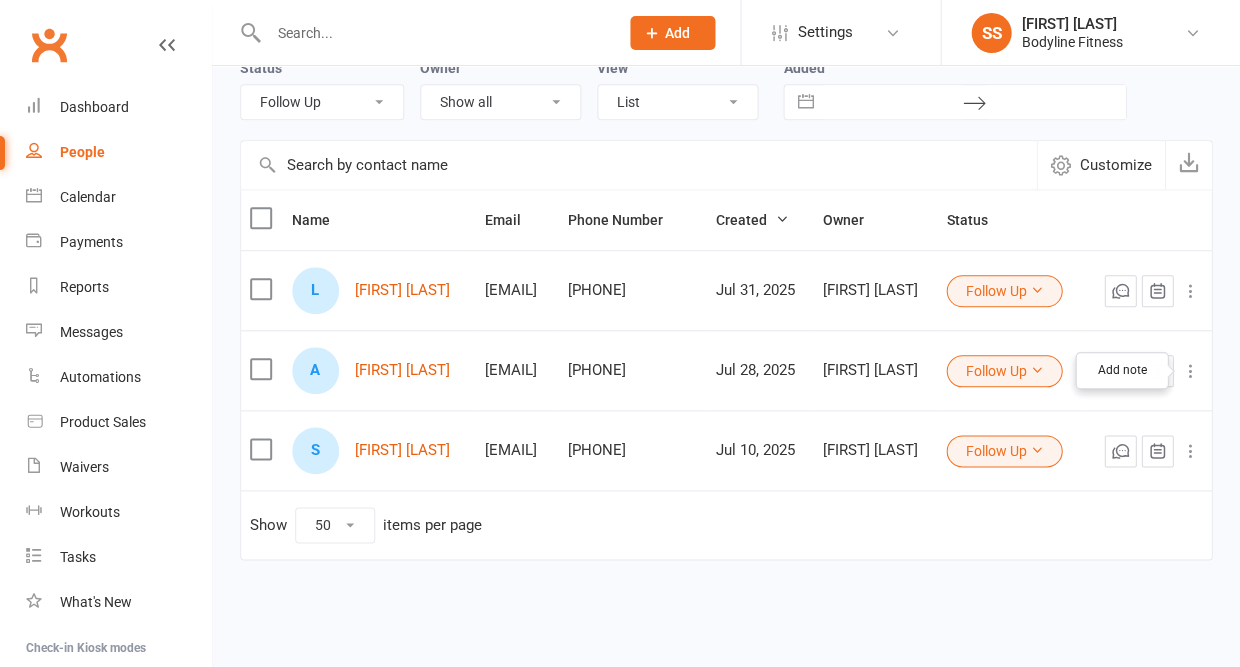 click 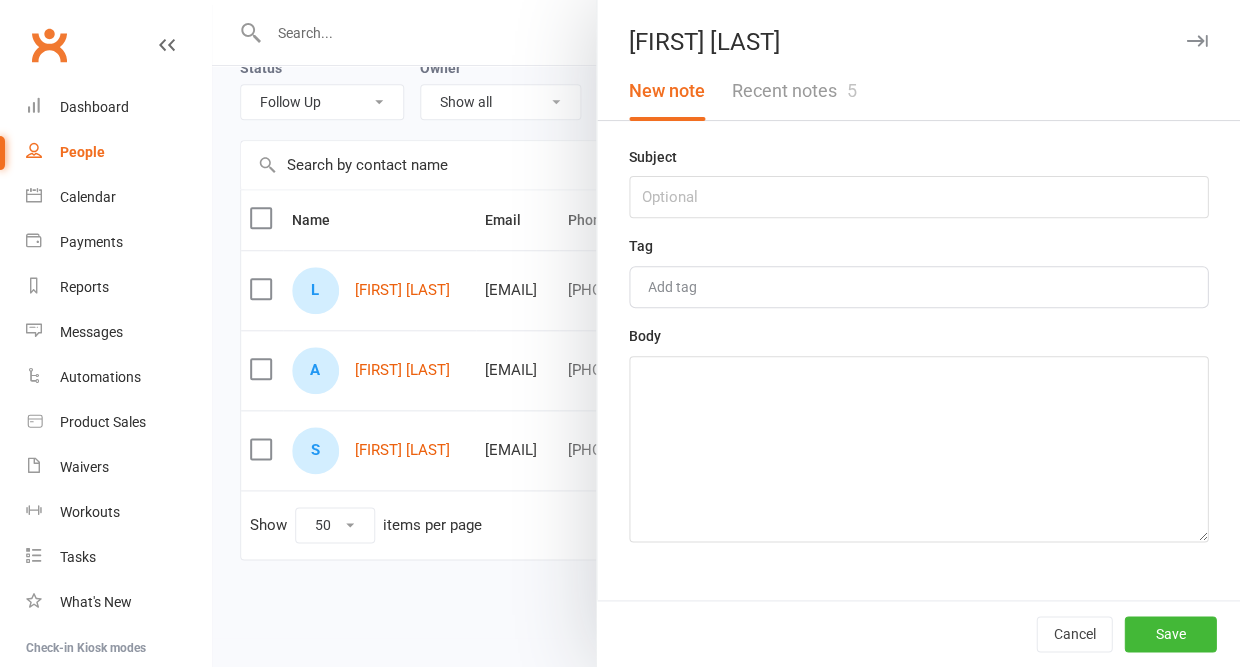 click on "Recent notes 5" at bounding box center (793, 91) 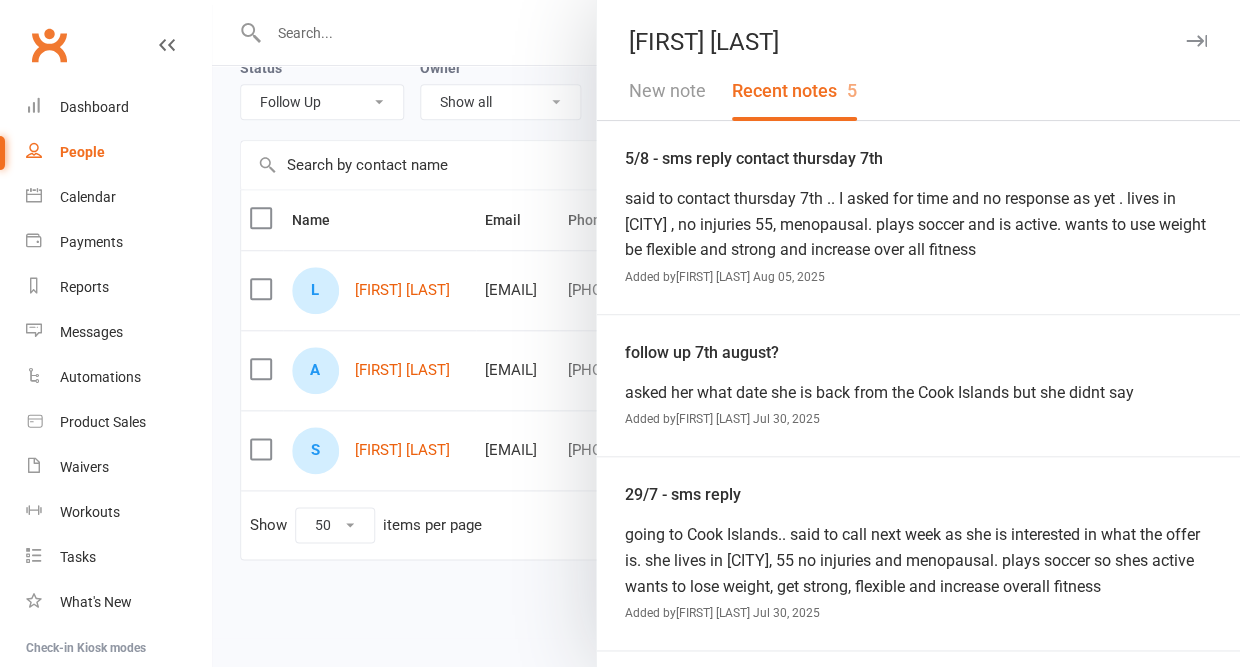 click on "New note" at bounding box center [667, 91] 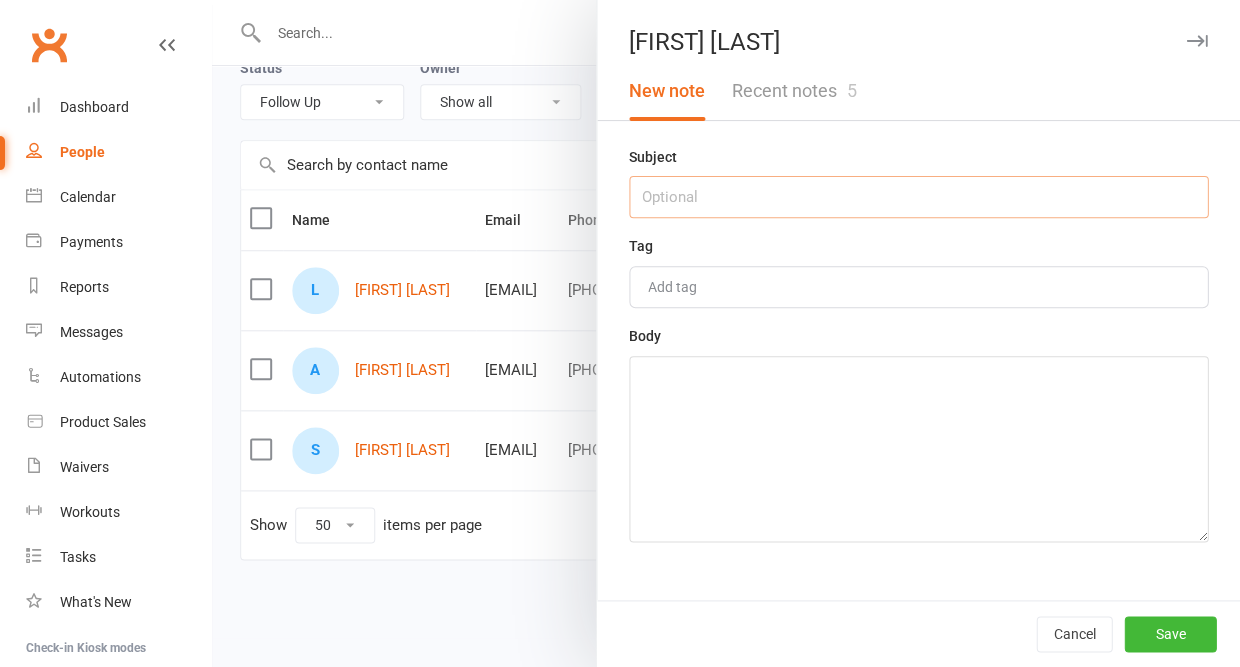 click at bounding box center (918, 197) 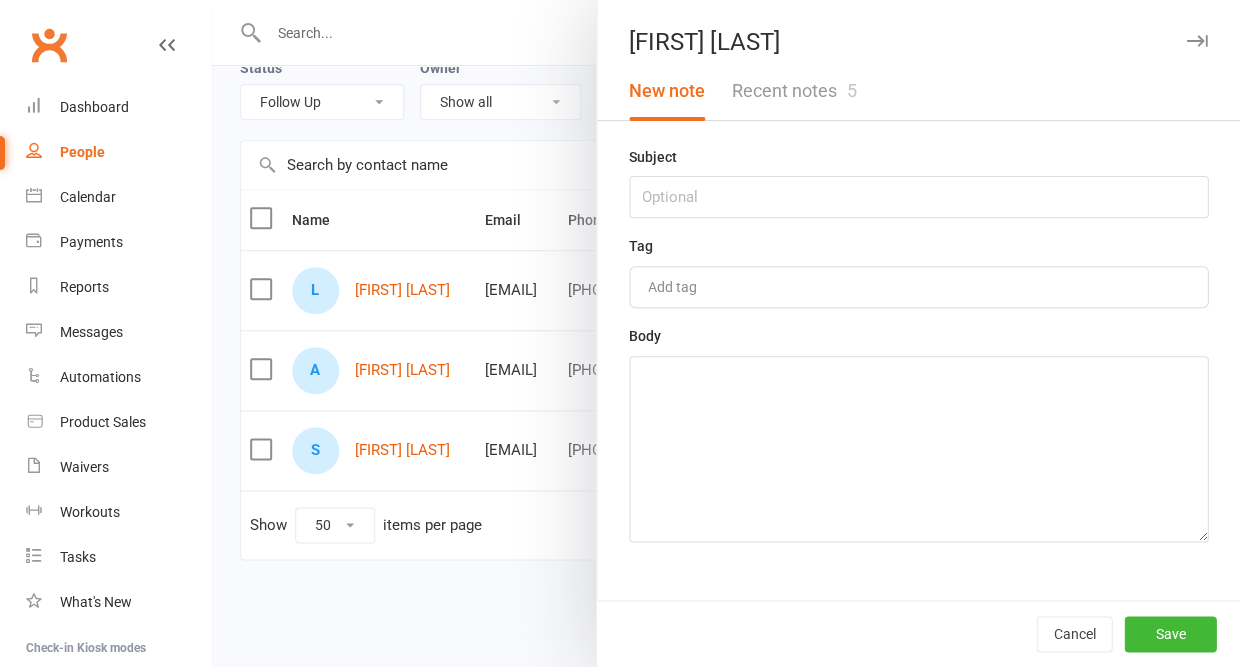 click at bounding box center [1196, 41] 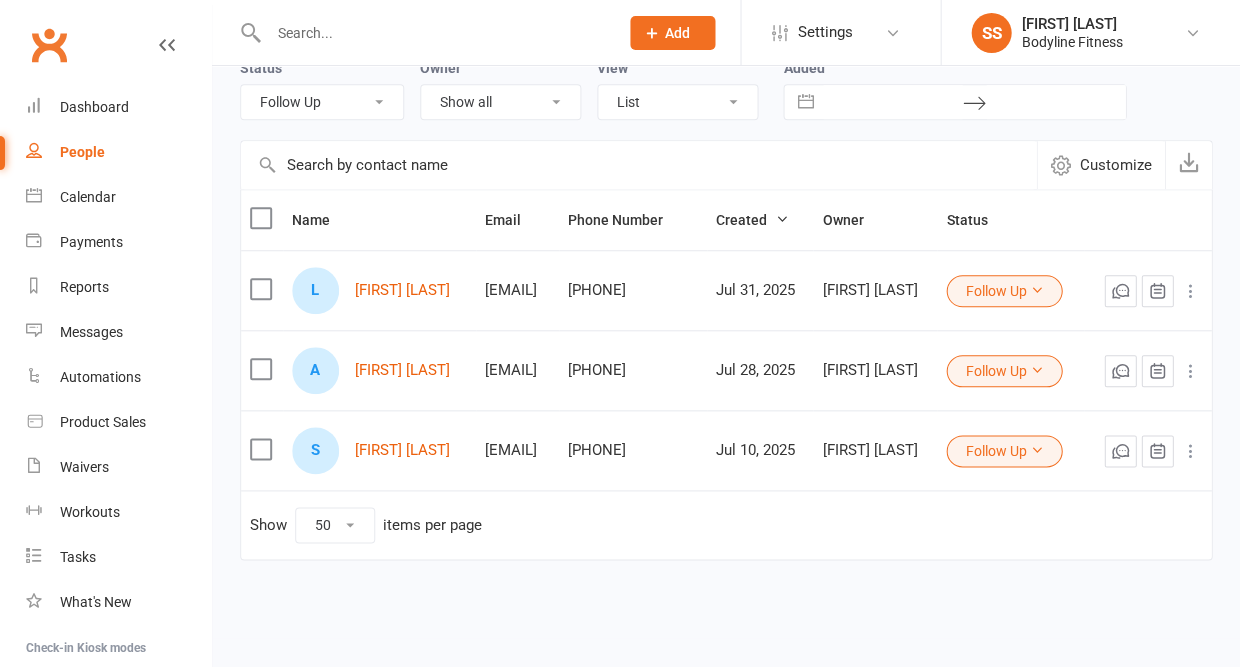 scroll, scrollTop: 106, scrollLeft: 0, axis: vertical 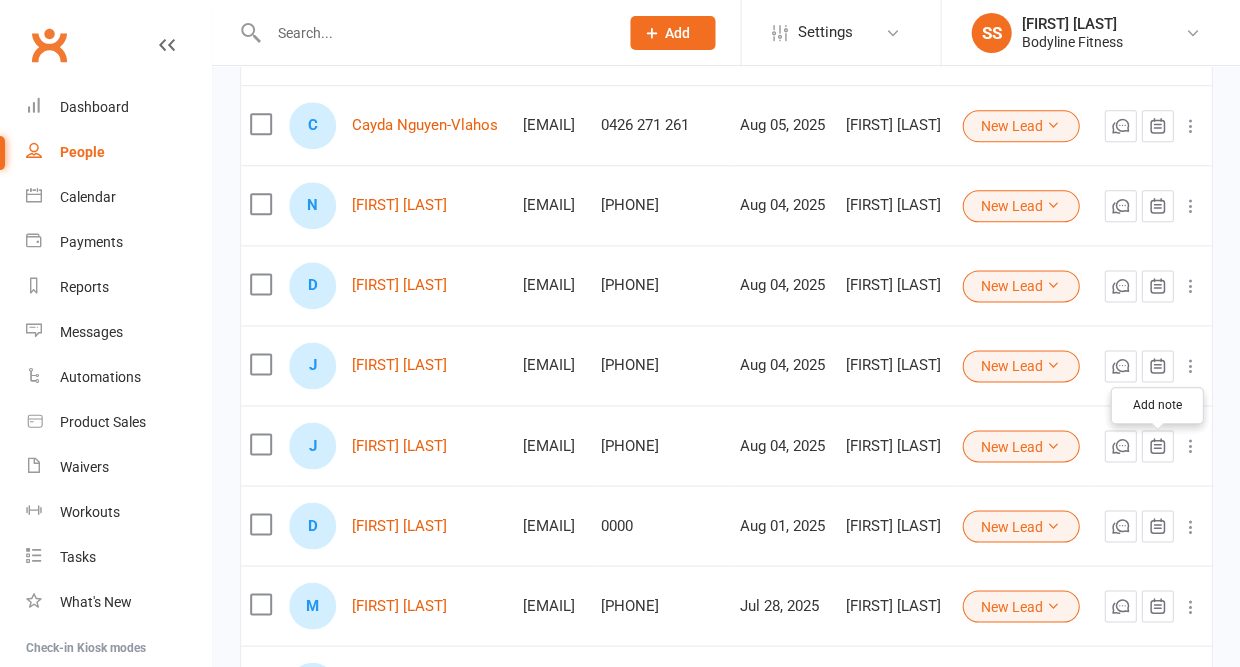 click 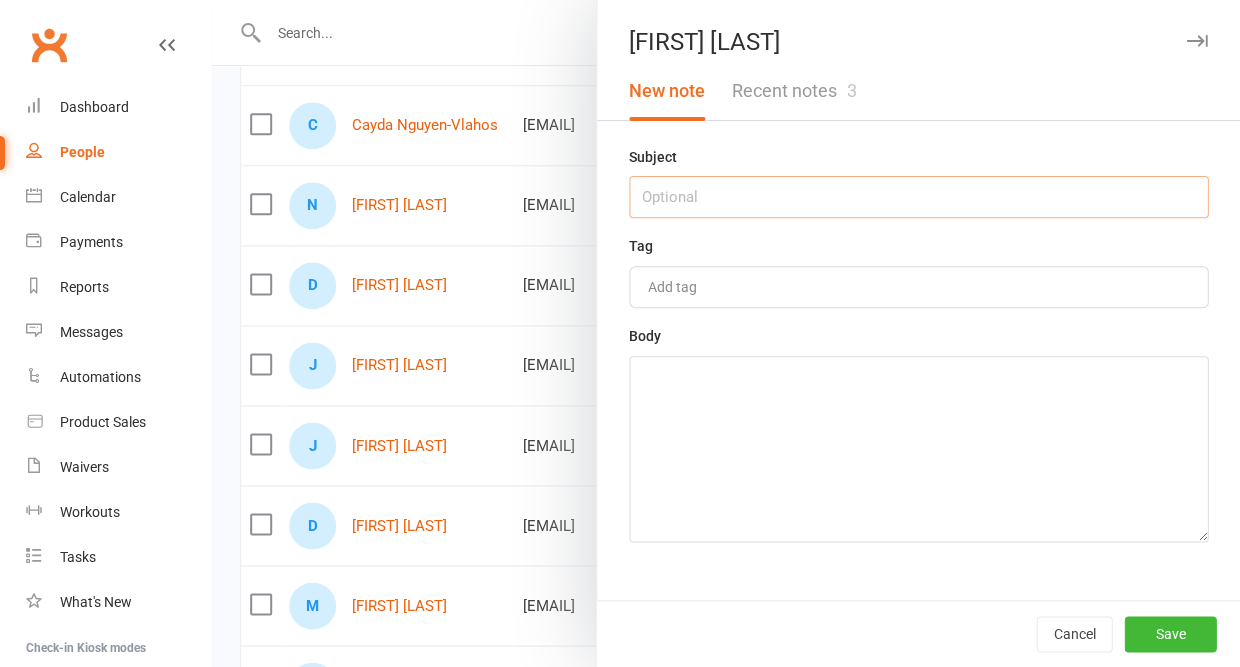 click at bounding box center (918, 197) 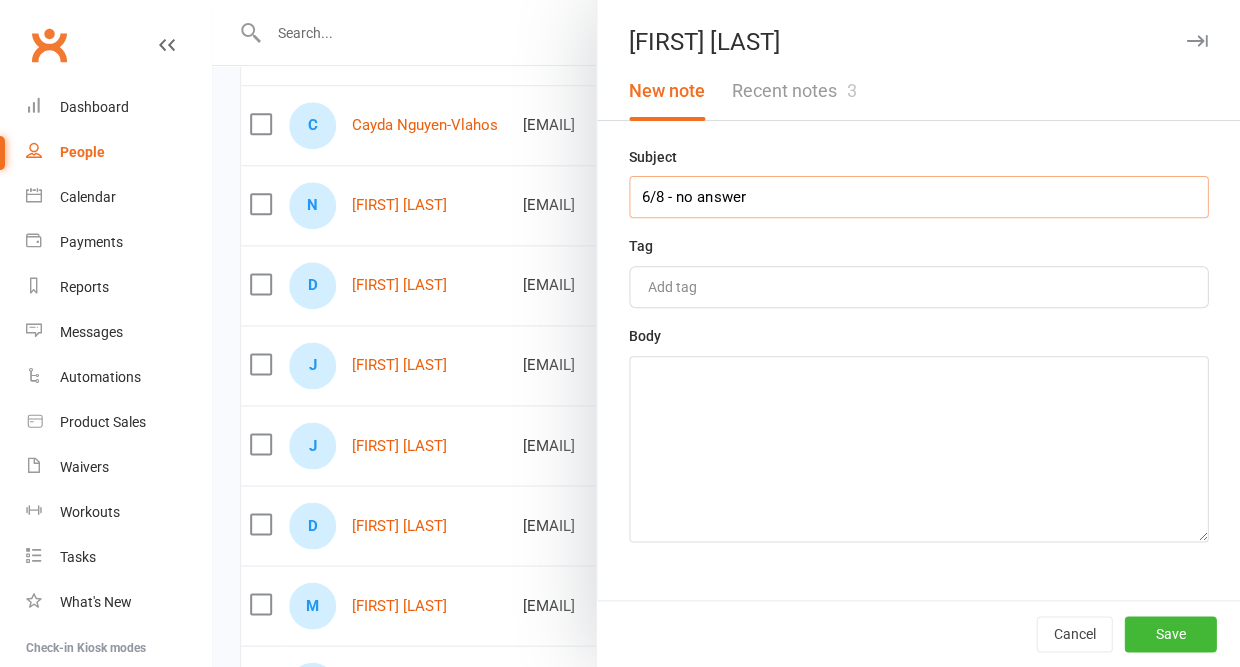 type on "6/8 - no answer" 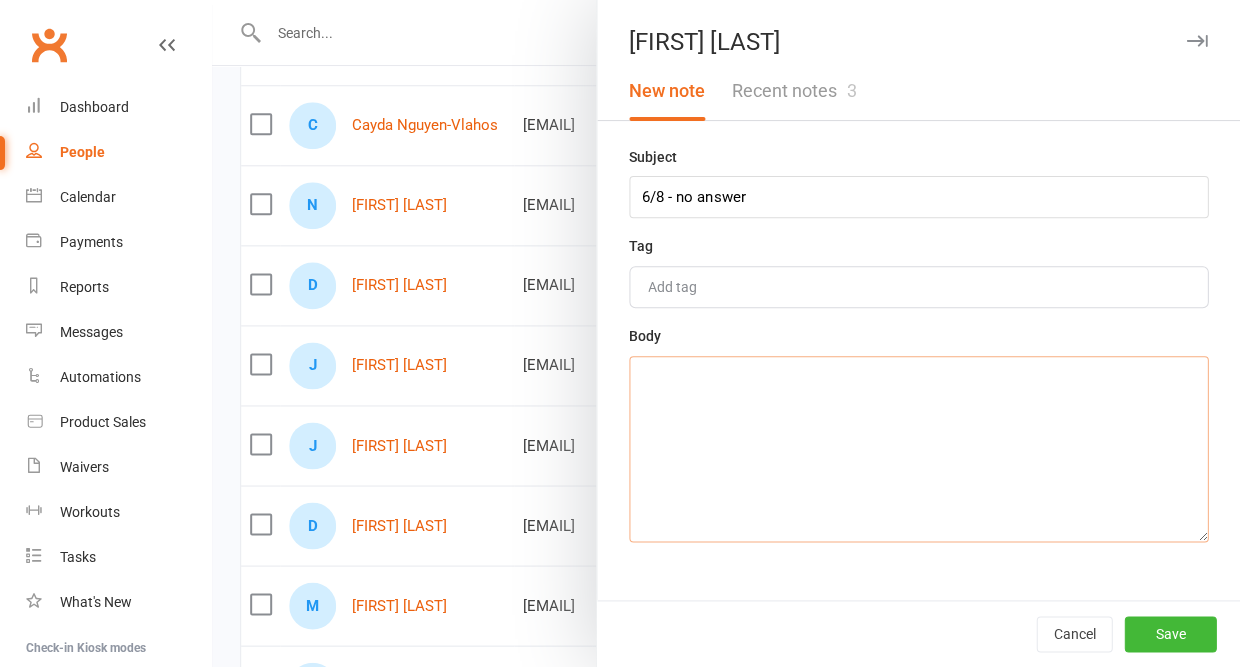 click at bounding box center (918, 449) 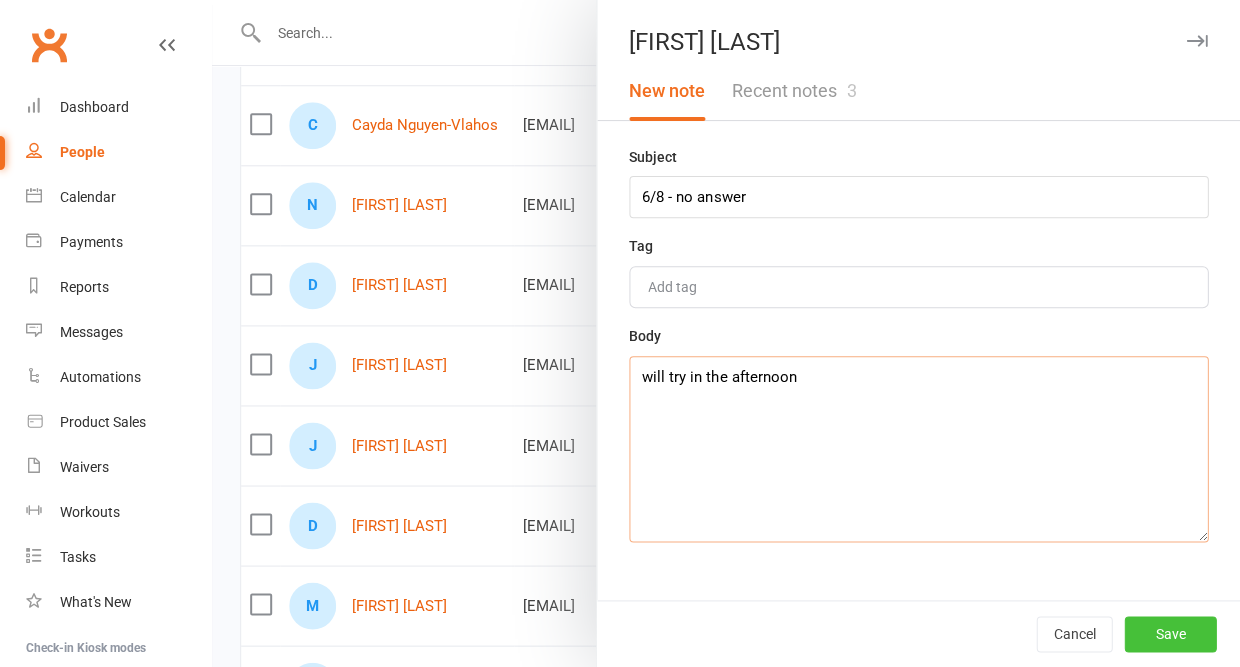 type on "will try in the afternoon" 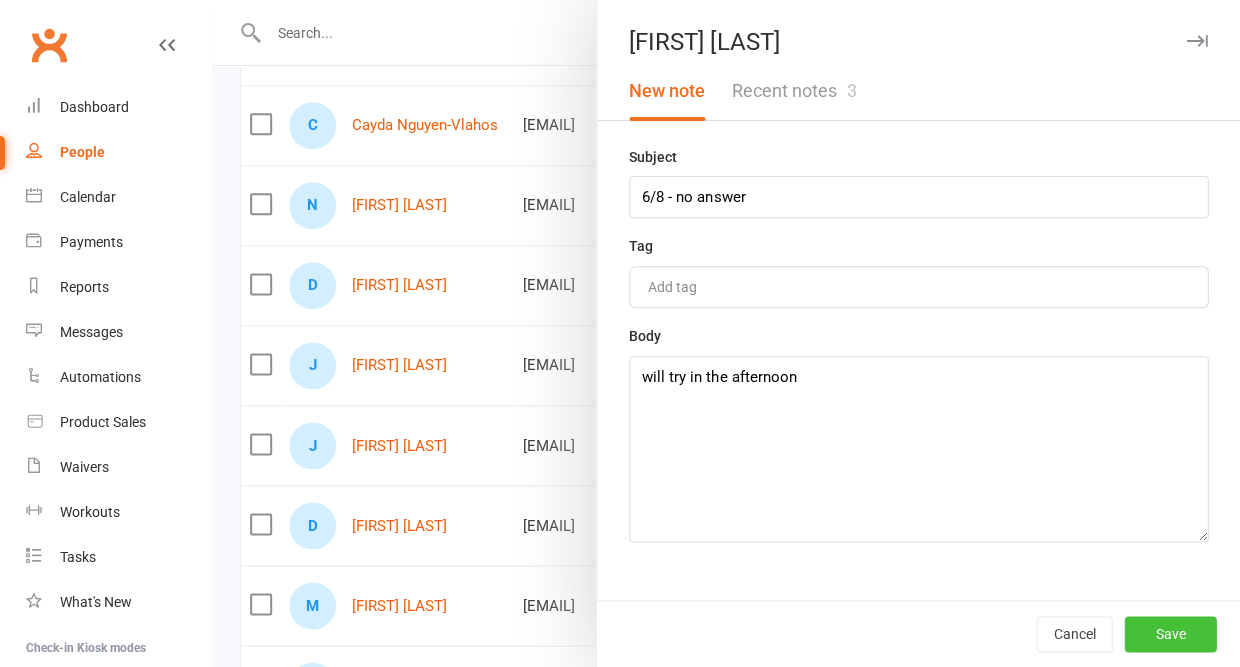 click on "Save" at bounding box center [1170, 634] 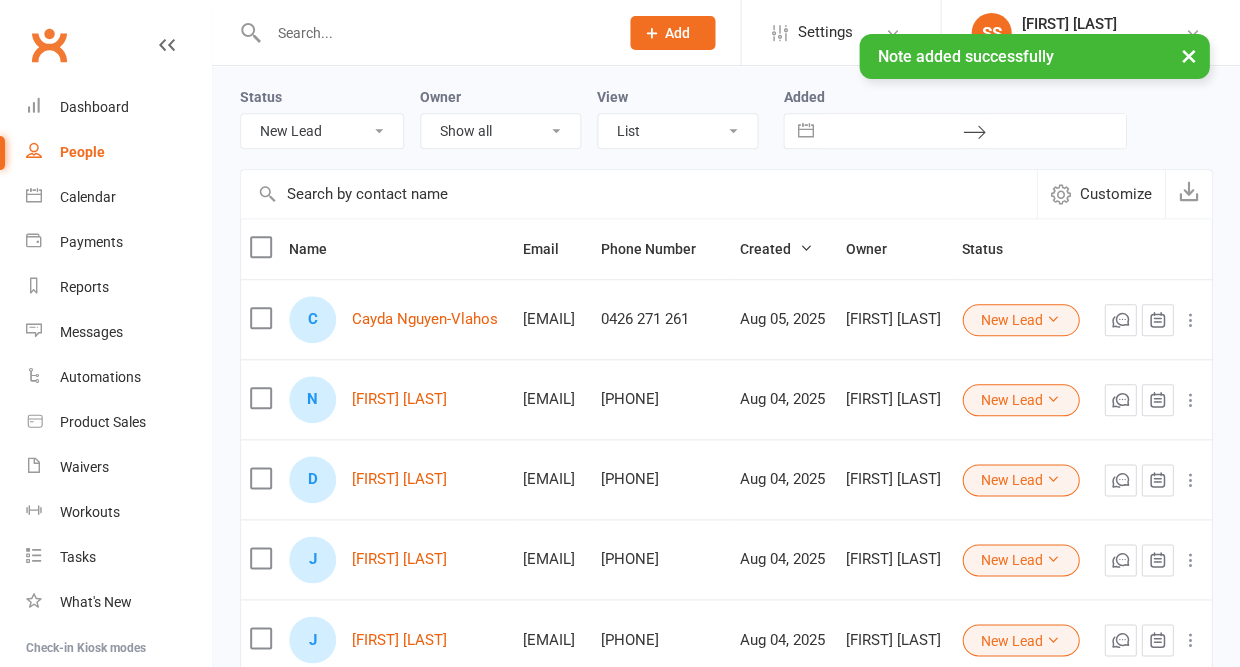 scroll, scrollTop: 64, scrollLeft: 0, axis: vertical 